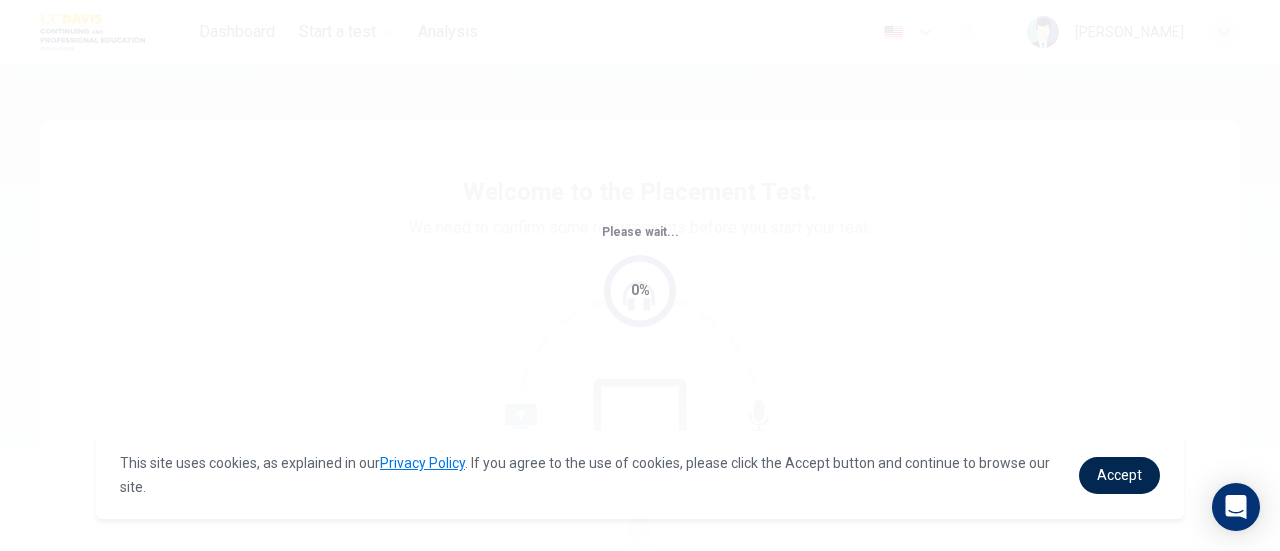scroll, scrollTop: 0, scrollLeft: 0, axis: both 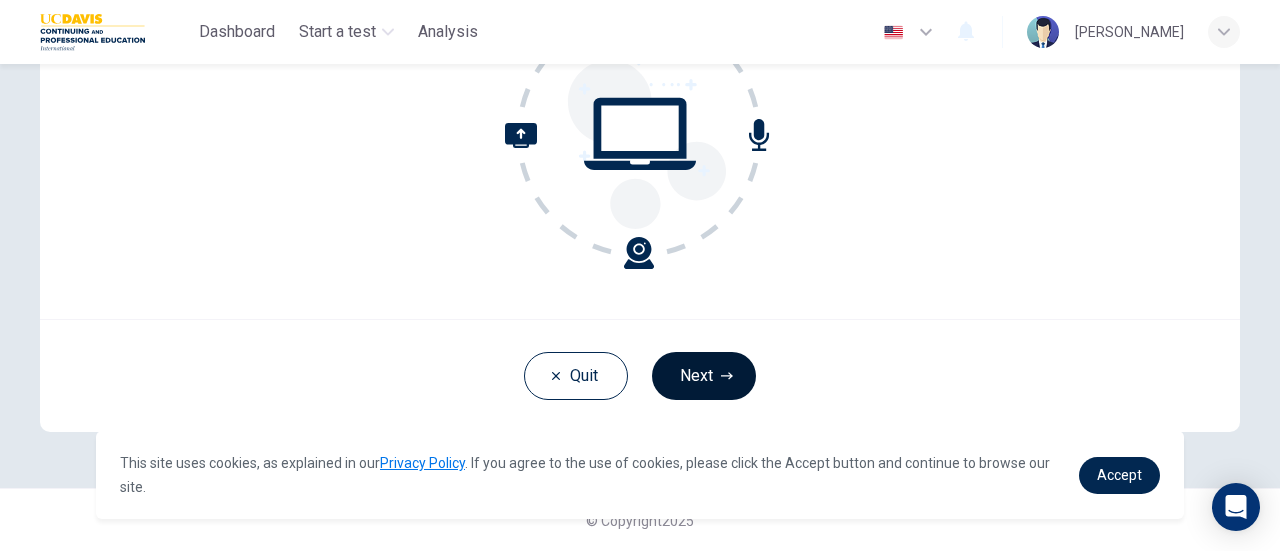 click on "Next" at bounding box center (704, 376) 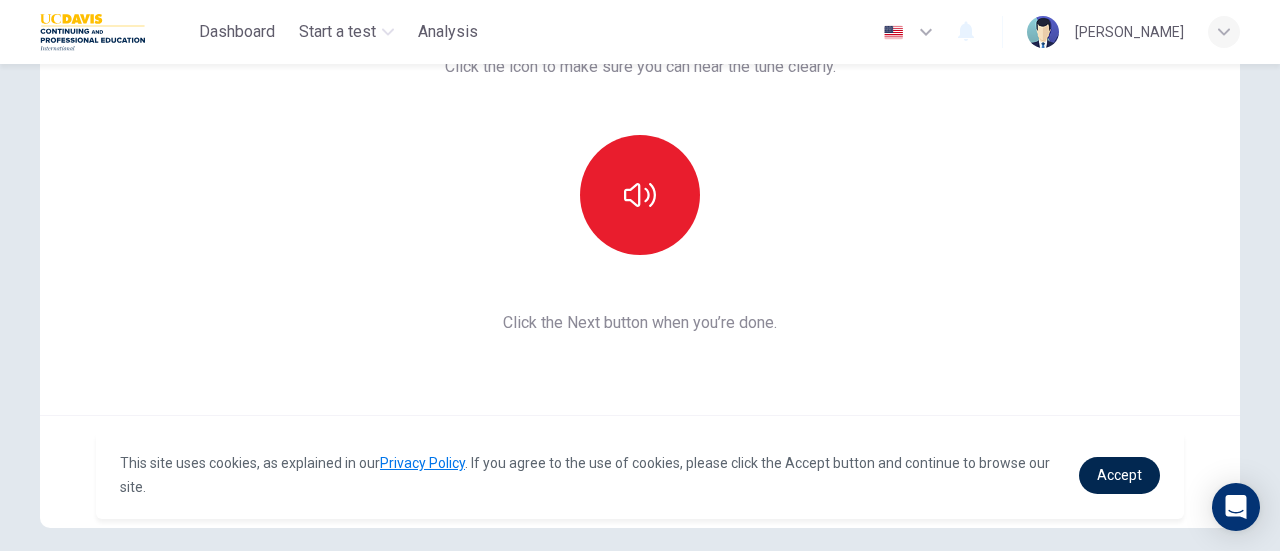 scroll, scrollTop: 112, scrollLeft: 0, axis: vertical 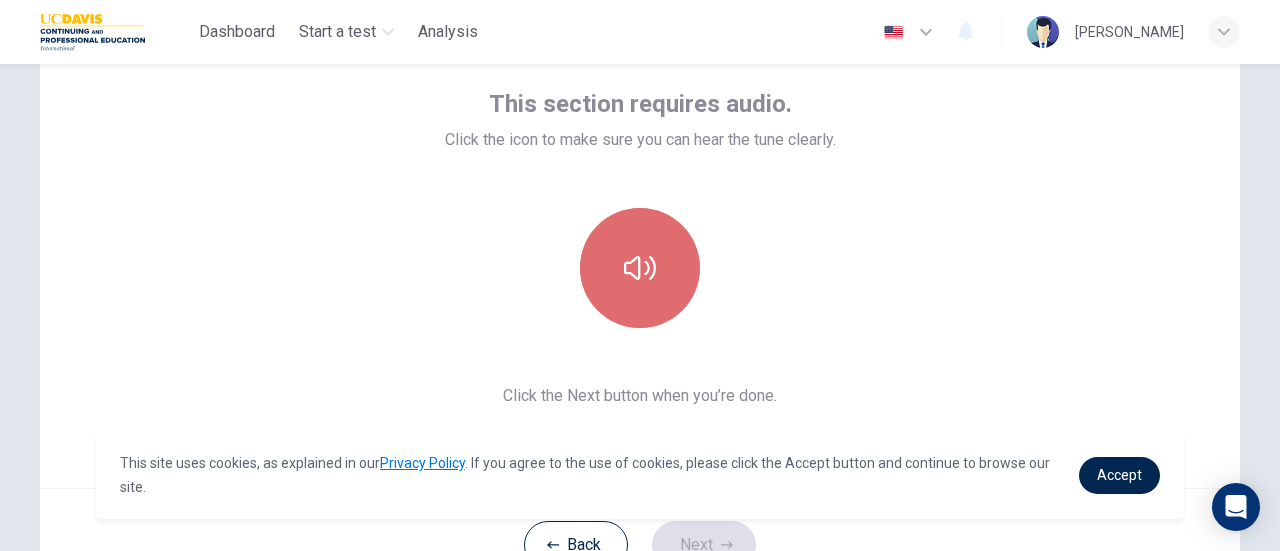 click 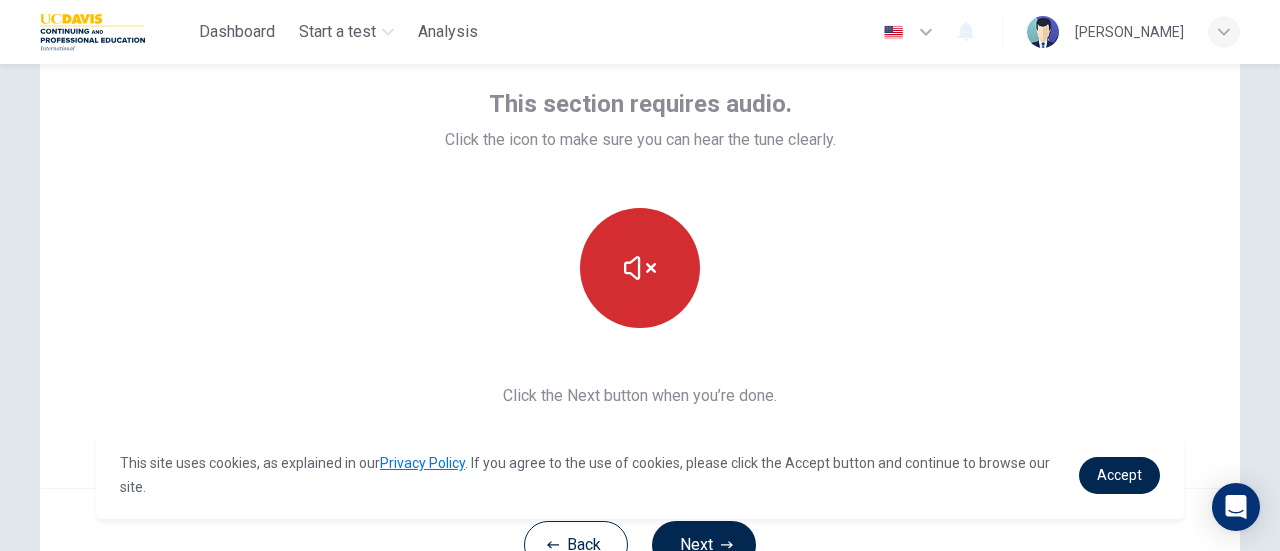 type 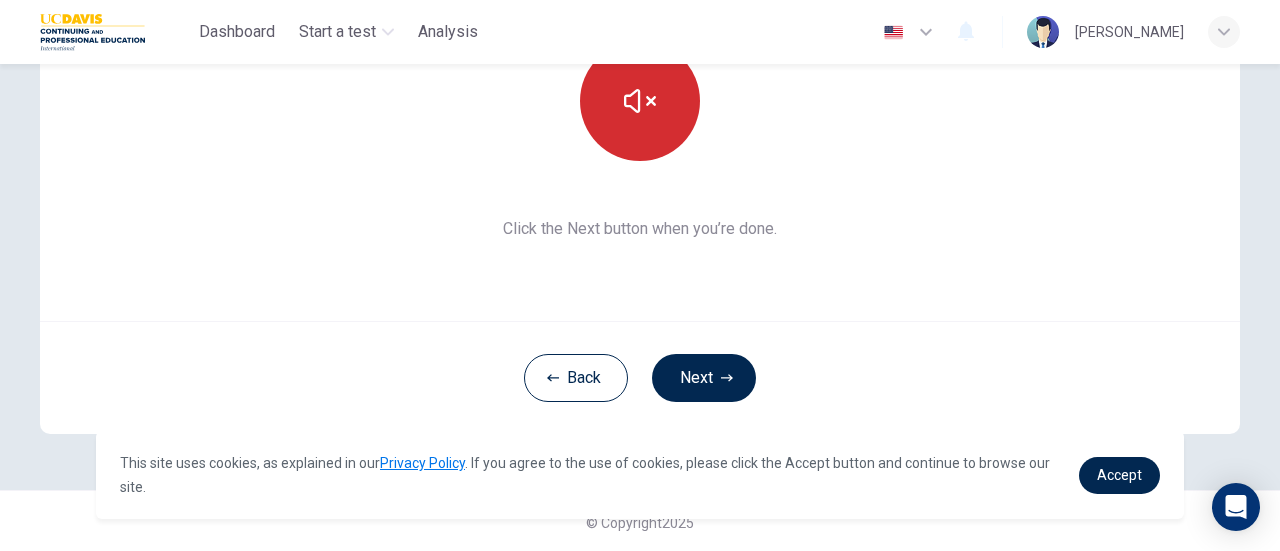 scroll, scrollTop: 280, scrollLeft: 0, axis: vertical 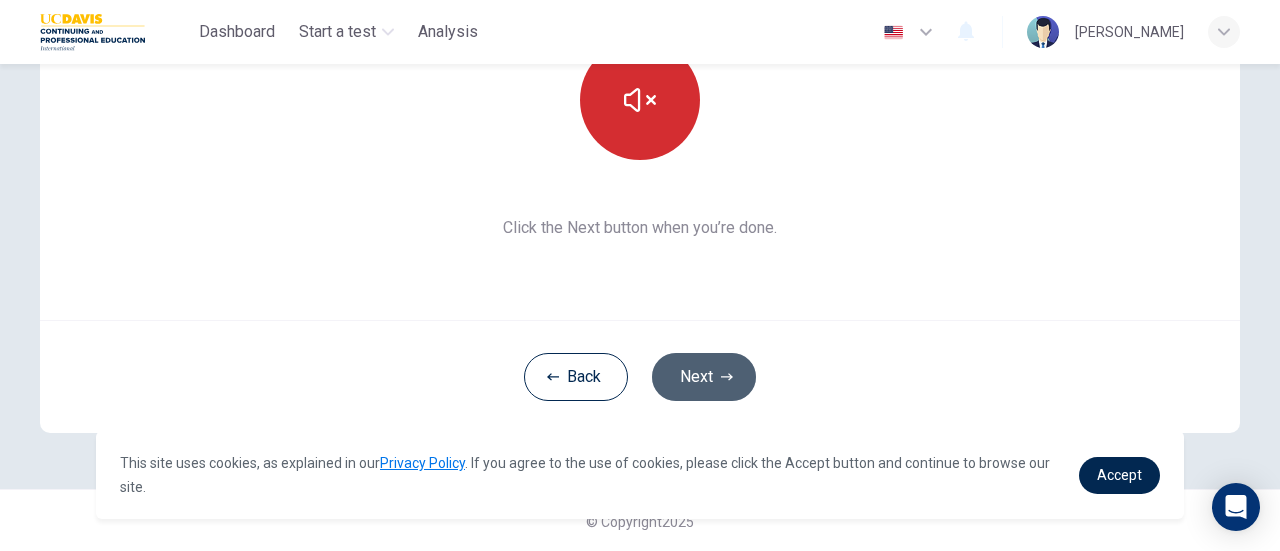 click on "Next" at bounding box center [704, 377] 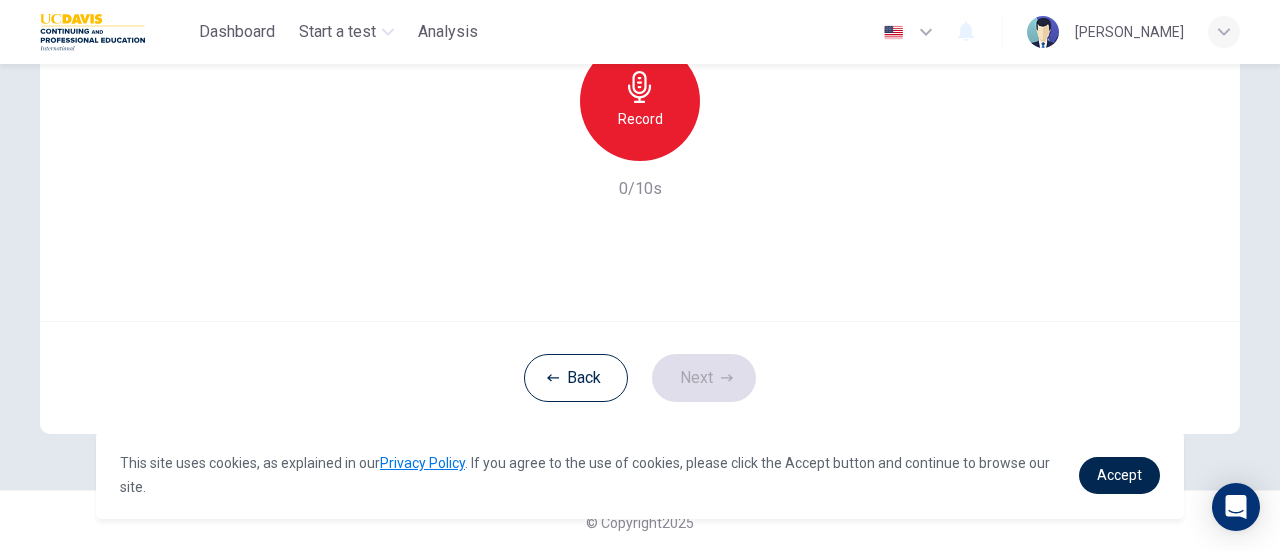scroll, scrollTop: 75, scrollLeft: 0, axis: vertical 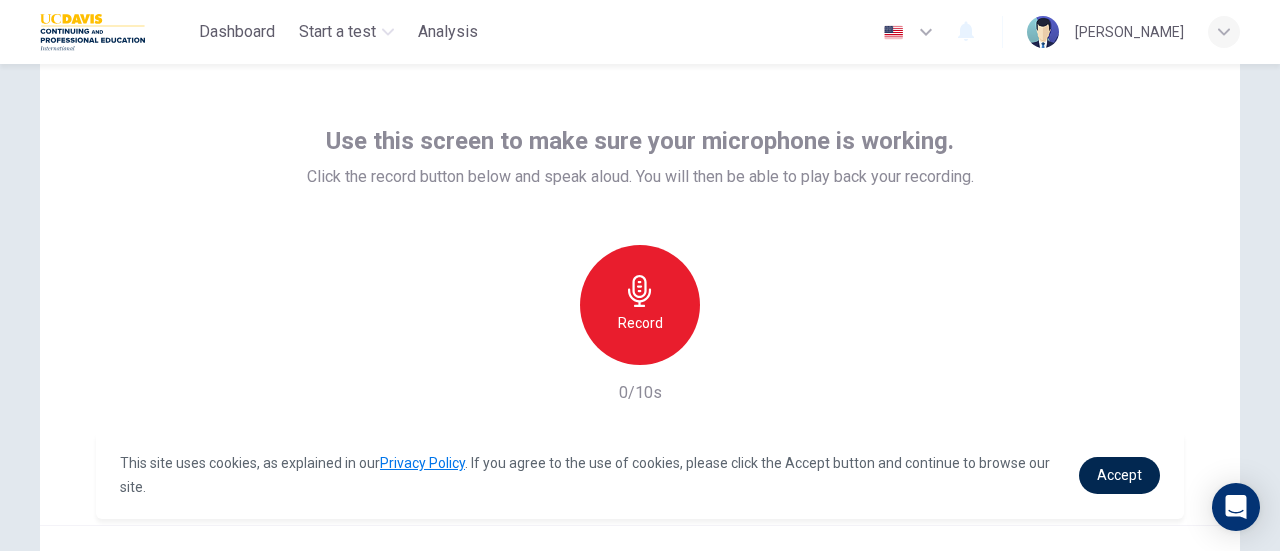 click on "Record" at bounding box center [640, 305] 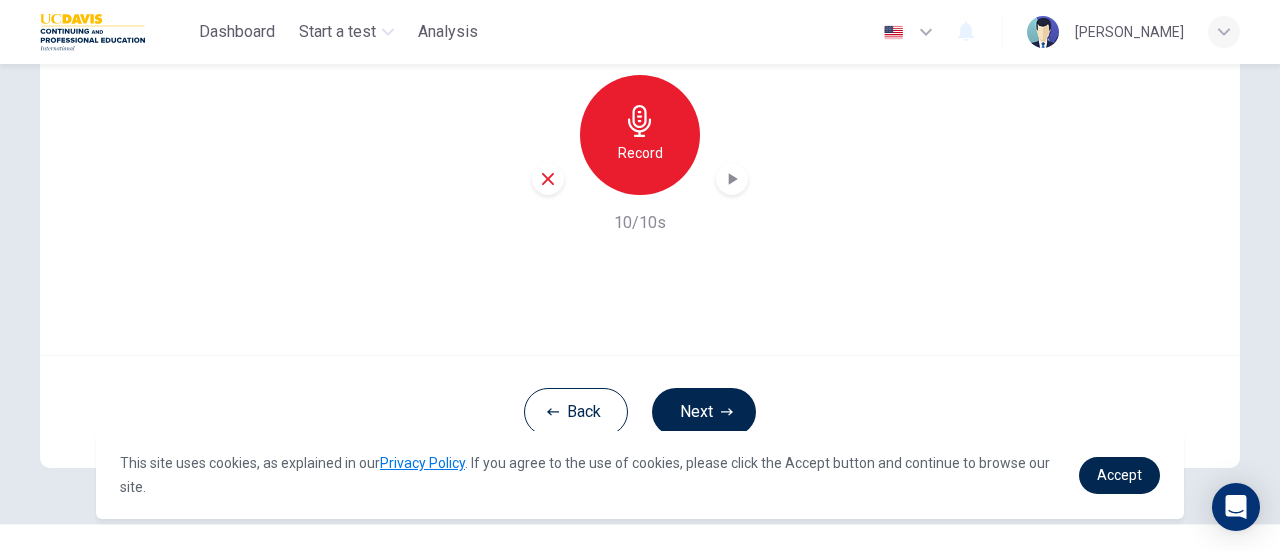 scroll, scrollTop: 247, scrollLeft: 0, axis: vertical 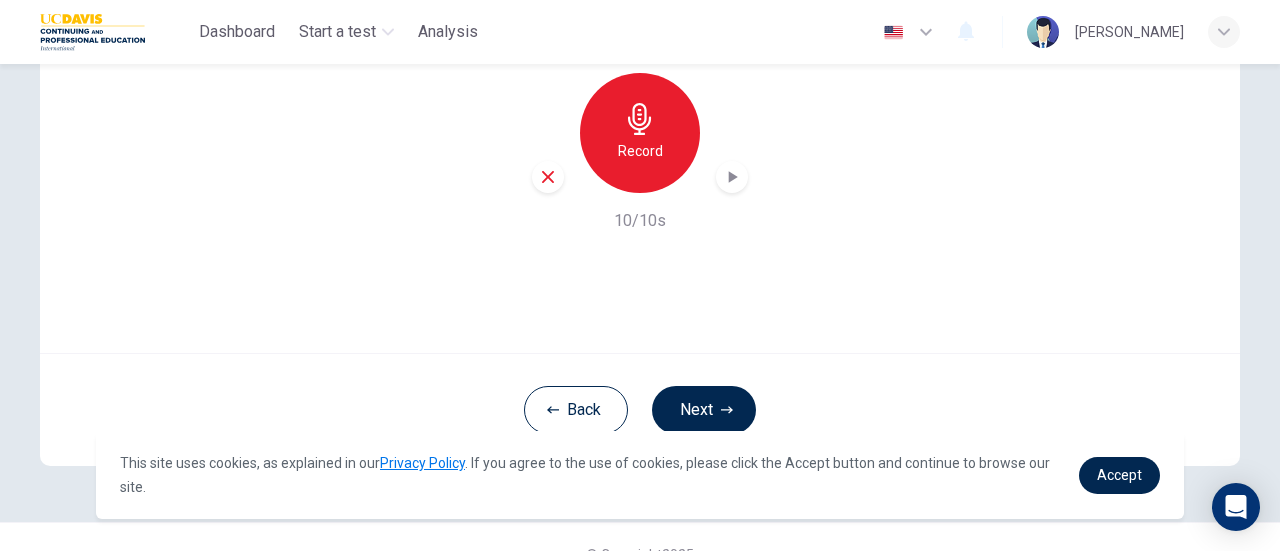 click 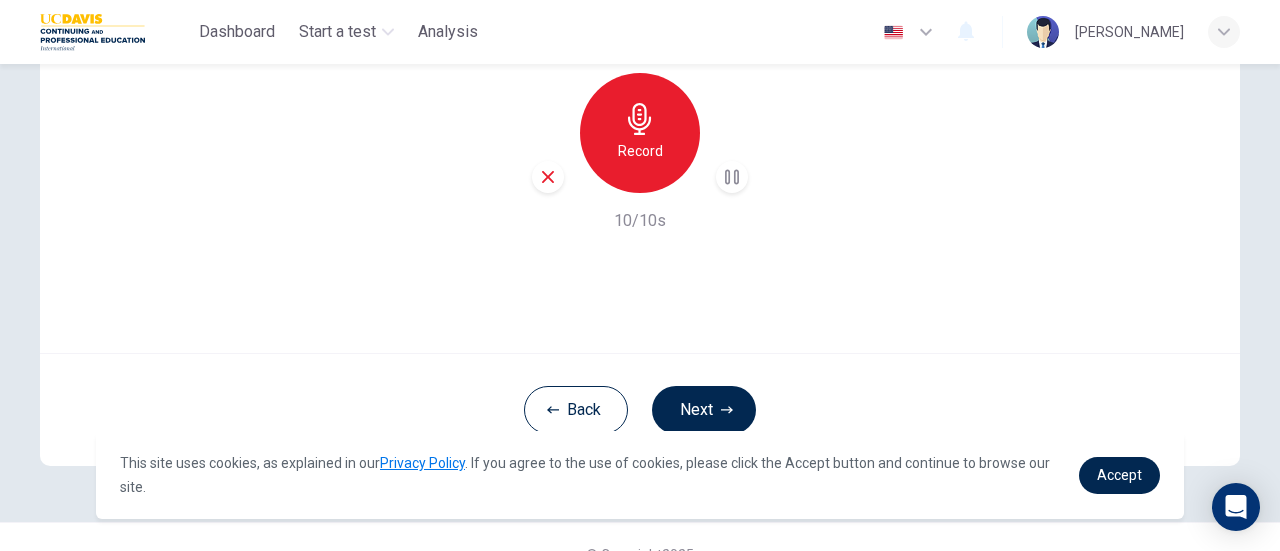 type 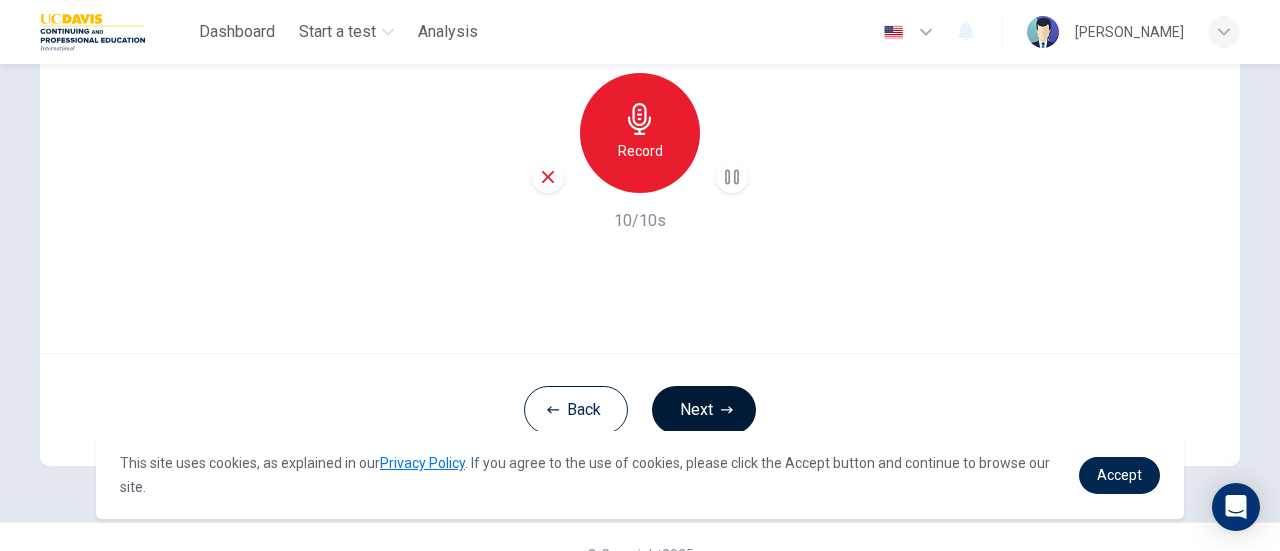 click on "Next" at bounding box center (704, 410) 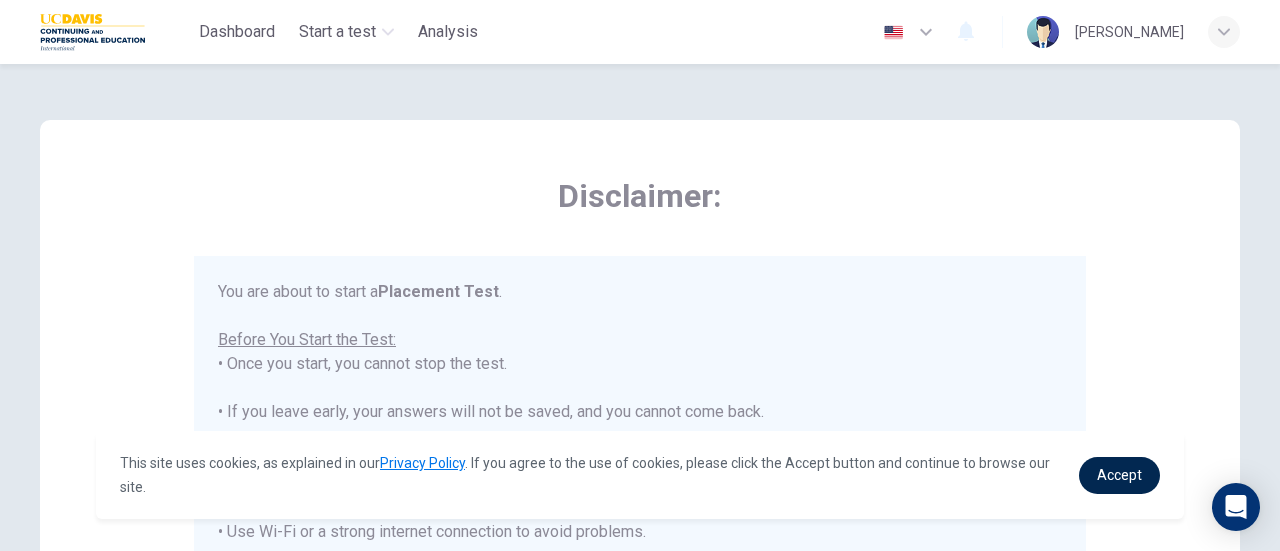 scroll, scrollTop: 1, scrollLeft: 0, axis: vertical 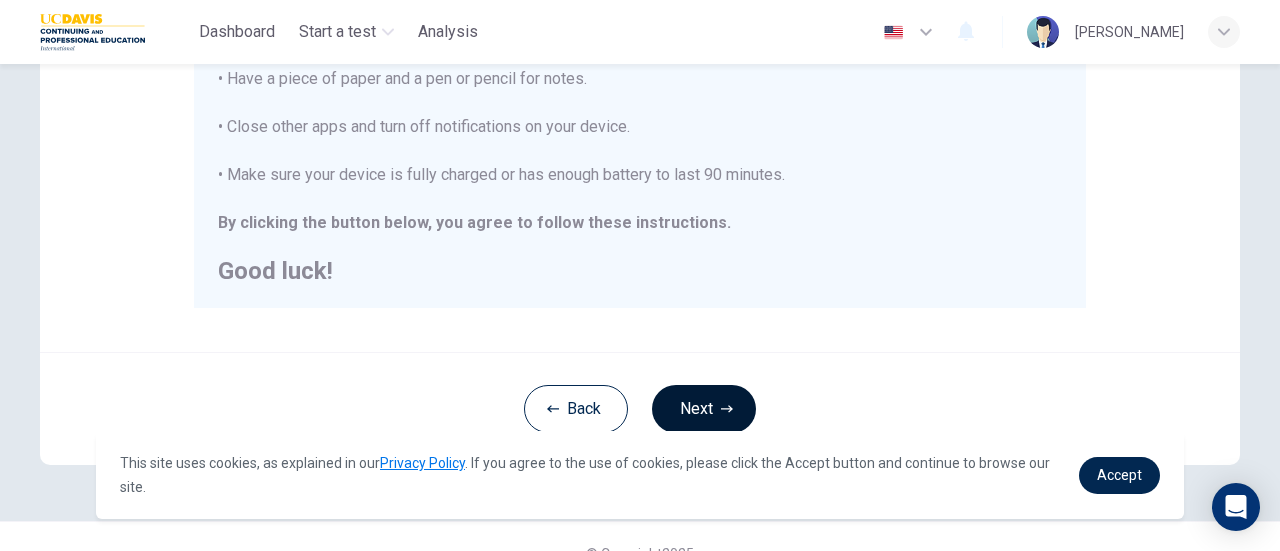 click on "Next" at bounding box center (704, 409) 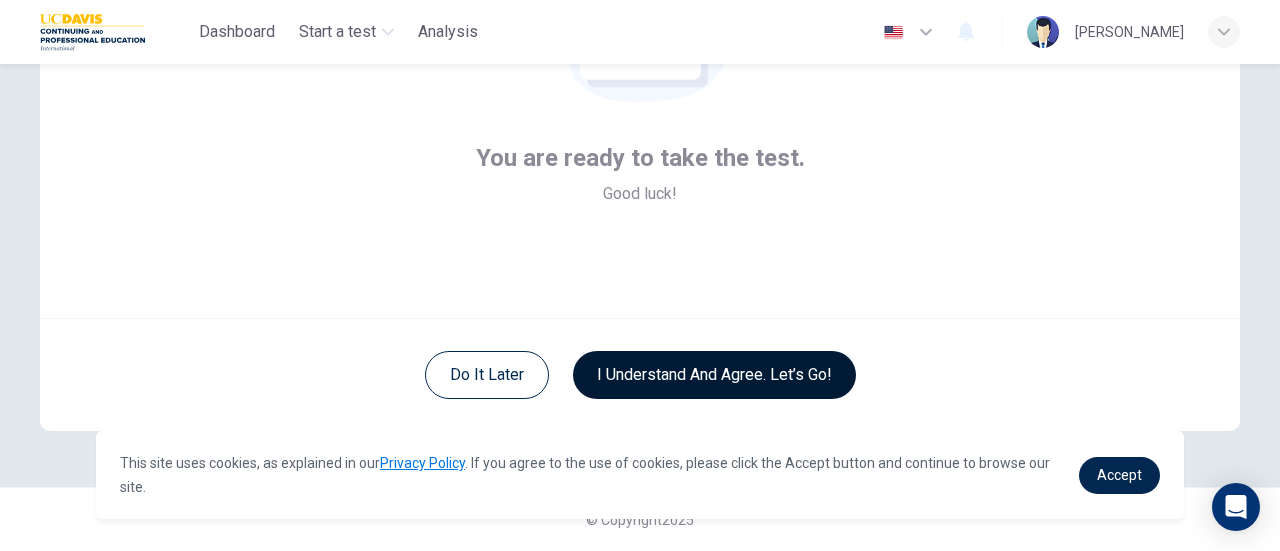 scroll, scrollTop: 281, scrollLeft: 0, axis: vertical 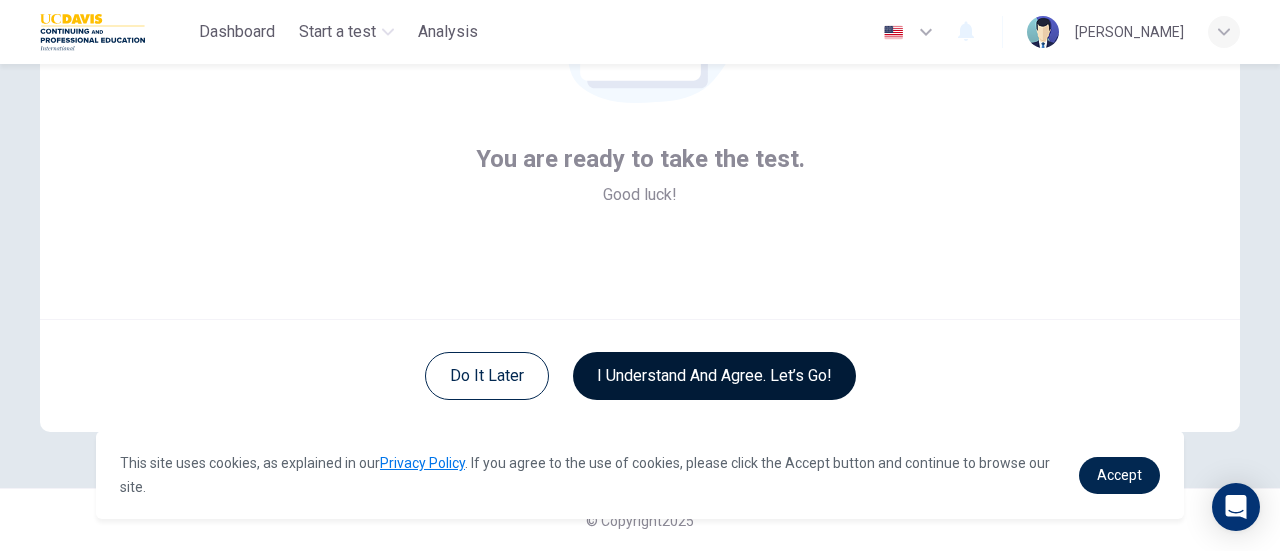 click on "I understand and agree. Let’s go!" at bounding box center (714, 376) 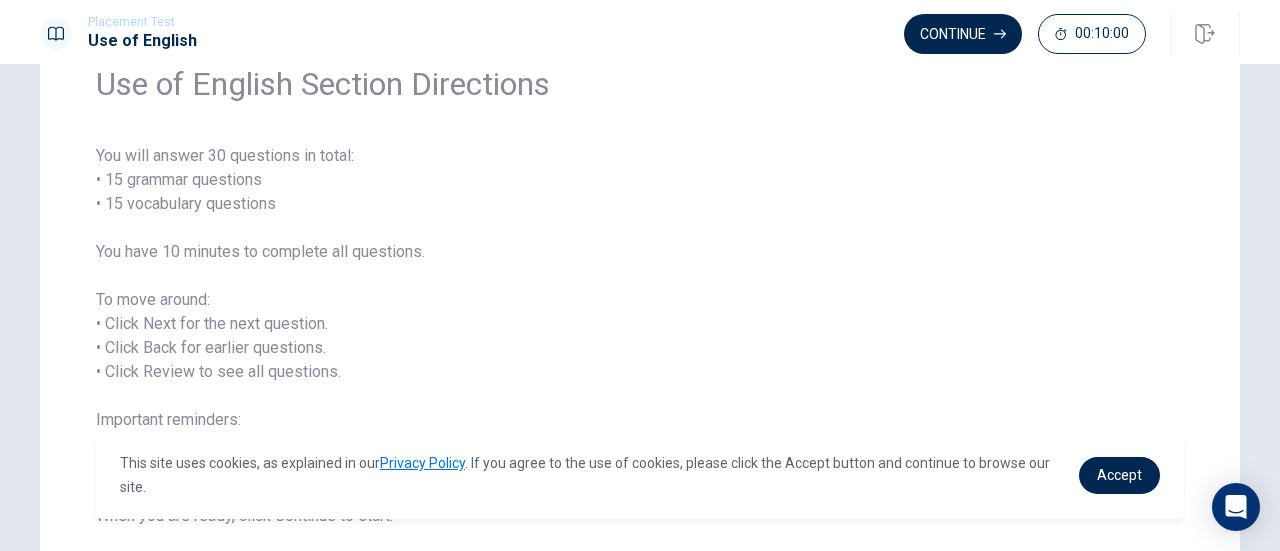 scroll, scrollTop: 92, scrollLeft: 0, axis: vertical 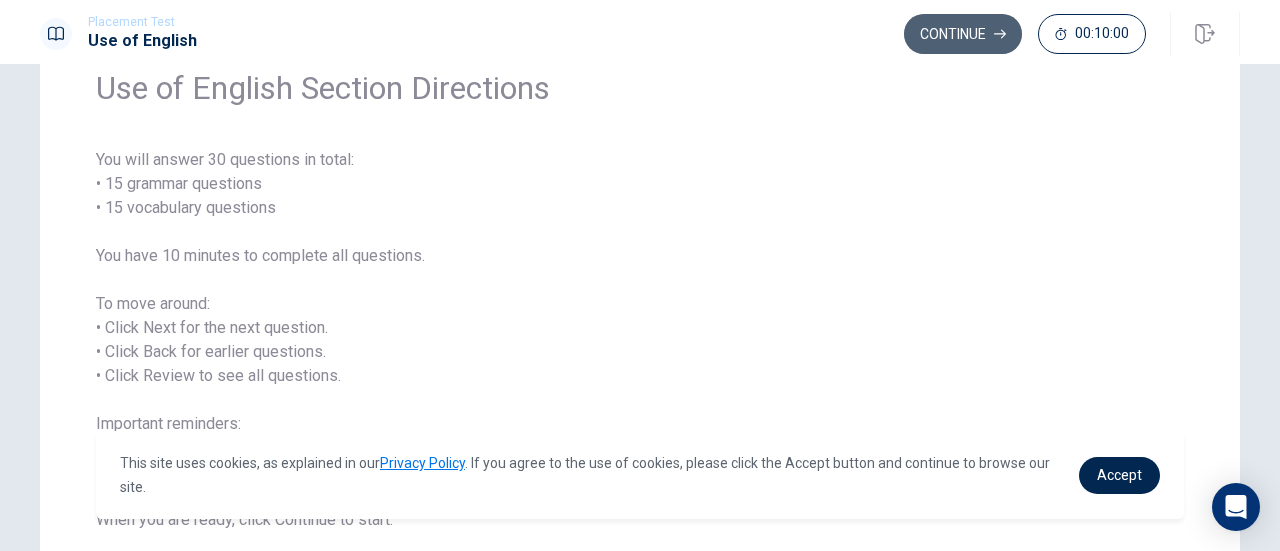 click on "Continue" at bounding box center [963, 34] 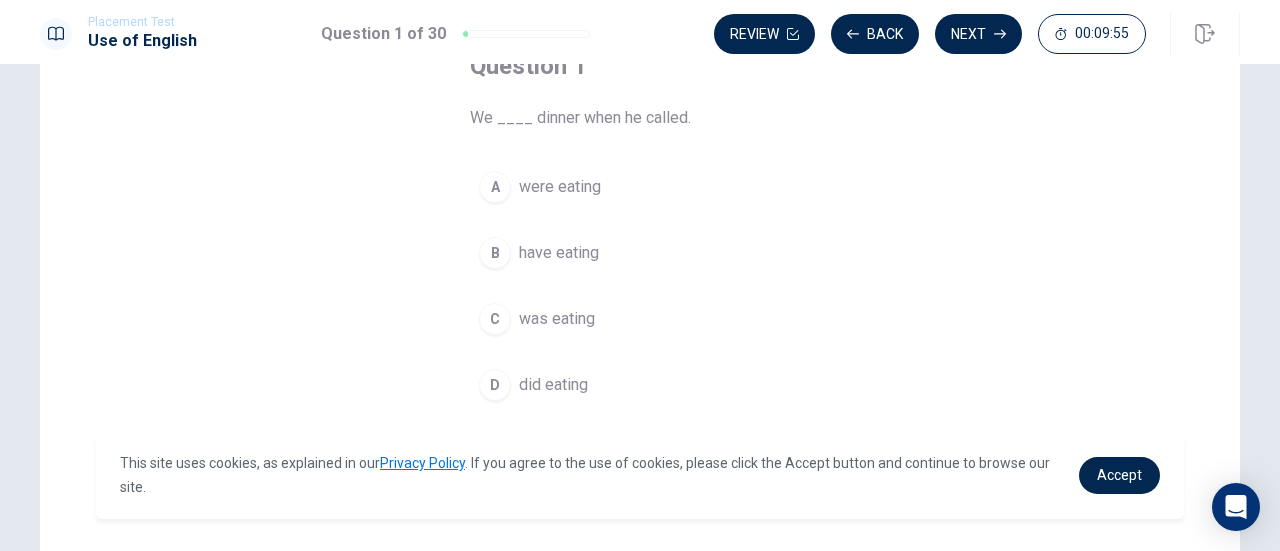 scroll, scrollTop: 138, scrollLeft: 0, axis: vertical 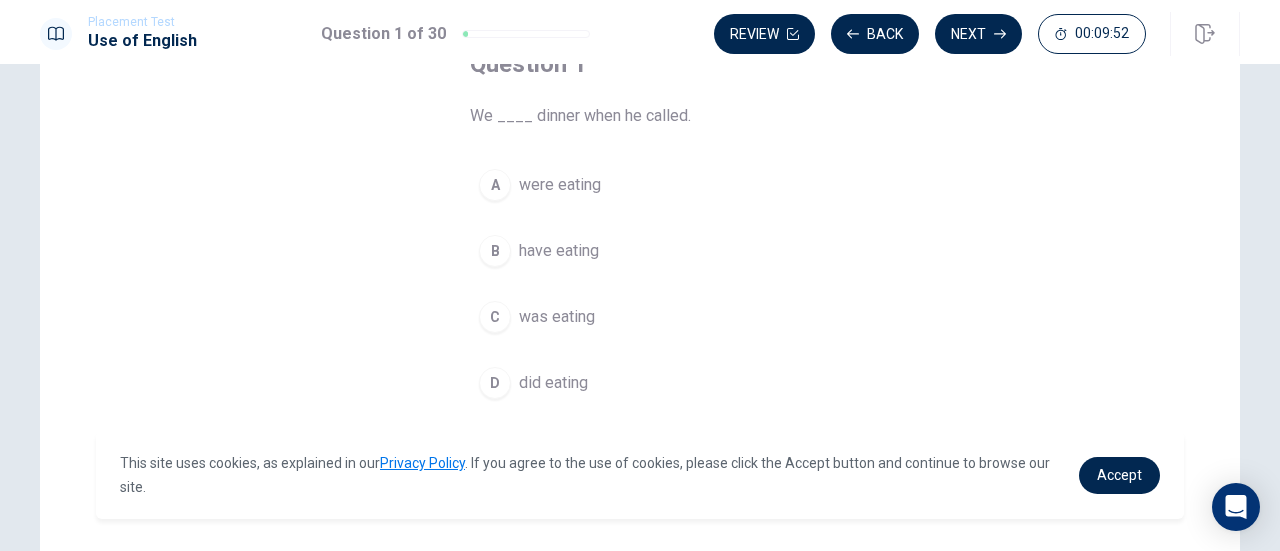 click on "A" at bounding box center (495, 185) 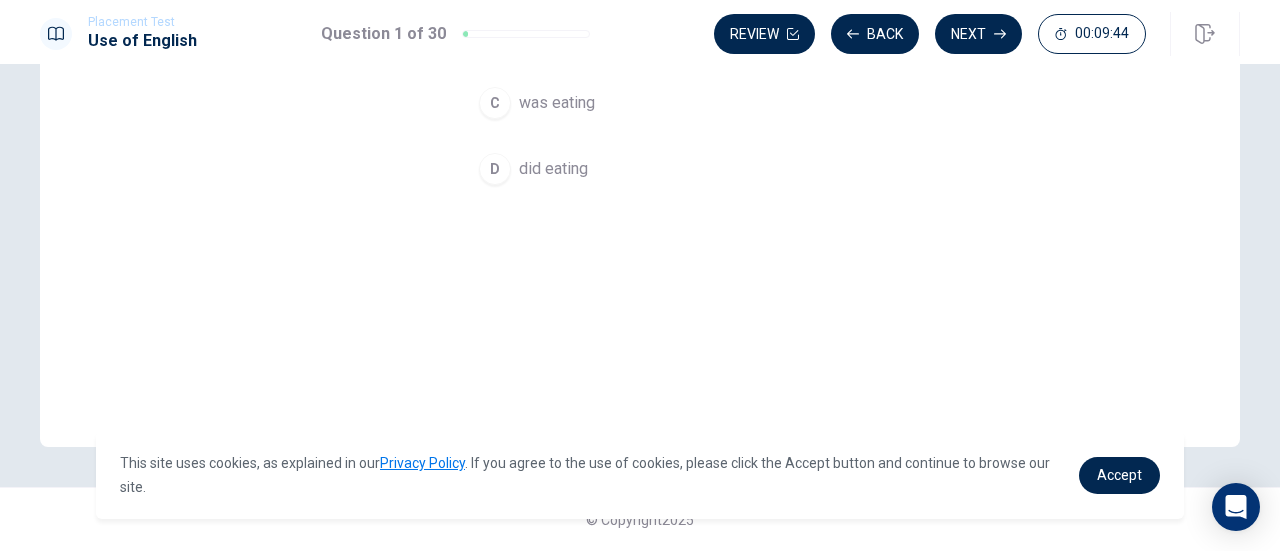 scroll, scrollTop: 161, scrollLeft: 0, axis: vertical 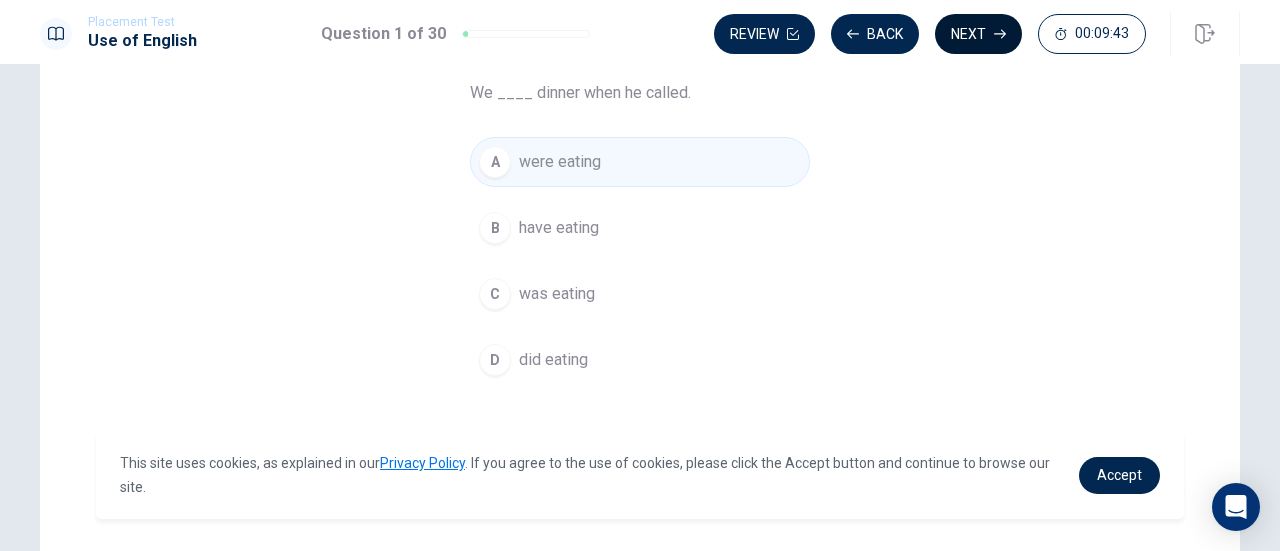 click on "Next" at bounding box center [978, 34] 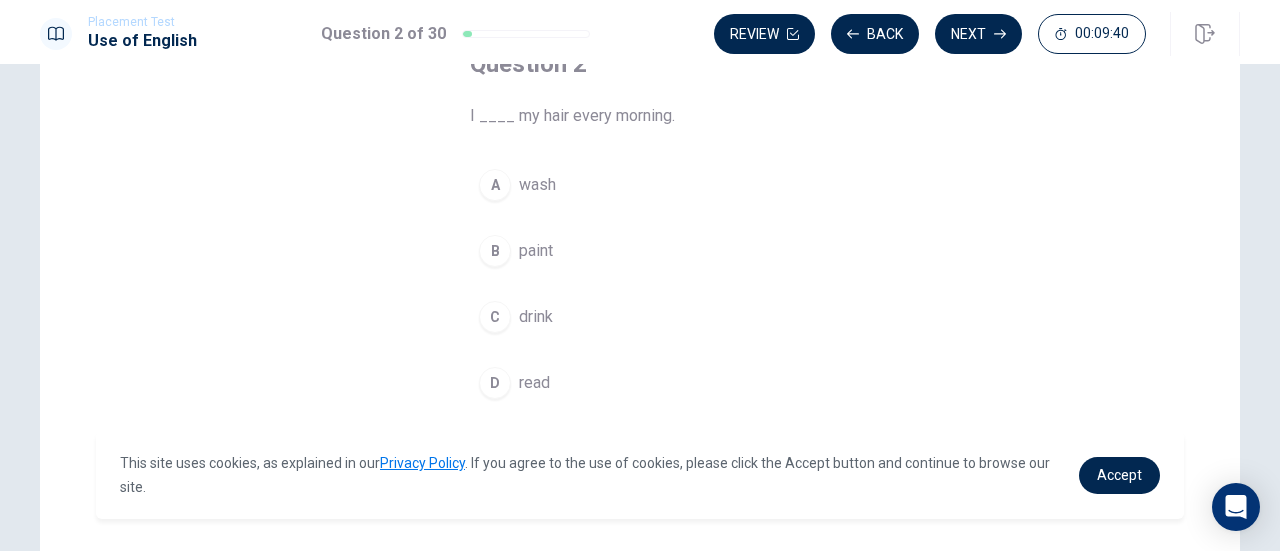 scroll, scrollTop: 139, scrollLeft: 0, axis: vertical 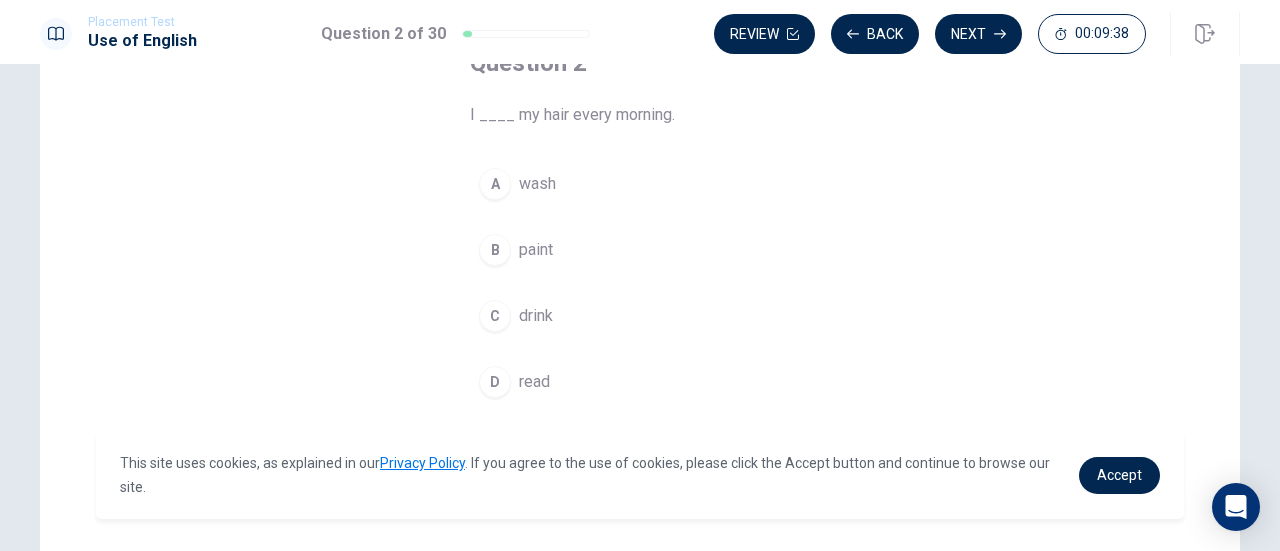 click on "A" at bounding box center (495, 184) 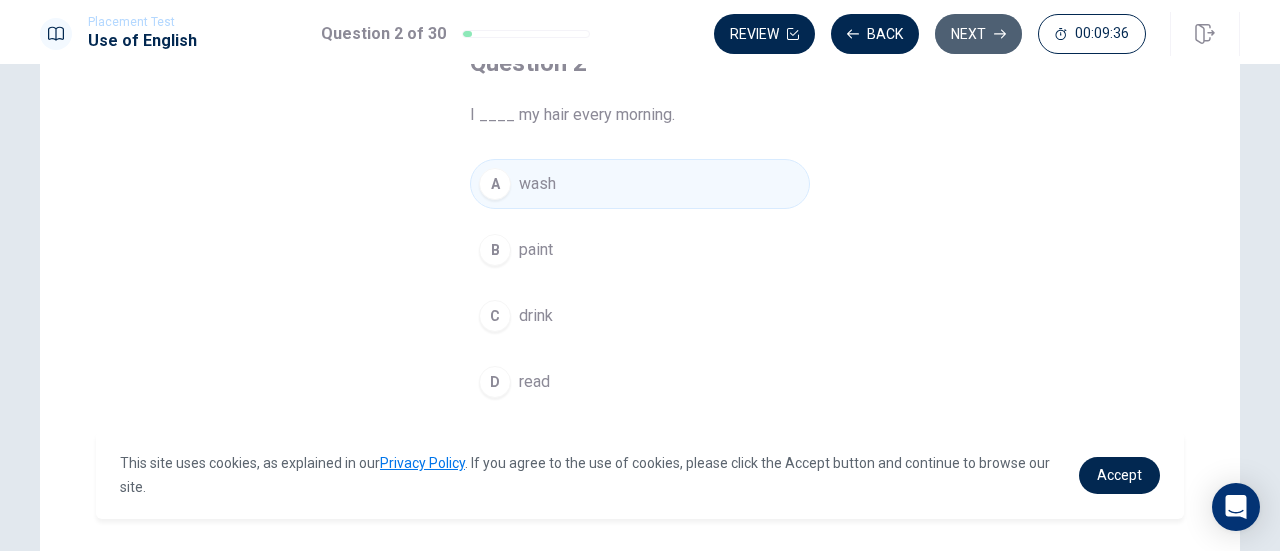 click on "Next" at bounding box center (978, 34) 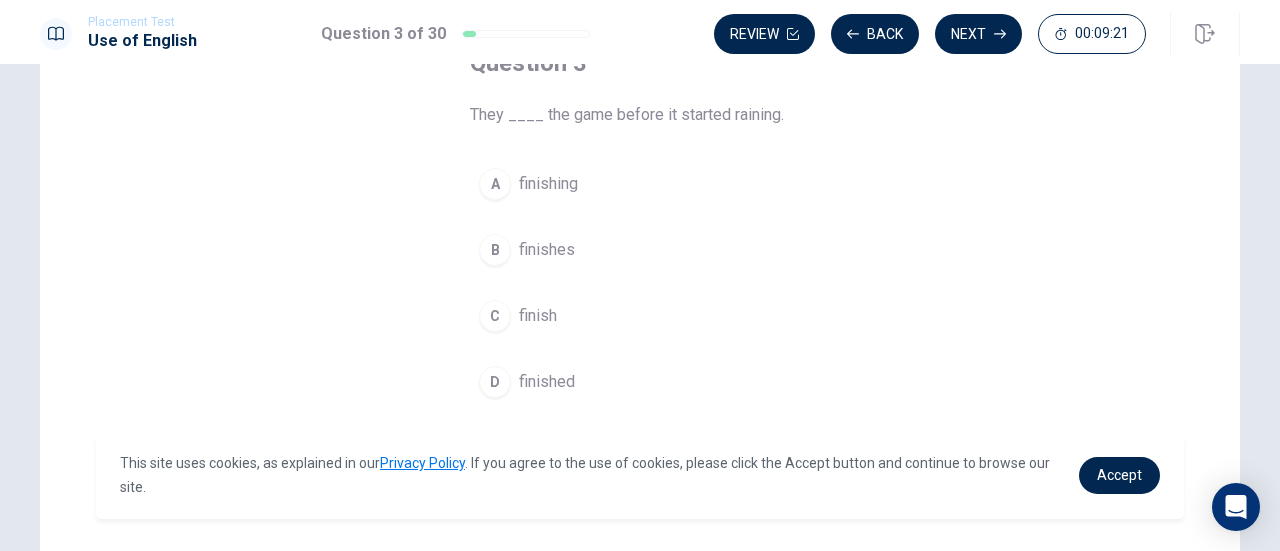 click on "D" at bounding box center [495, 382] 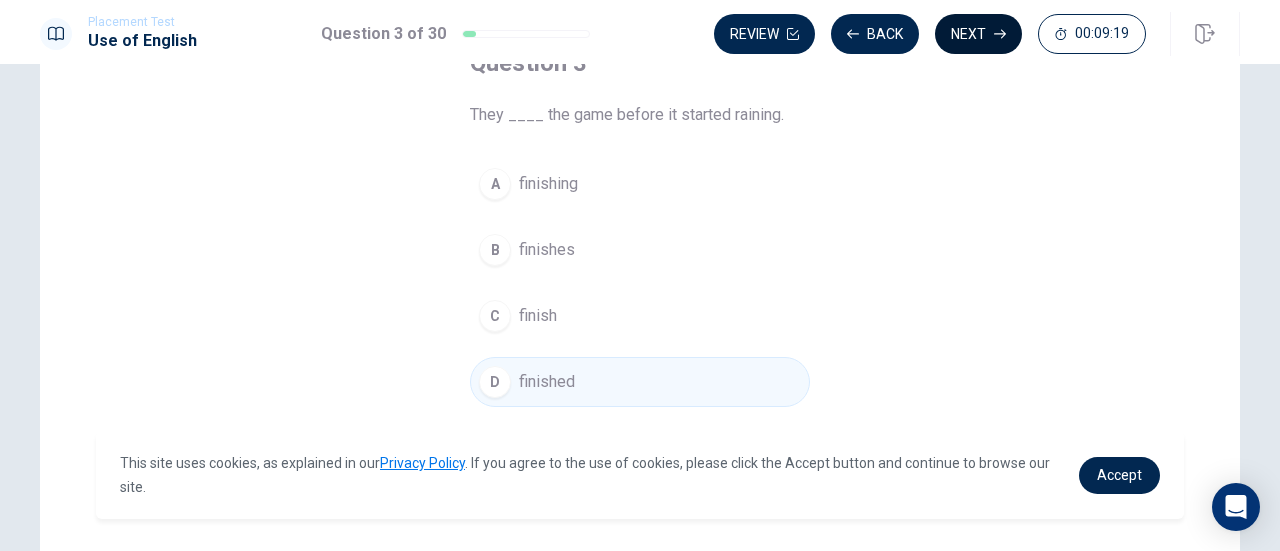 click on "Next" at bounding box center [978, 34] 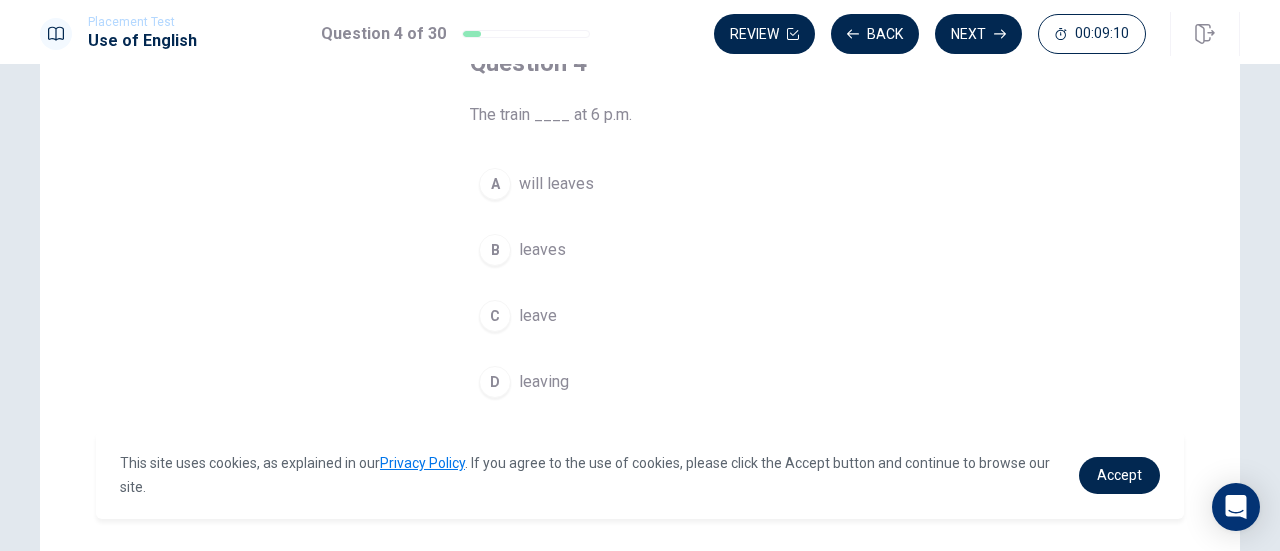 click on "B" at bounding box center [495, 250] 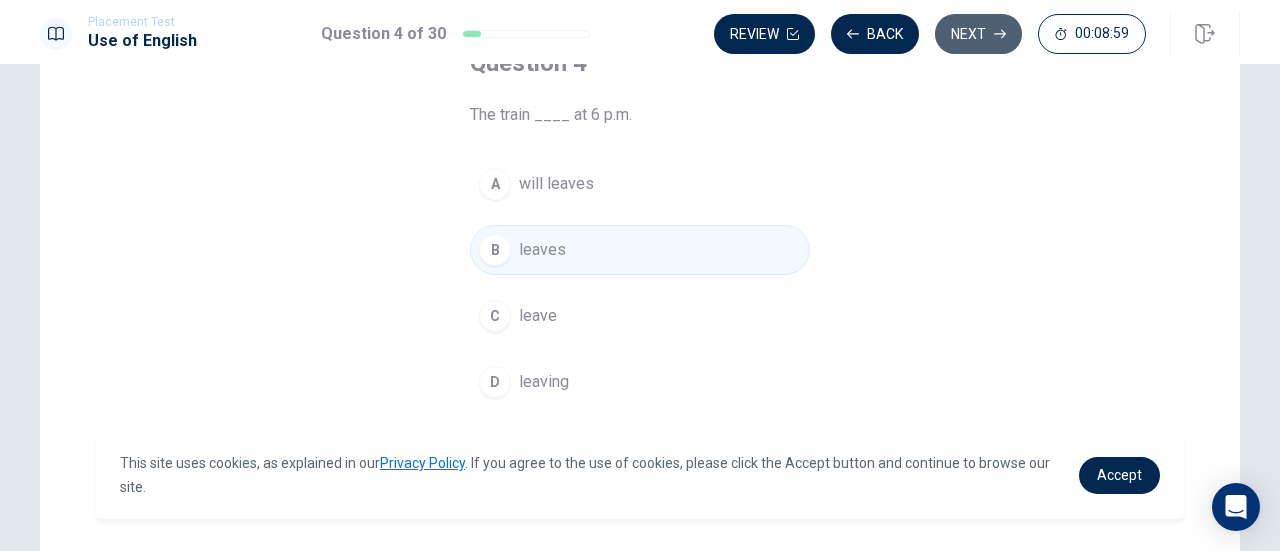 click on "Next" at bounding box center (978, 34) 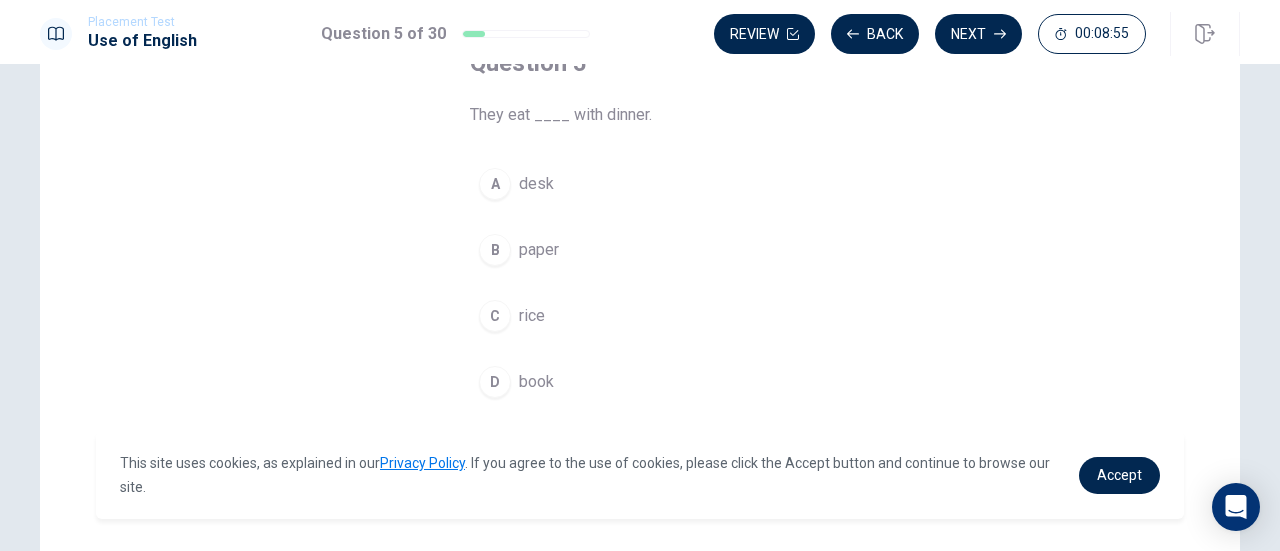 click on "C" at bounding box center [495, 316] 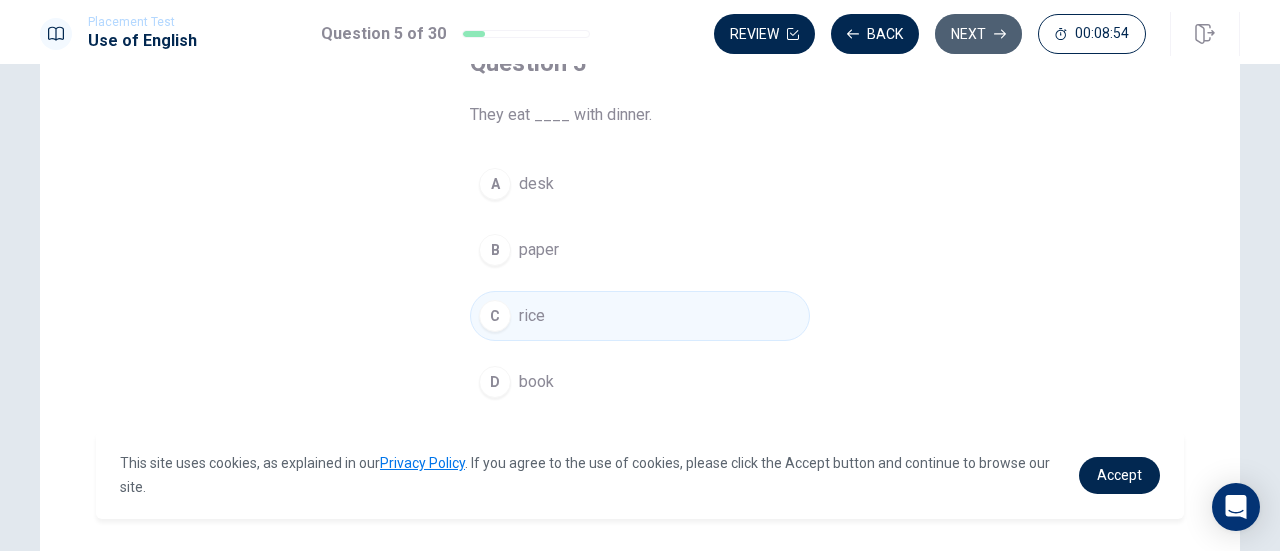 click on "Next" at bounding box center [978, 34] 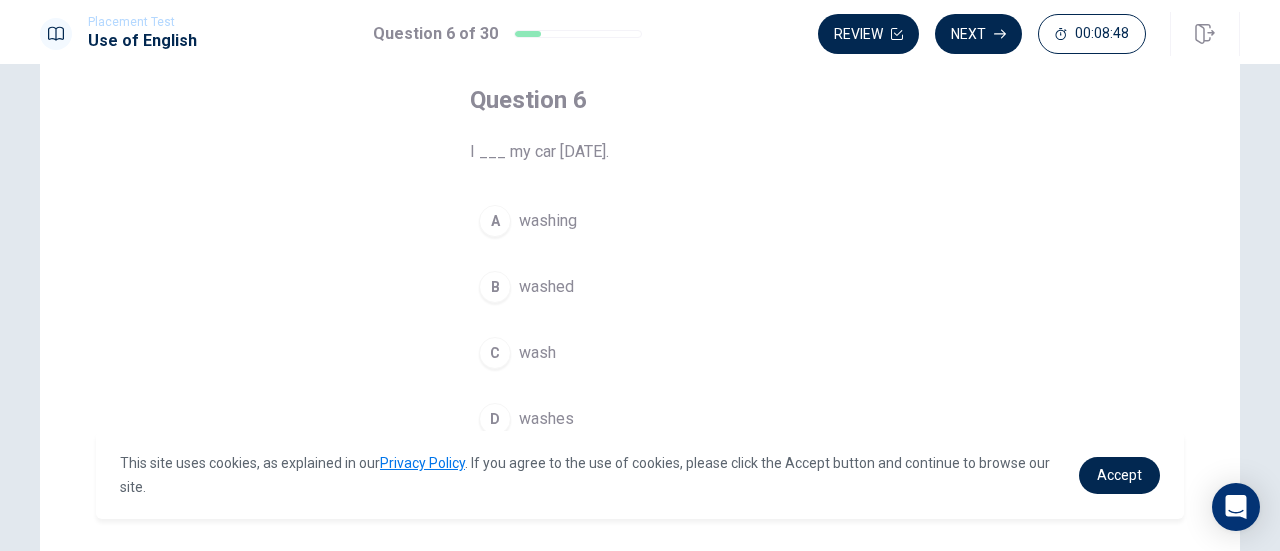 scroll, scrollTop: 126, scrollLeft: 0, axis: vertical 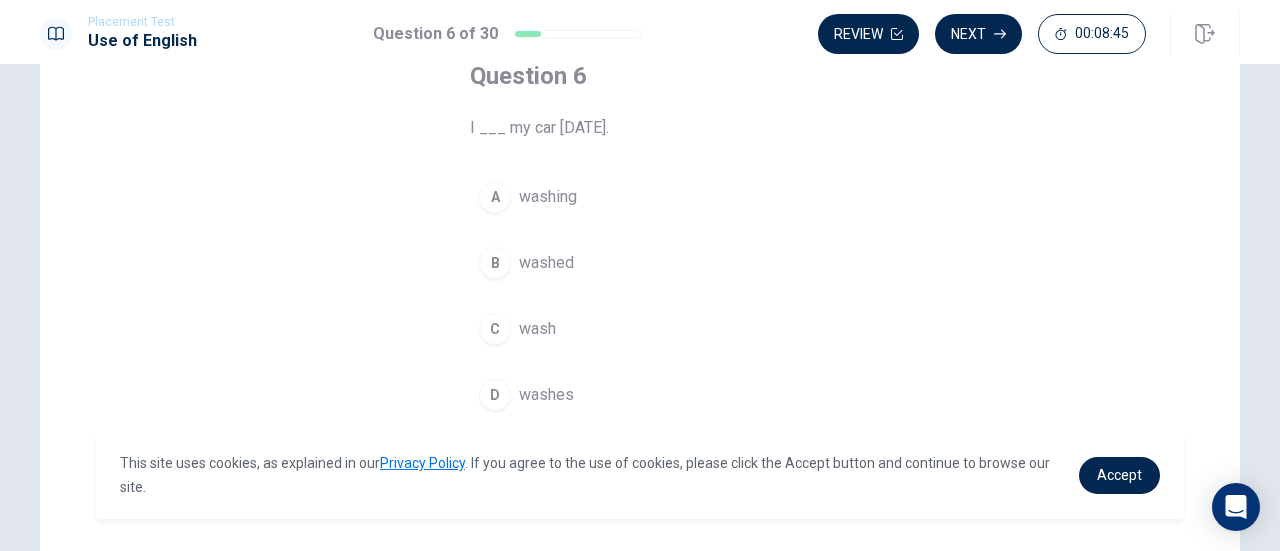 click on "B" at bounding box center (495, 263) 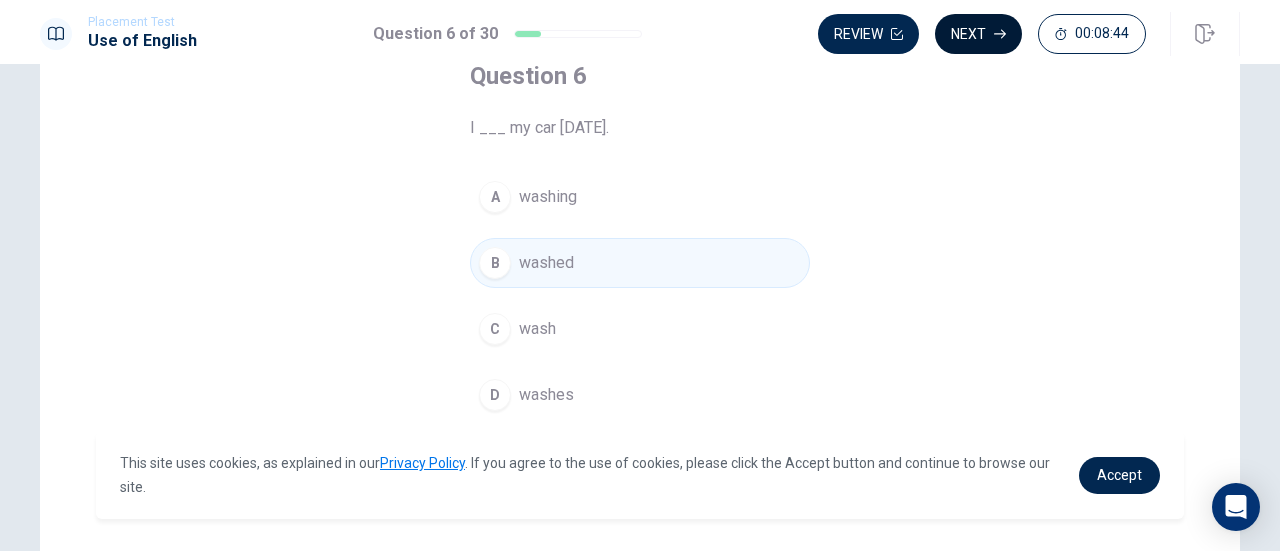 click on "Next" at bounding box center [978, 34] 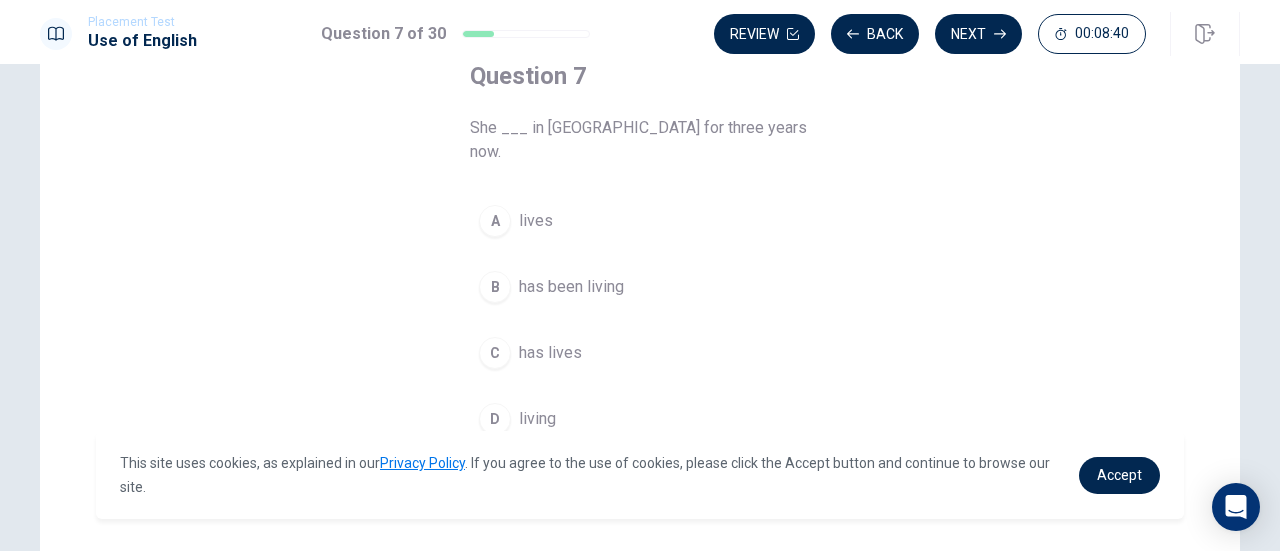 click on "B" at bounding box center [495, 287] 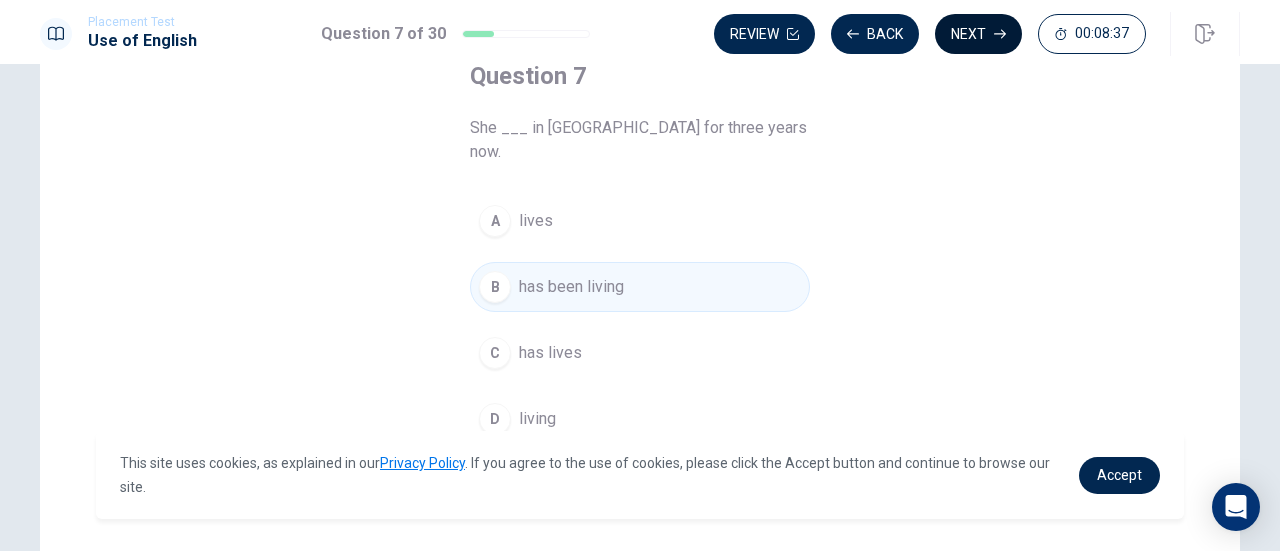 click on "Next" at bounding box center (978, 34) 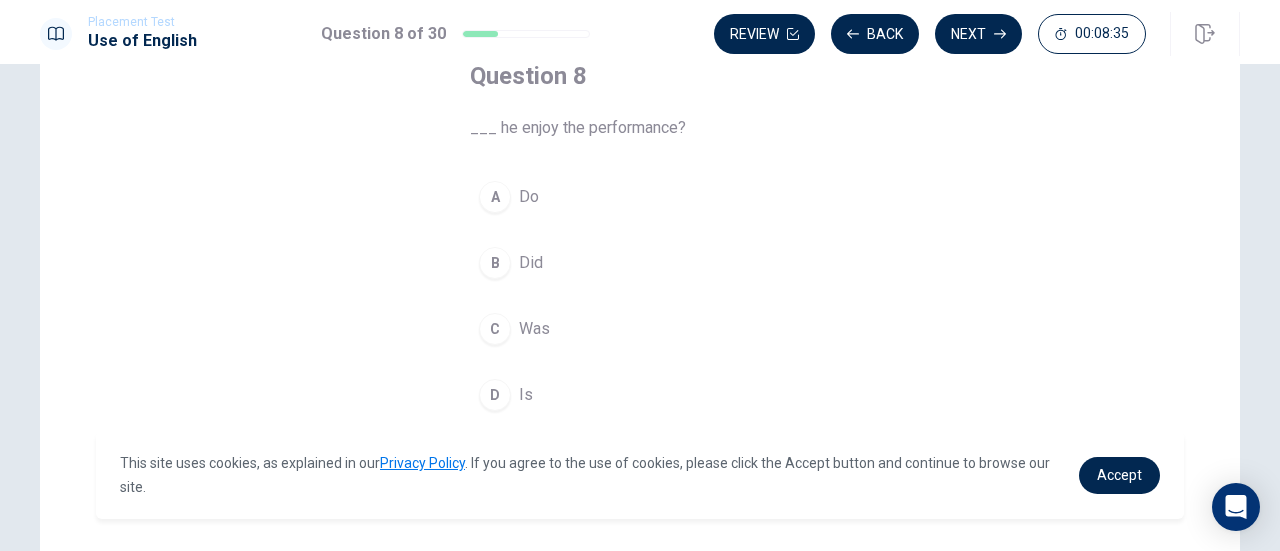 scroll, scrollTop: 166, scrollLeft: 0, axis: vertical 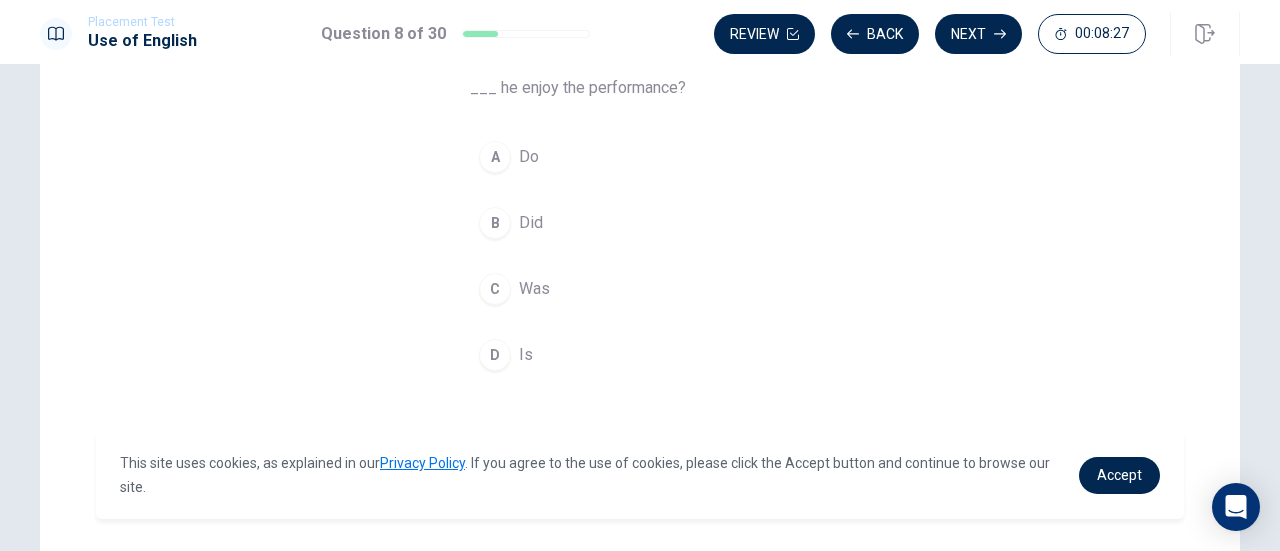 click on "B" at bounding box center (495, 223) 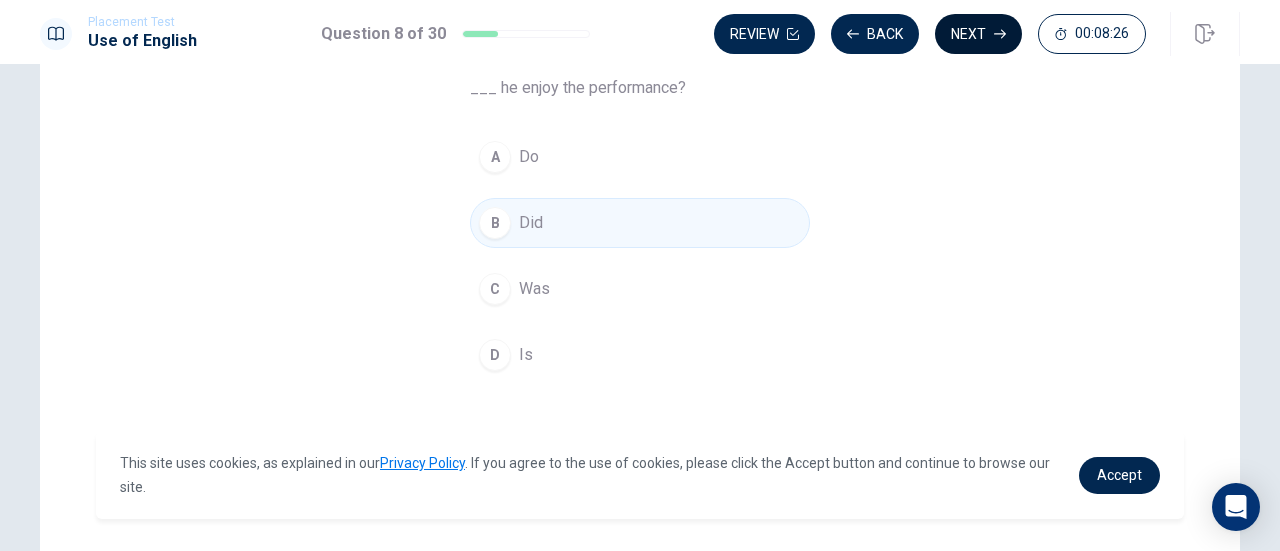 click on "Next" at bounding box center (978, 34) 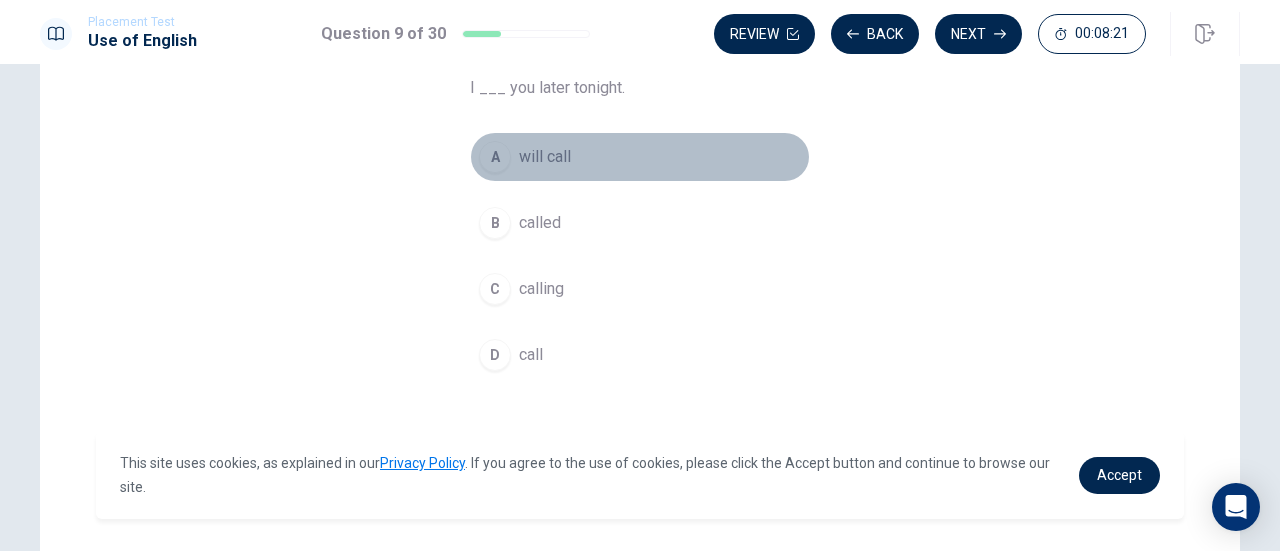 click on "A" at bounding box center (495, 157) 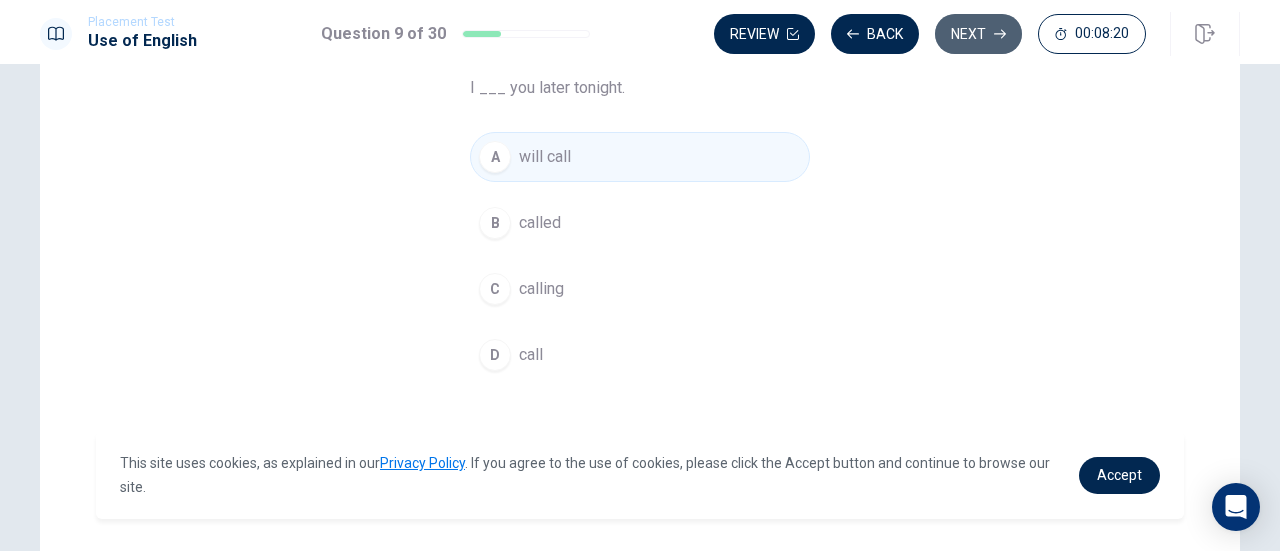 click on "Next" at bounding box center (978, 34) 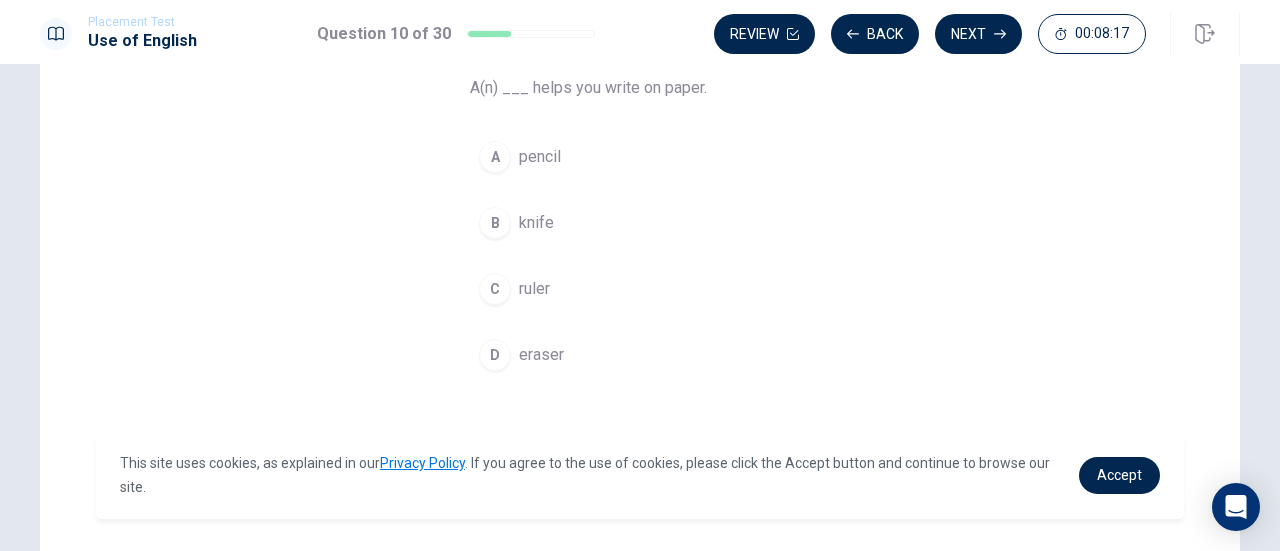 click on "A" at bounding box center (495, 157) 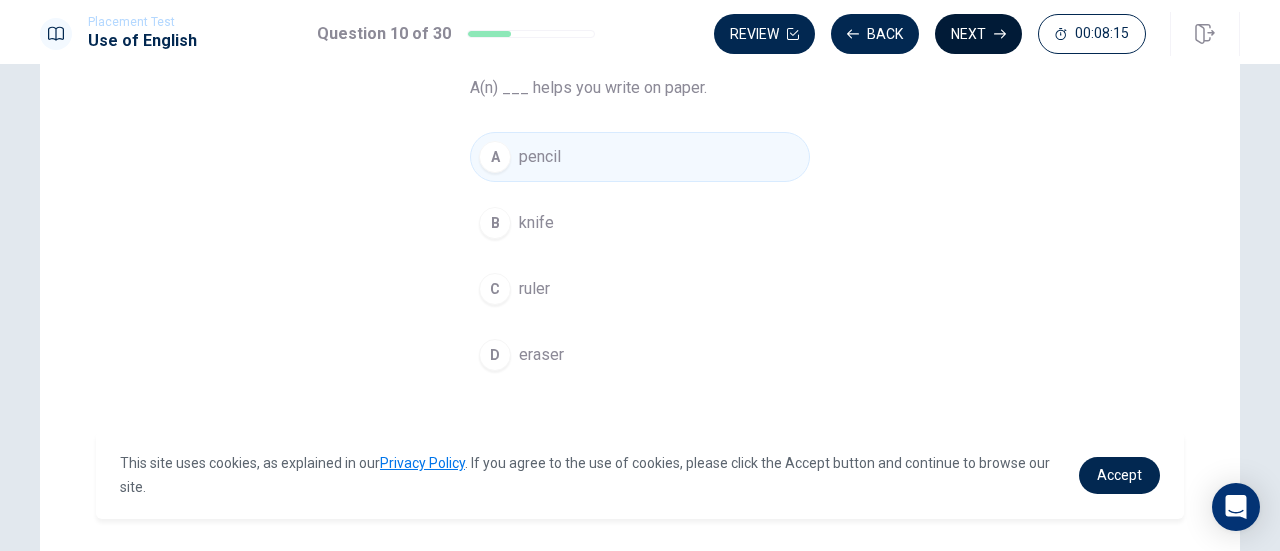 click on "Next" at bounding box center [978, 34] 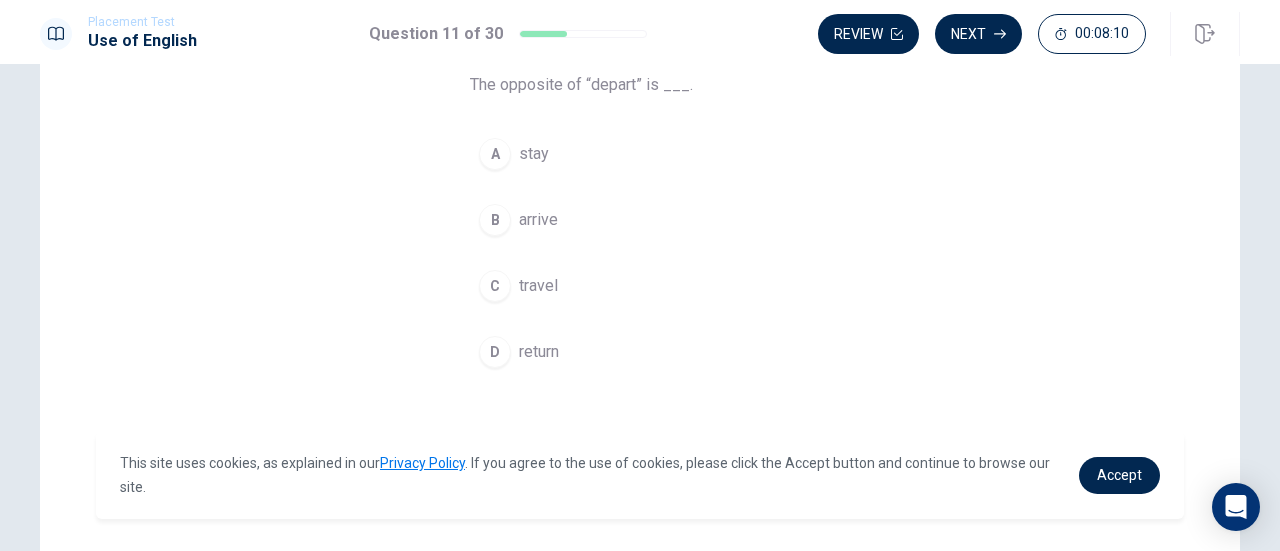 scroll, scrollTop: 171, scrollLeft: 0, axis: vertical 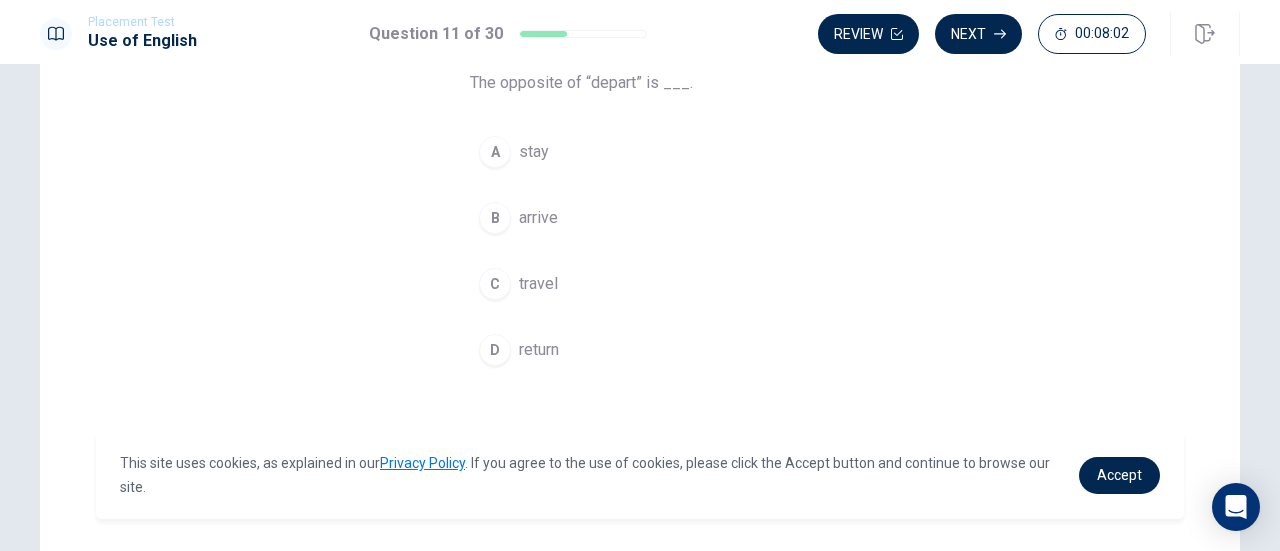 click on "B arrive" at bounding box center [640, 218] 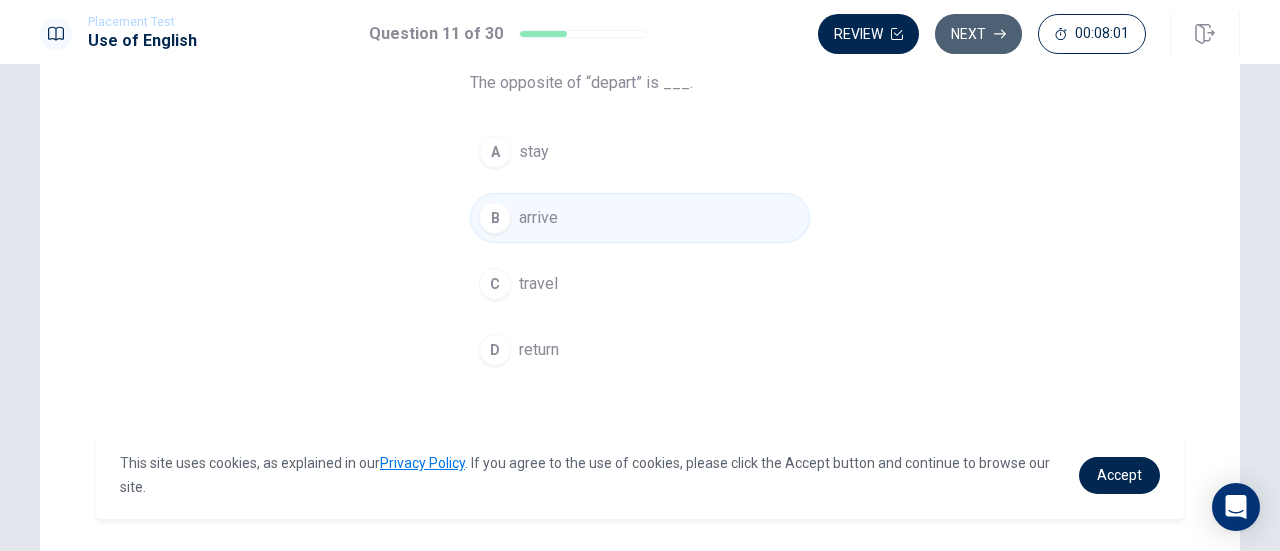 click on "Next" at bounding box center (978, 34) 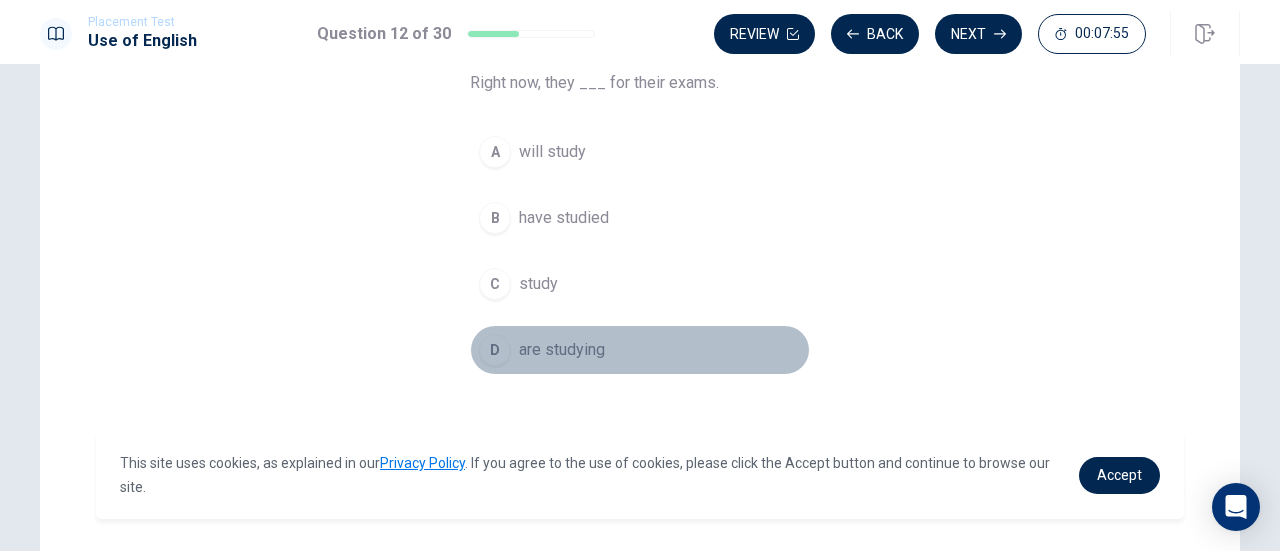 click on "D" at bounding box center [495, 350] 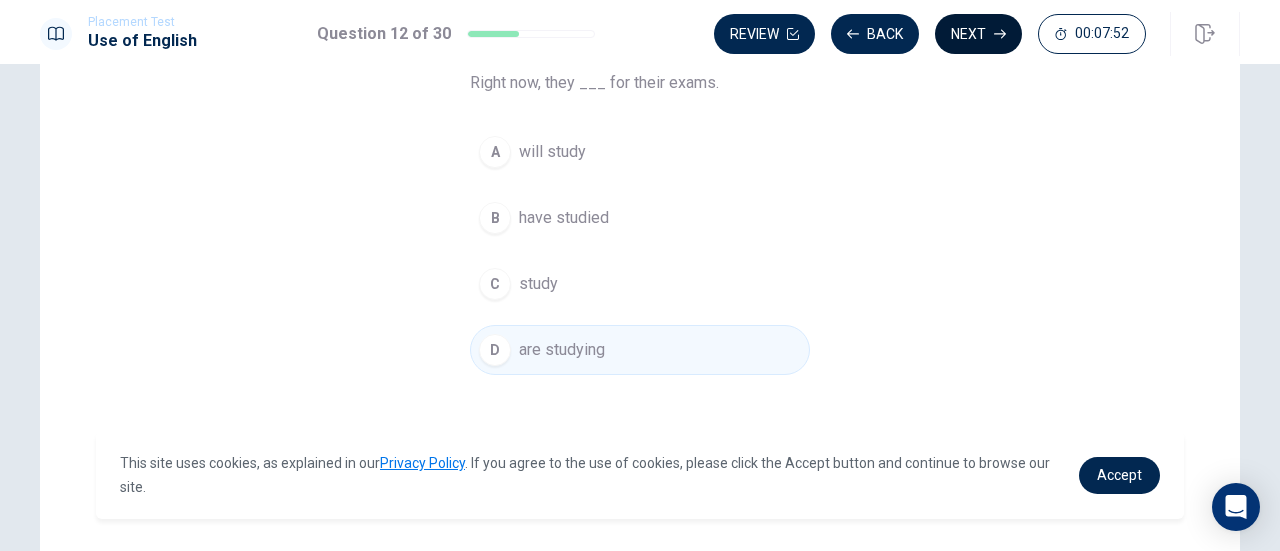 click on "Next" at bounding box center (978, 34) 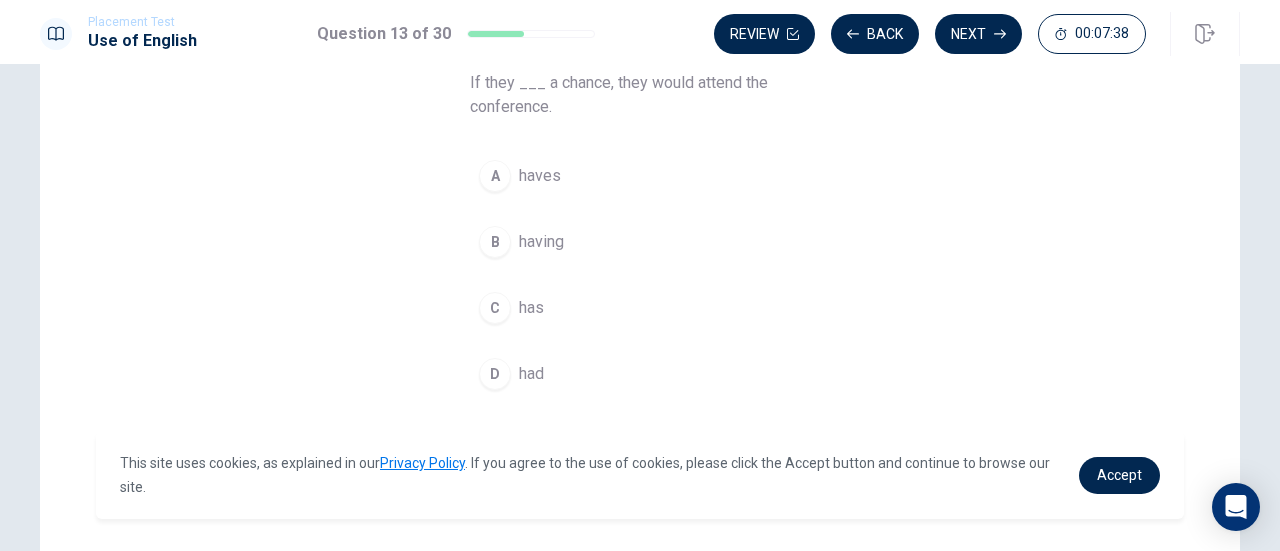 click on "D" at bounding box center (495, 374) 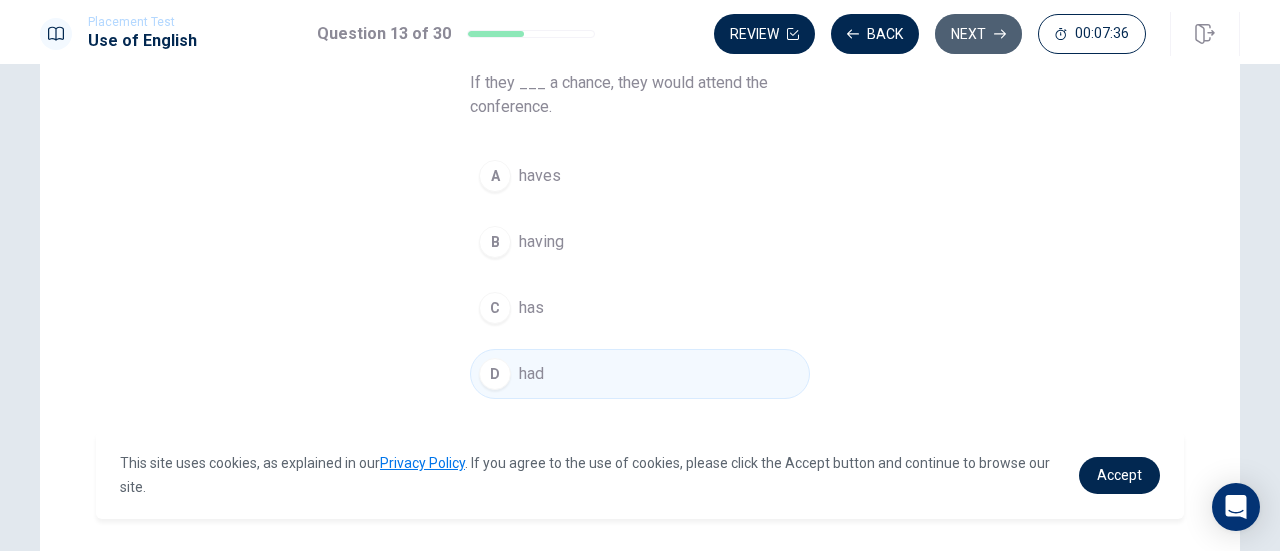 click on "Next" at bounding box center [978, 34] 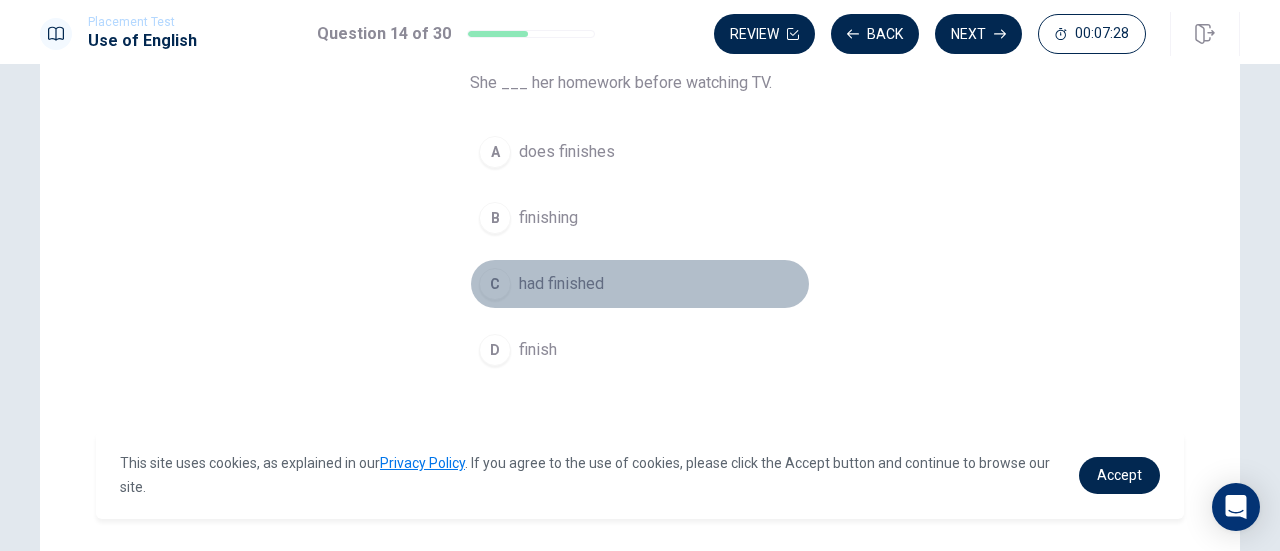 click on "C" at bounding box center [495, 284] 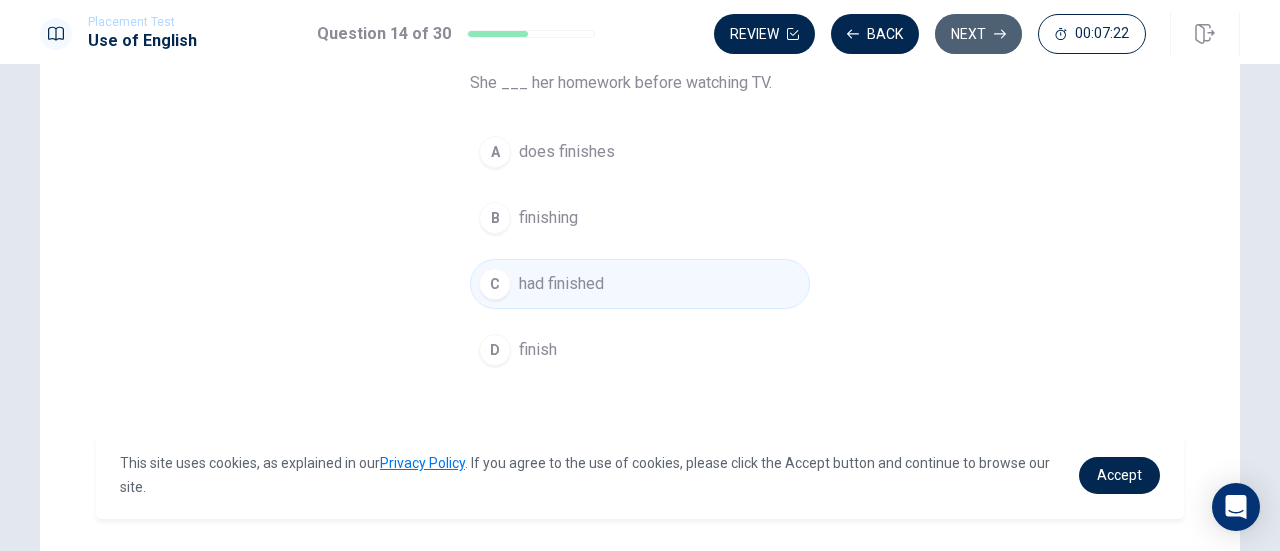 click on "Next" at bounding box center (978, 34) 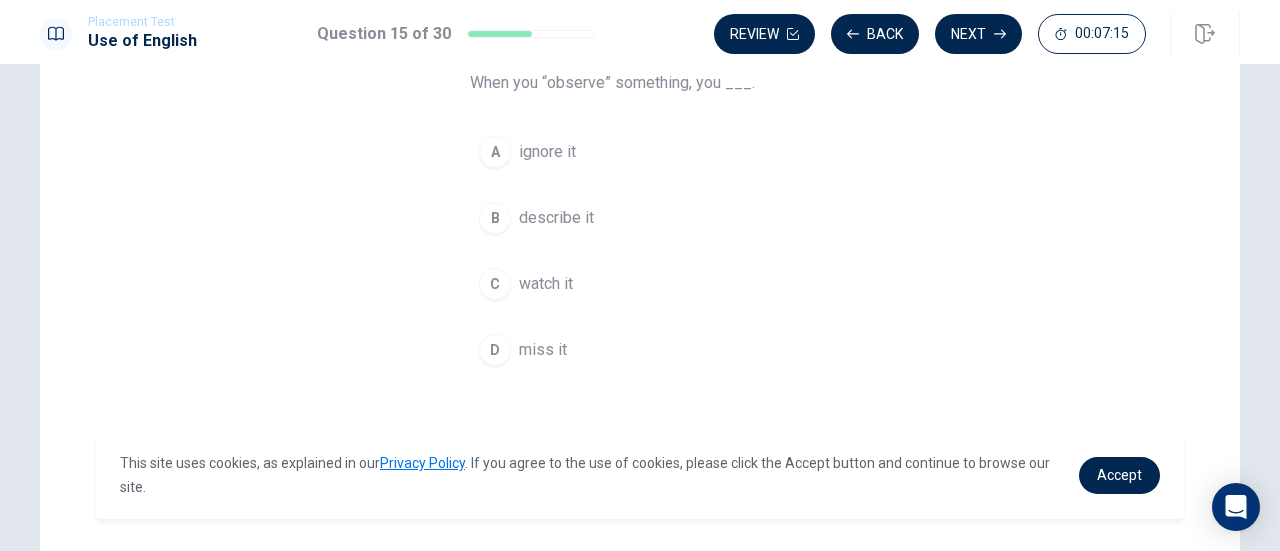 click on "C" at bounding box center [495, 284] 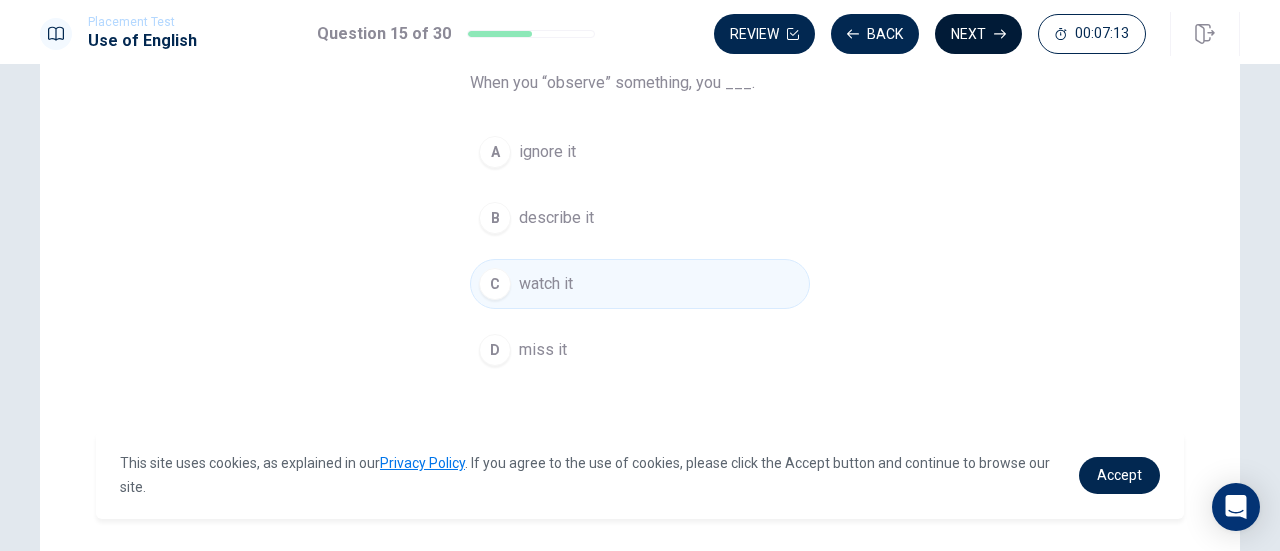 click on "Next" at bounding box center [978, 34] 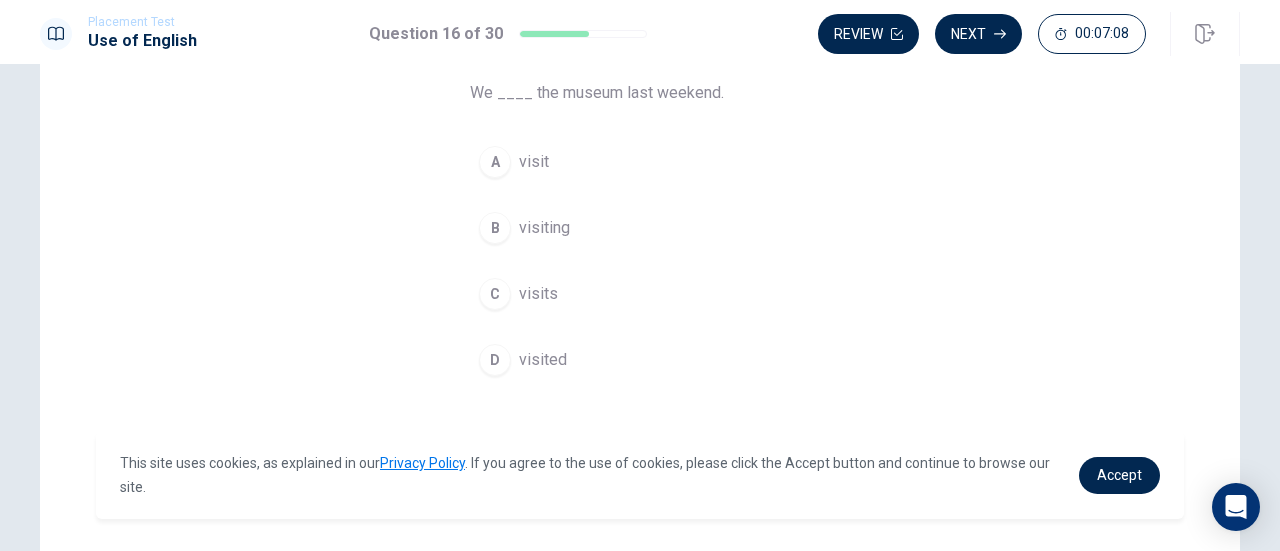 scroll, scrollTop: 174, scrollLeft: 0, axis: vertical 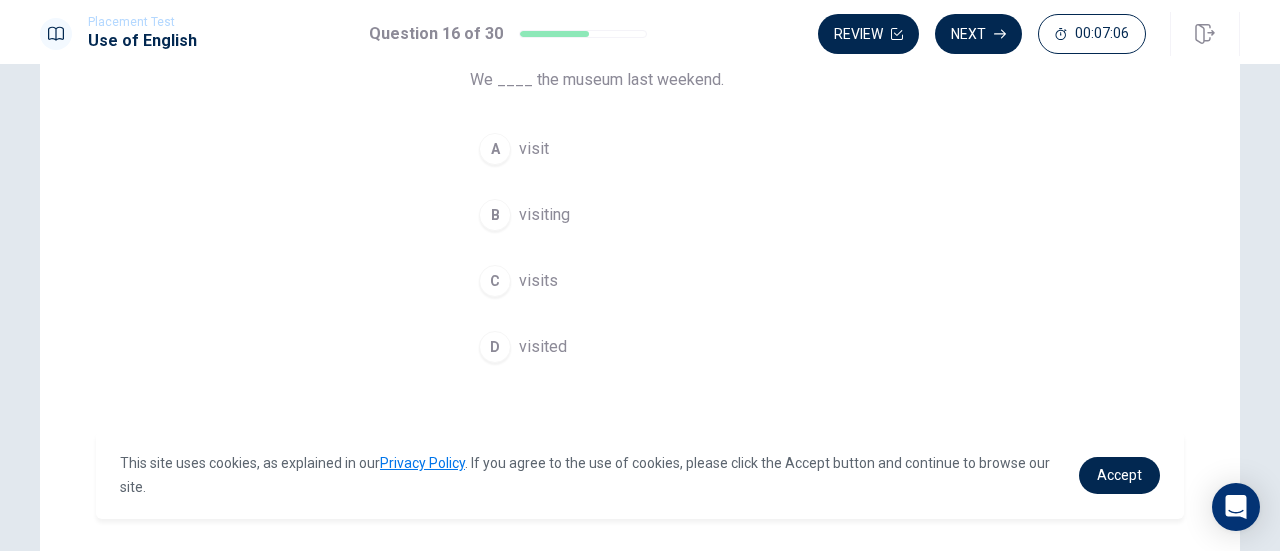 click on "D" at bounding box center (495, 347) 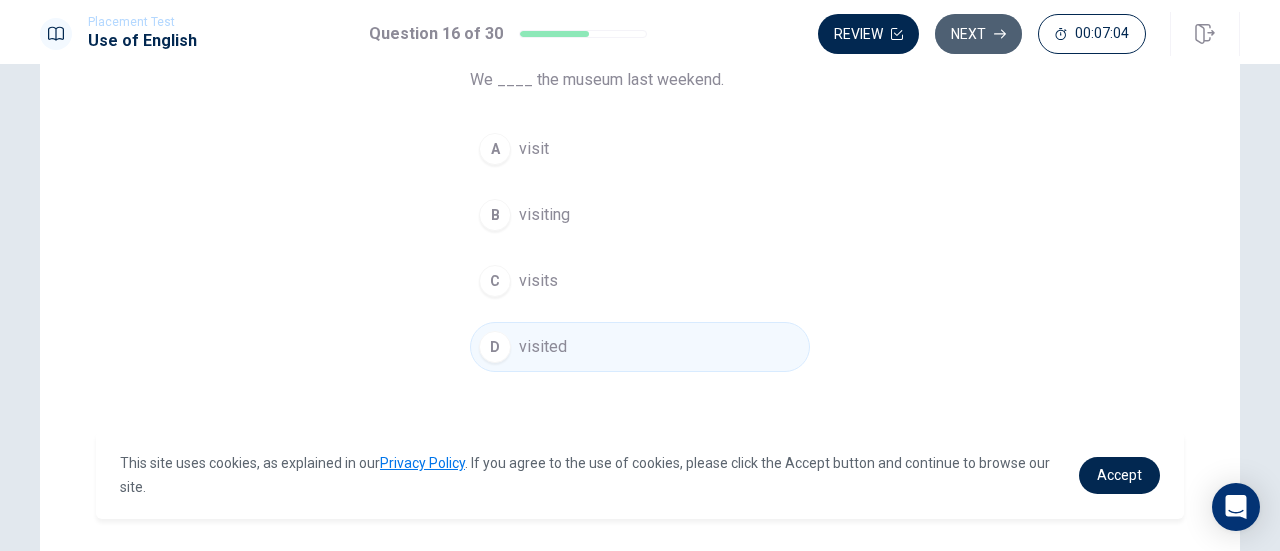 click on "Next" at bounding box center [978, 34] 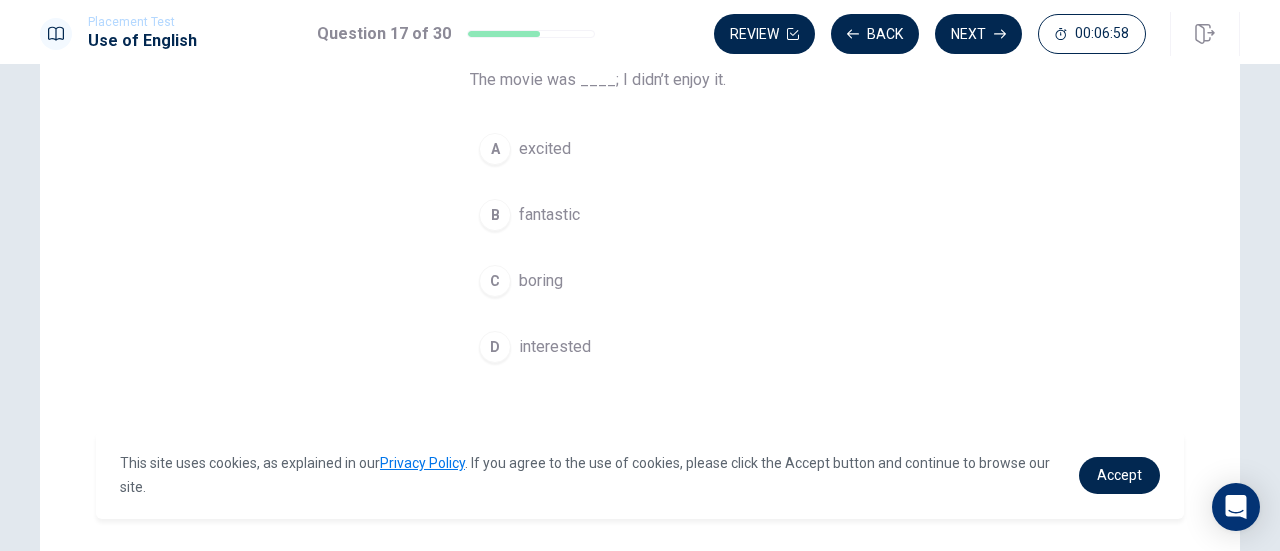 click on "C" at bounding box center [495, 281] 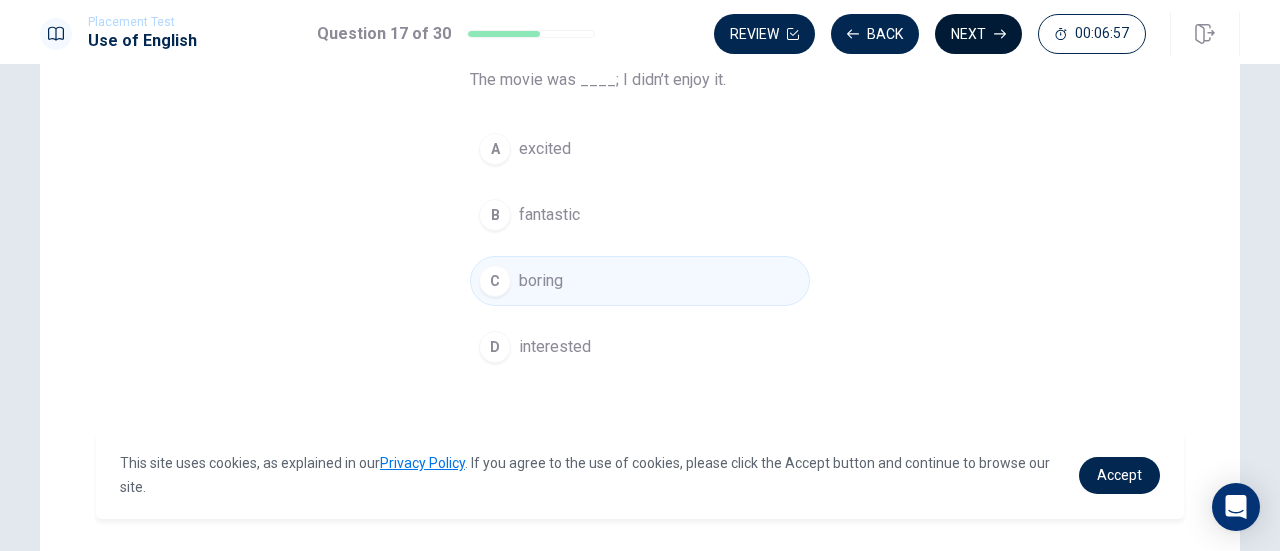 click on "Next" at bounding box center (978, 34) 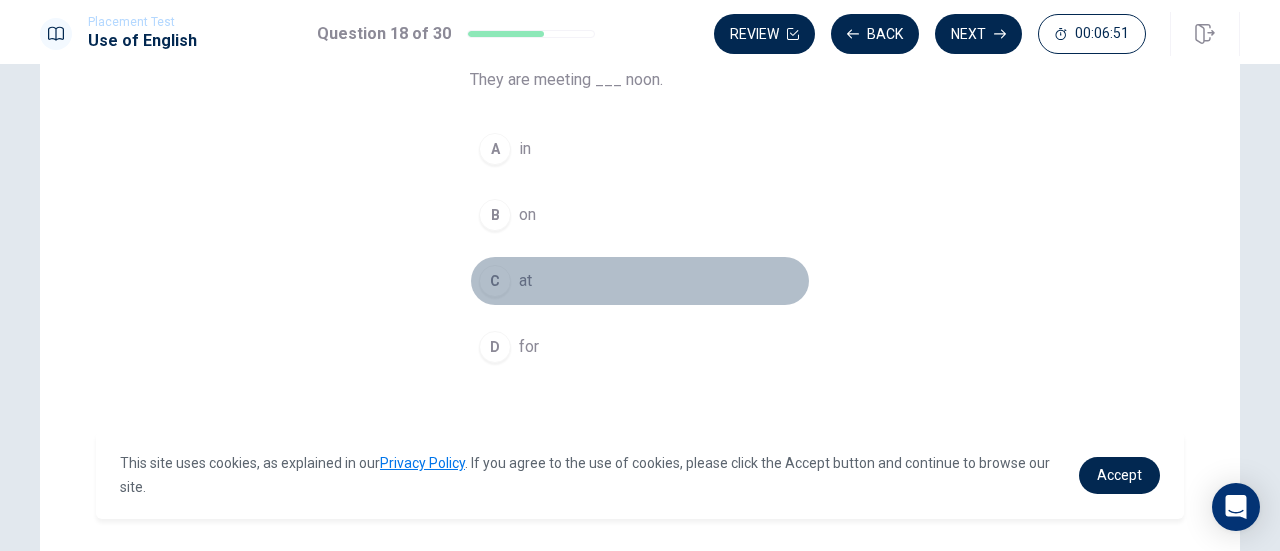 click on "C" at bounding box center (495, 281) 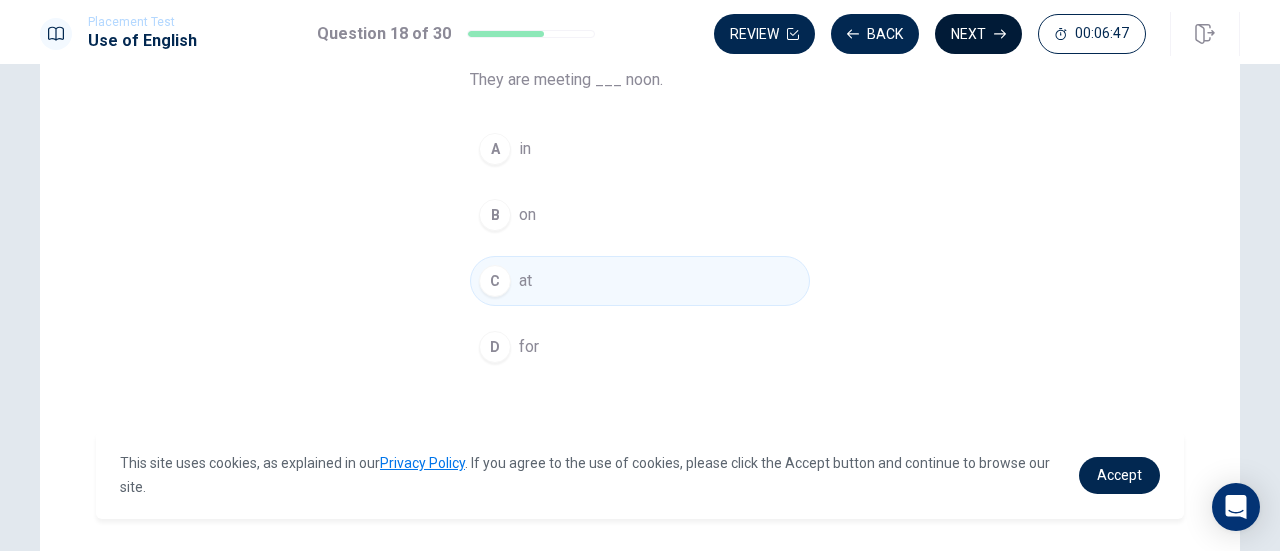 click on "Next" at bounding box center (978, 34) 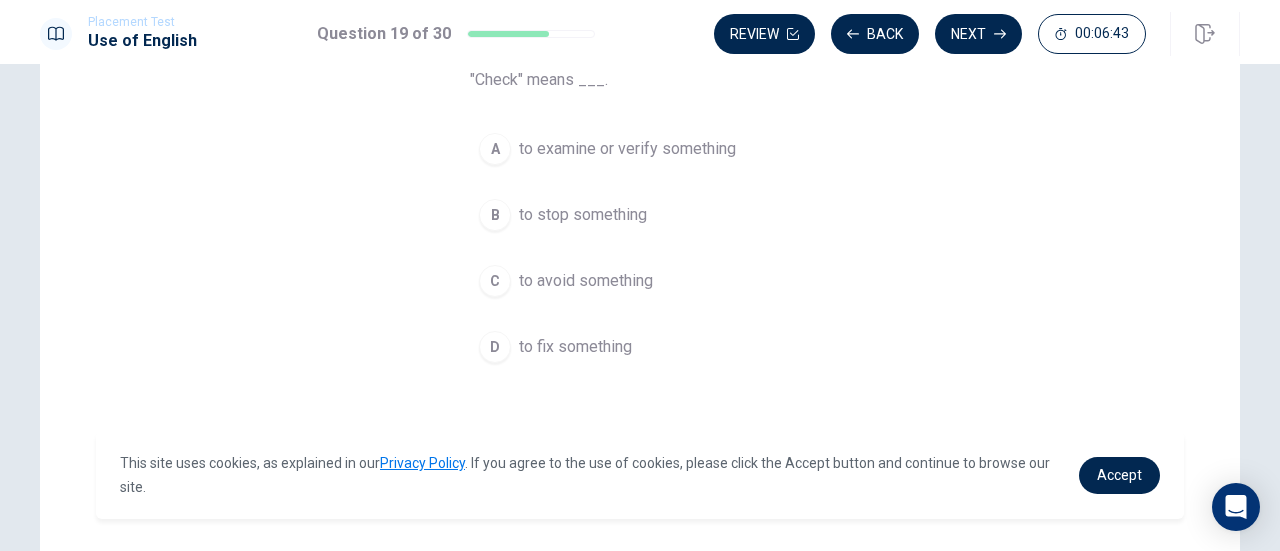 click on "A" at bounding box center [495, 149] 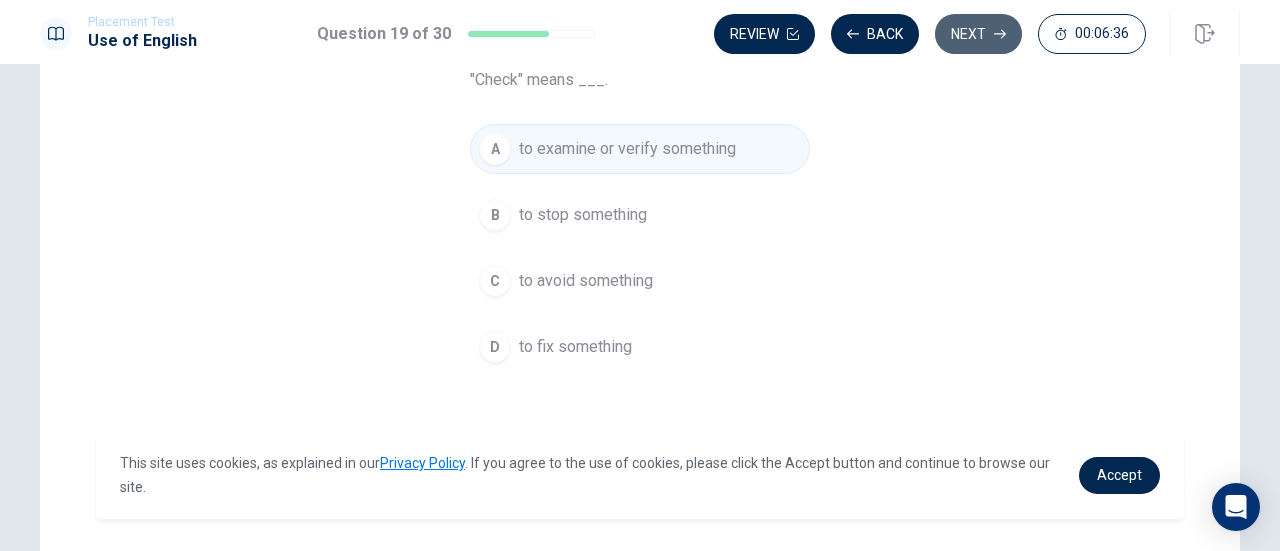 click on "Next" at bounding box center (978, 34) 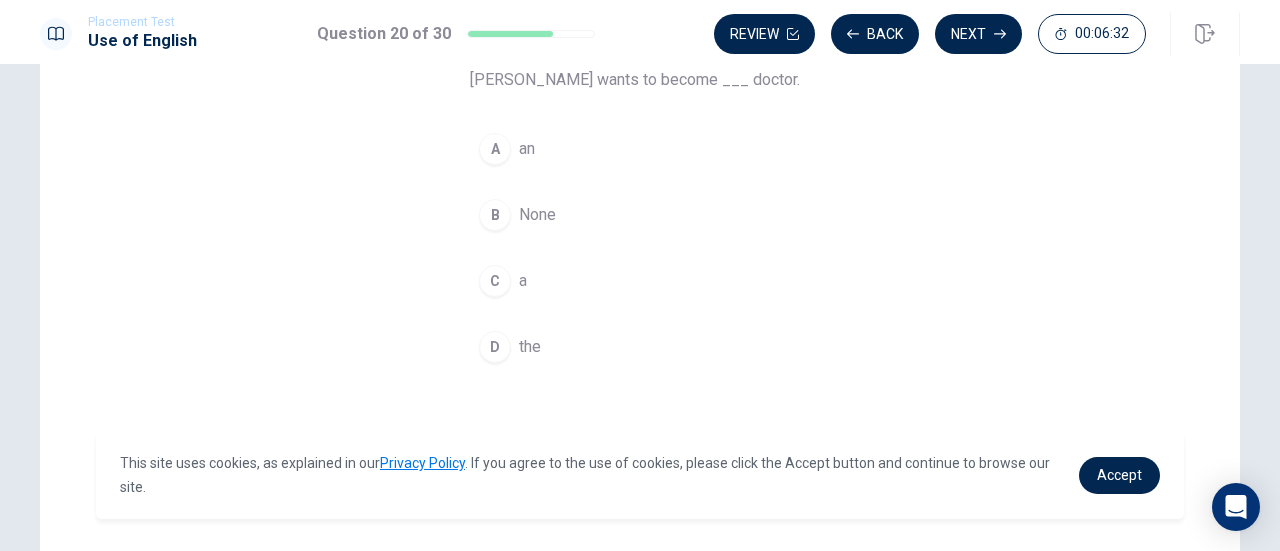 click on "C" at bounding box center (495, 281) 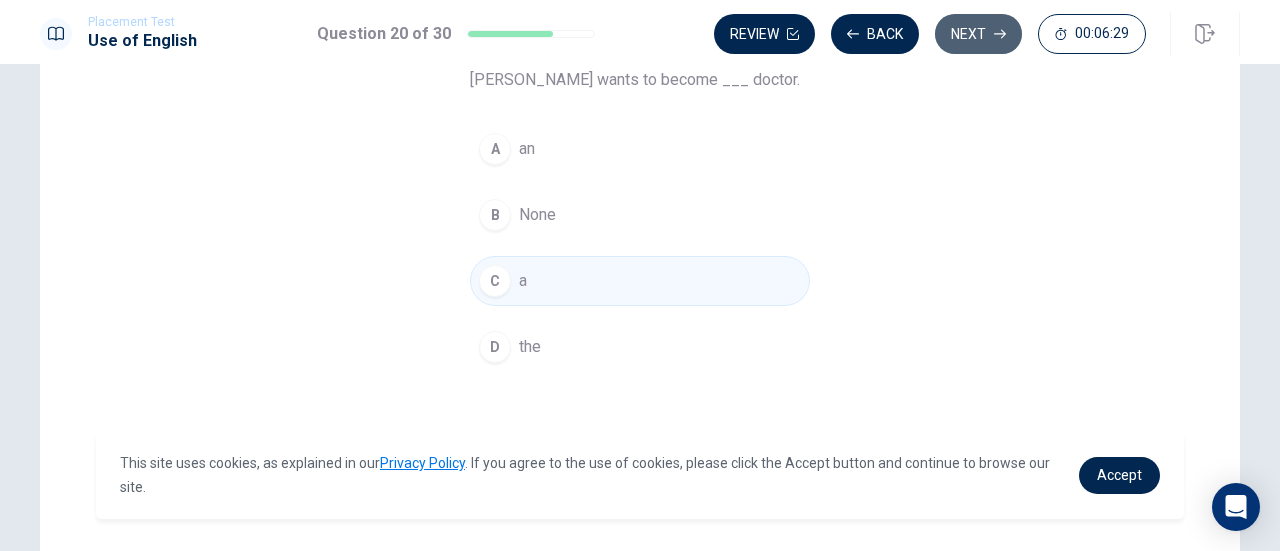 click on "Next" at bounding box center (978, 34) 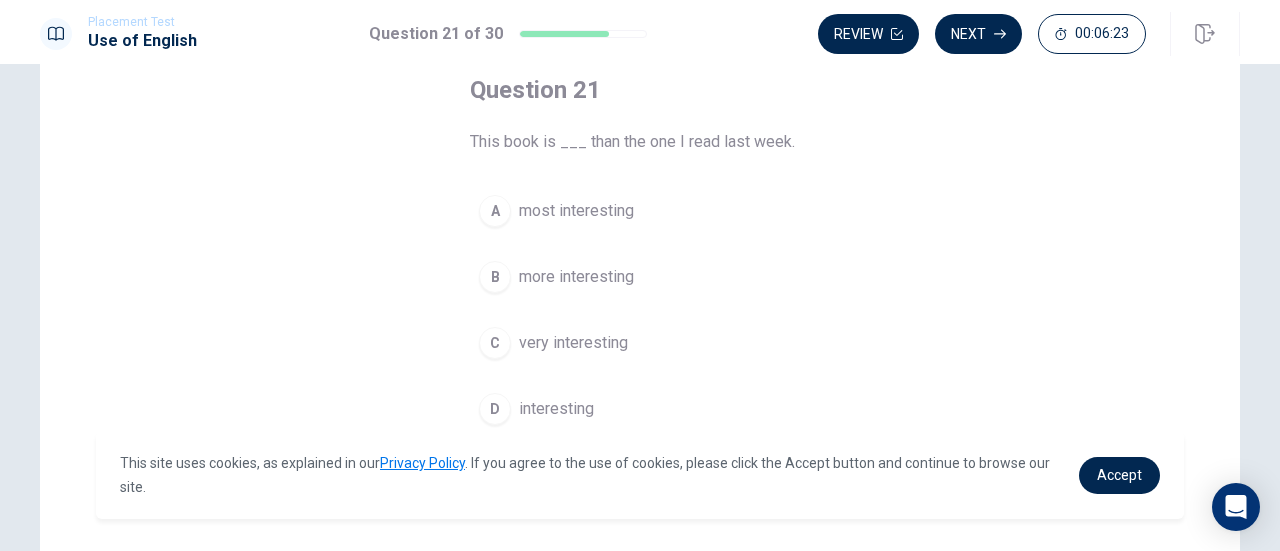 scroll, scrollTop: 162, scrollLeft: 0, axis: vertical 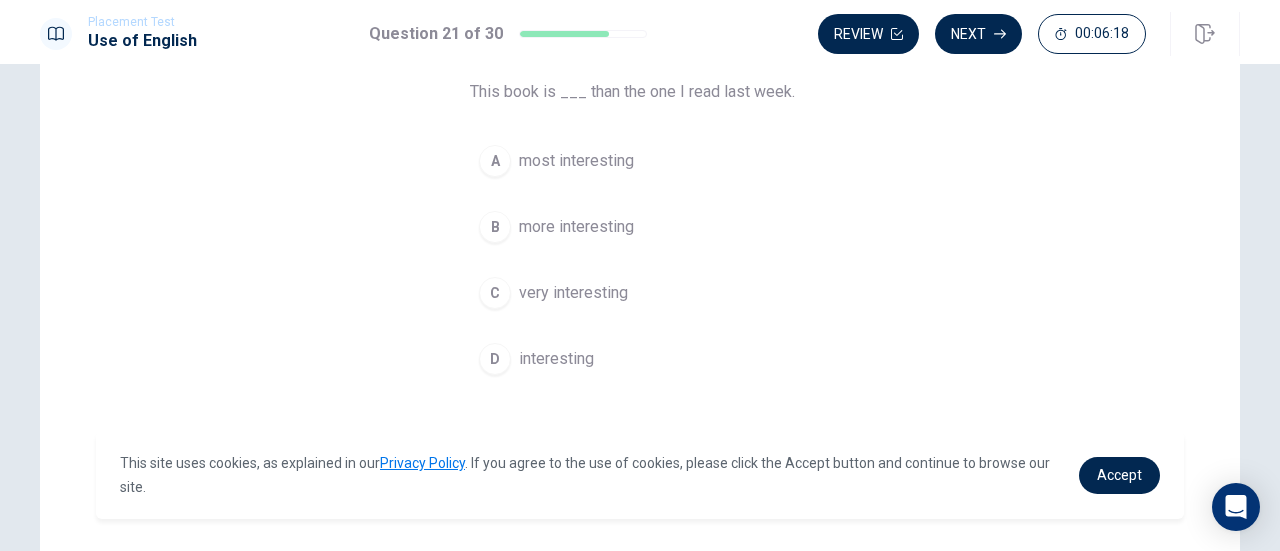 click on "B" at bounding box center [495, 227] 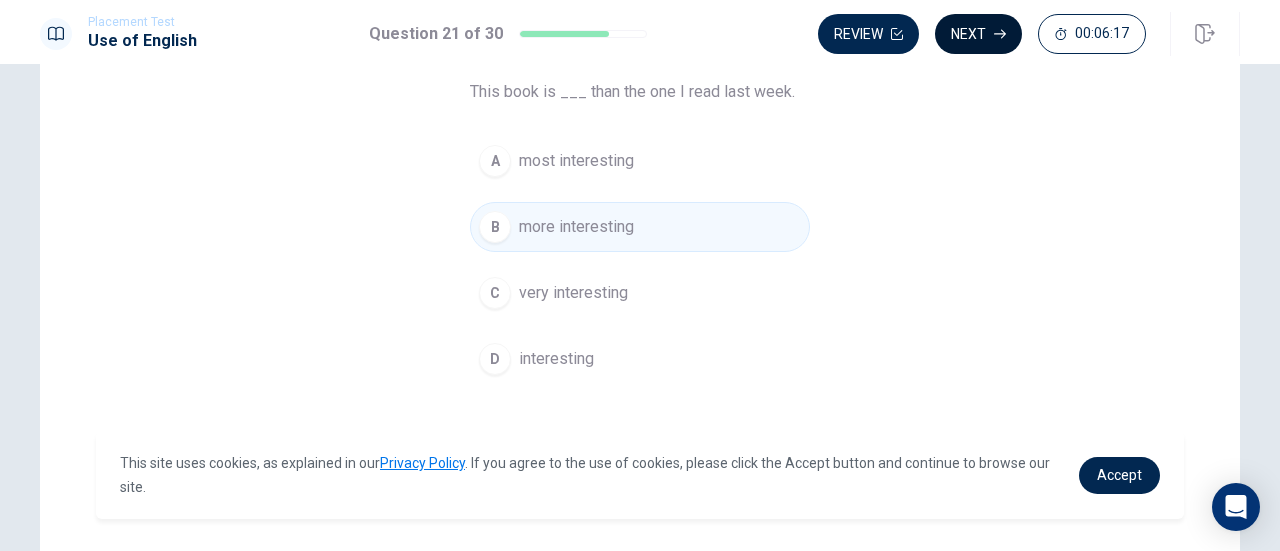 click 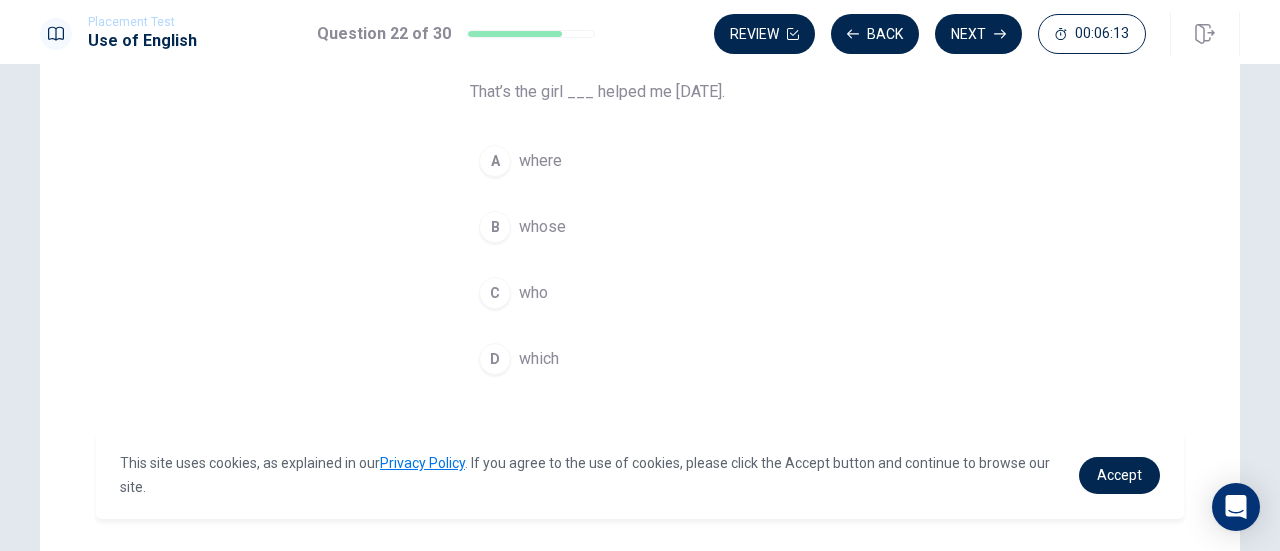 click on "C" at bounding box center (495, 293) 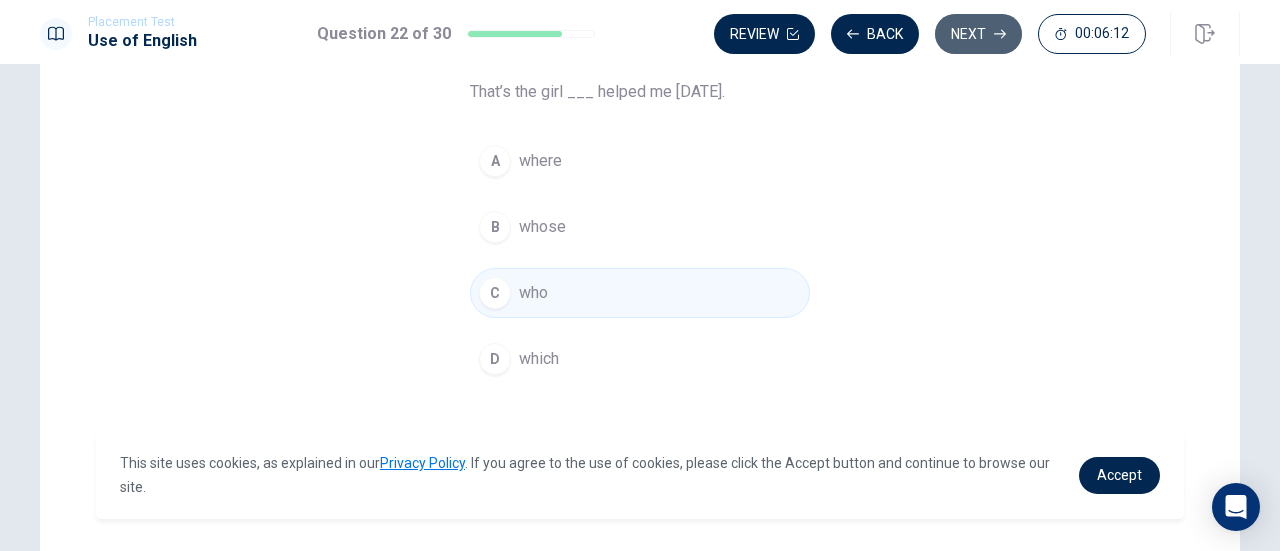click 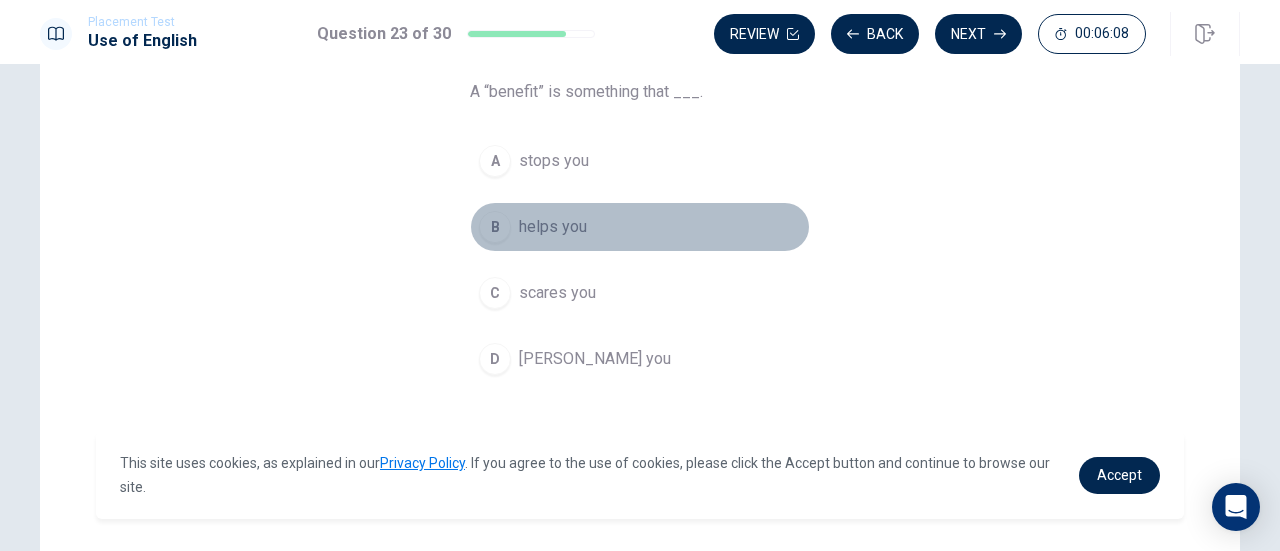 click on "B" at bounding box center [495, 227] 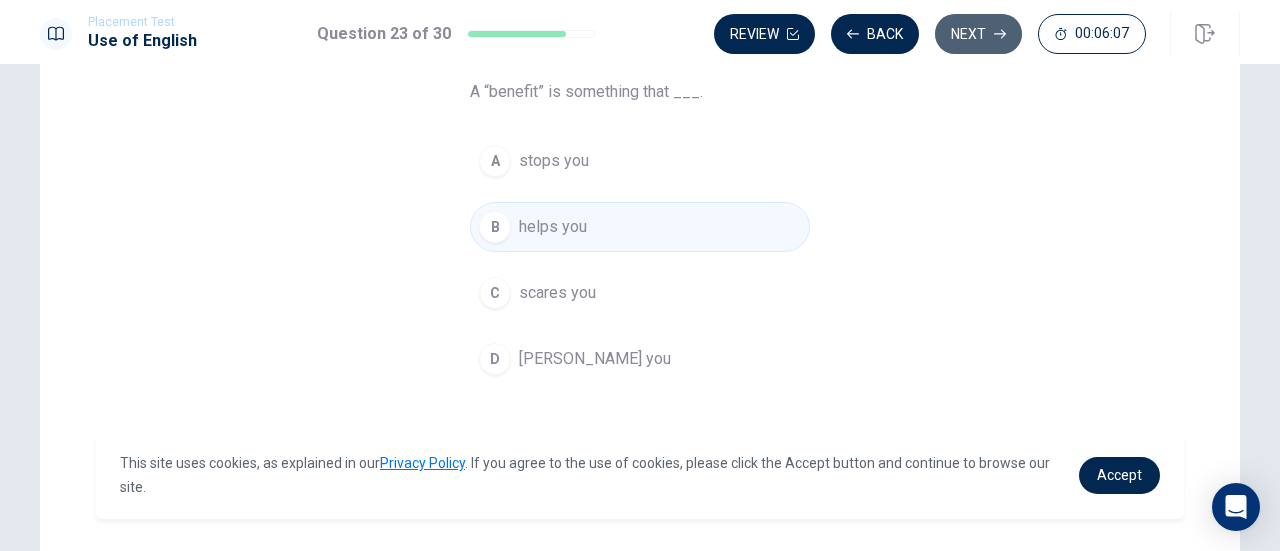 click on "Next" at bounding box center [978, 34] 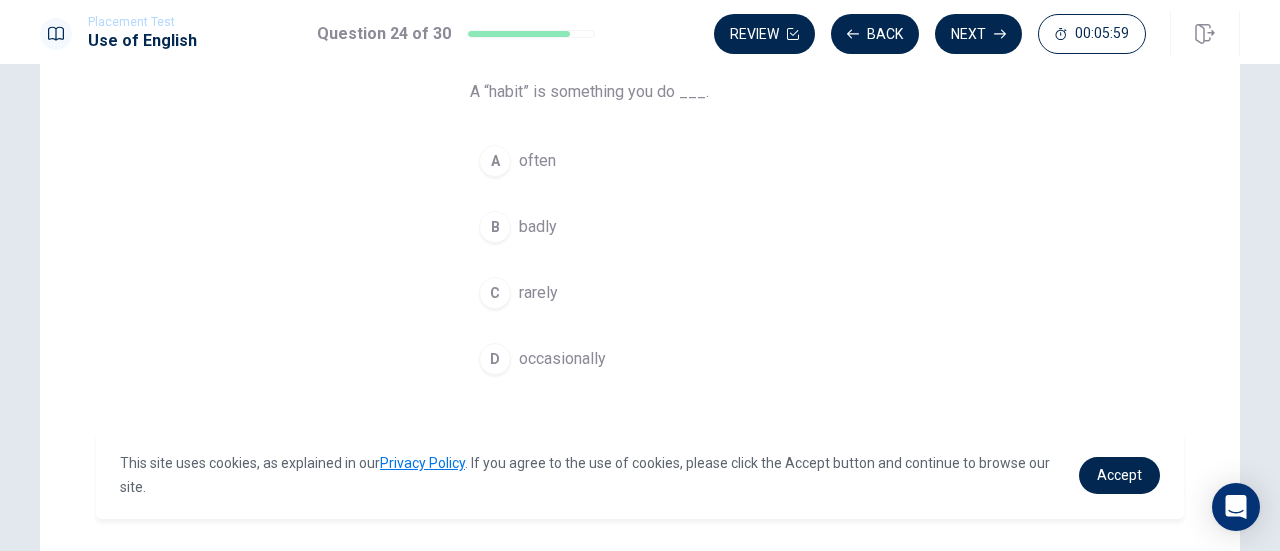 click on "A" at bounding box center (495, 161) 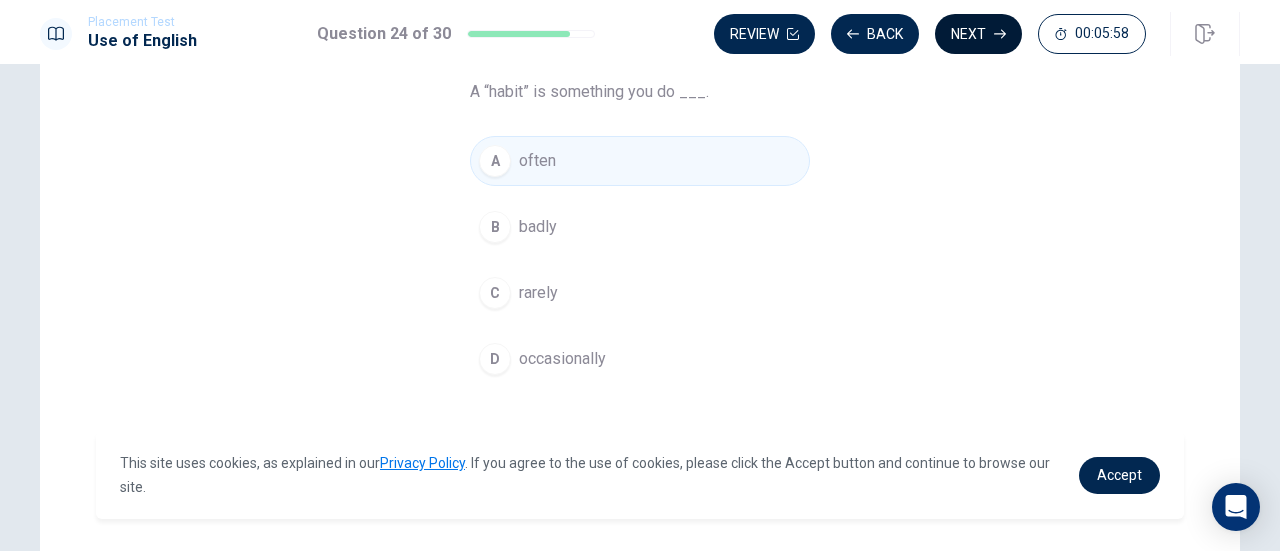 click on "Next" at bounding box center (978, 34) 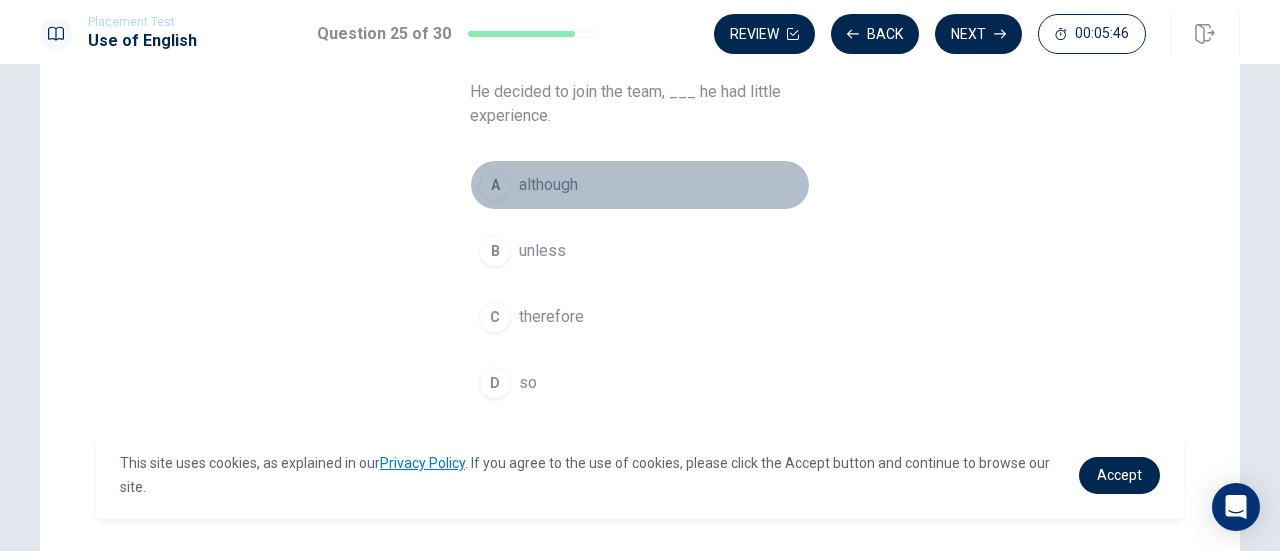 click on "A" at bounding box center [495, 185] 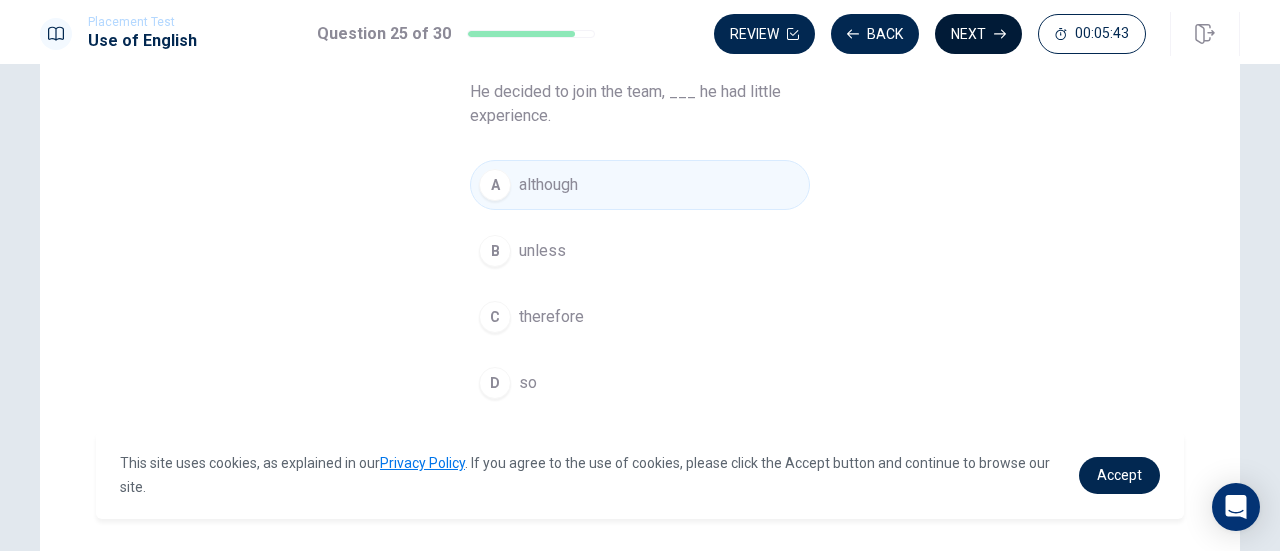 click on "Next" at bounding box center (978, 34) 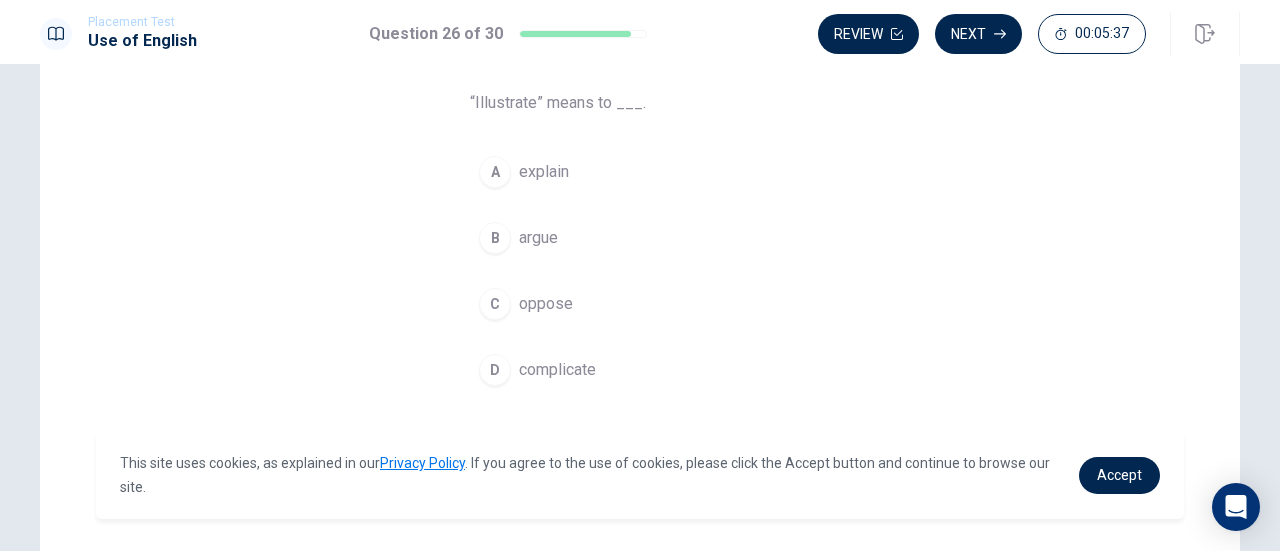 scroll, scrollTop: 152, scrollLeft: 0, axis: vertical 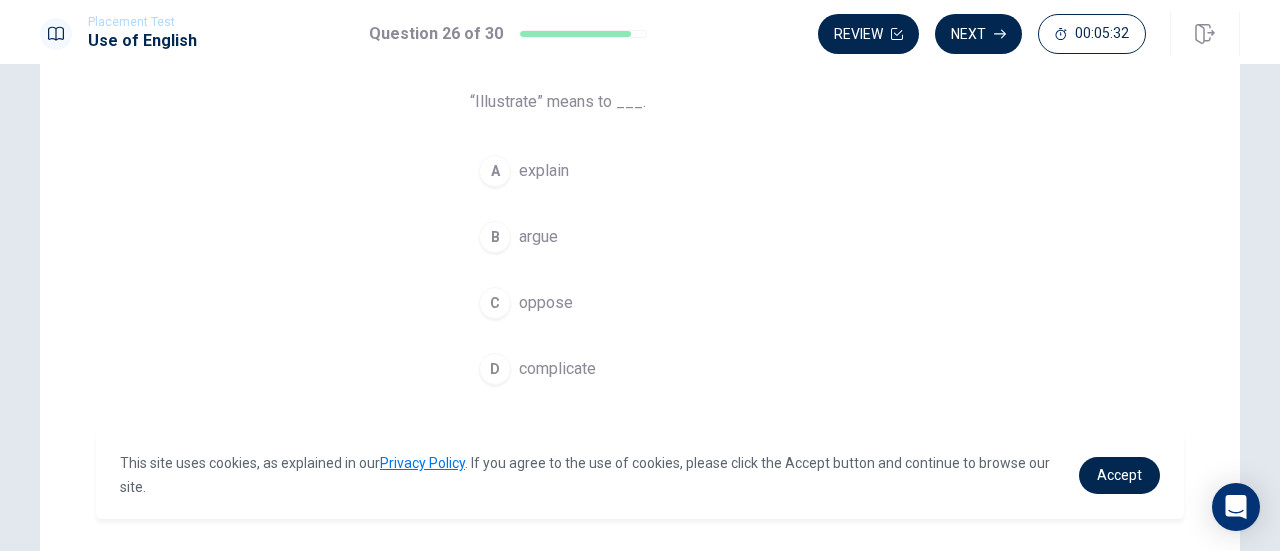 click on "A" at bounding box center [495, 171] 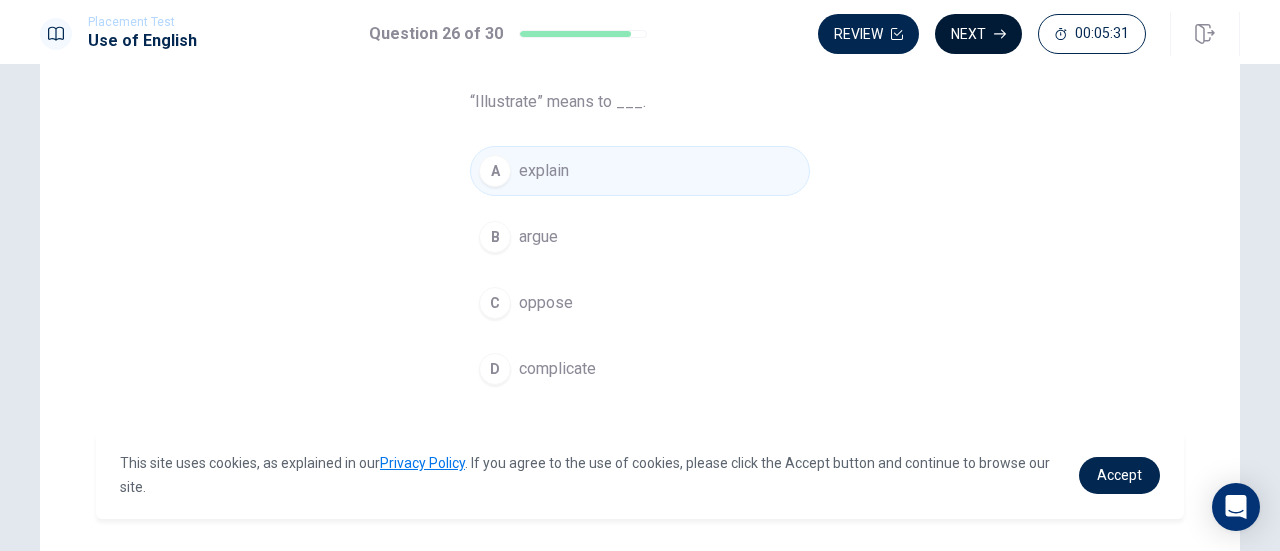 click on "Next" at bounding box center (978, 34) 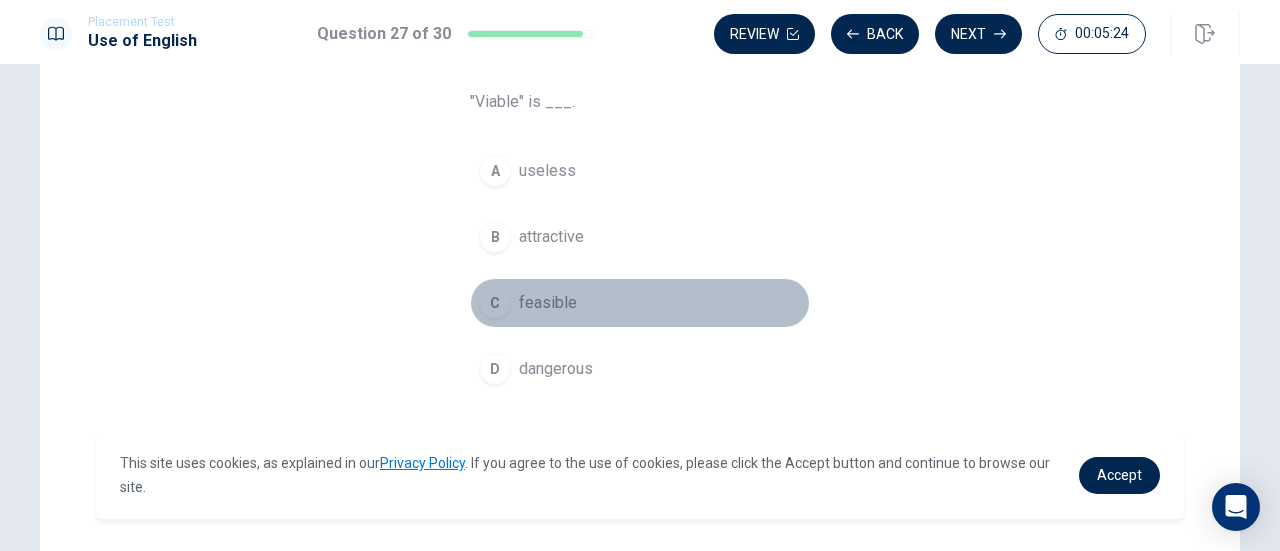 click on "C" at bounding box center [495, 303] 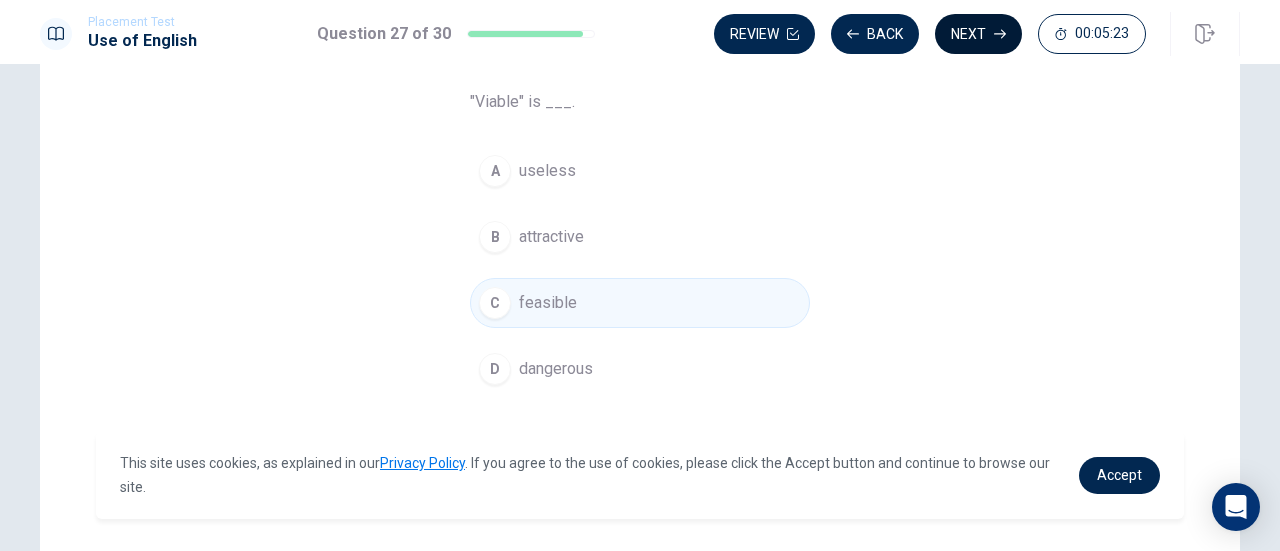 click 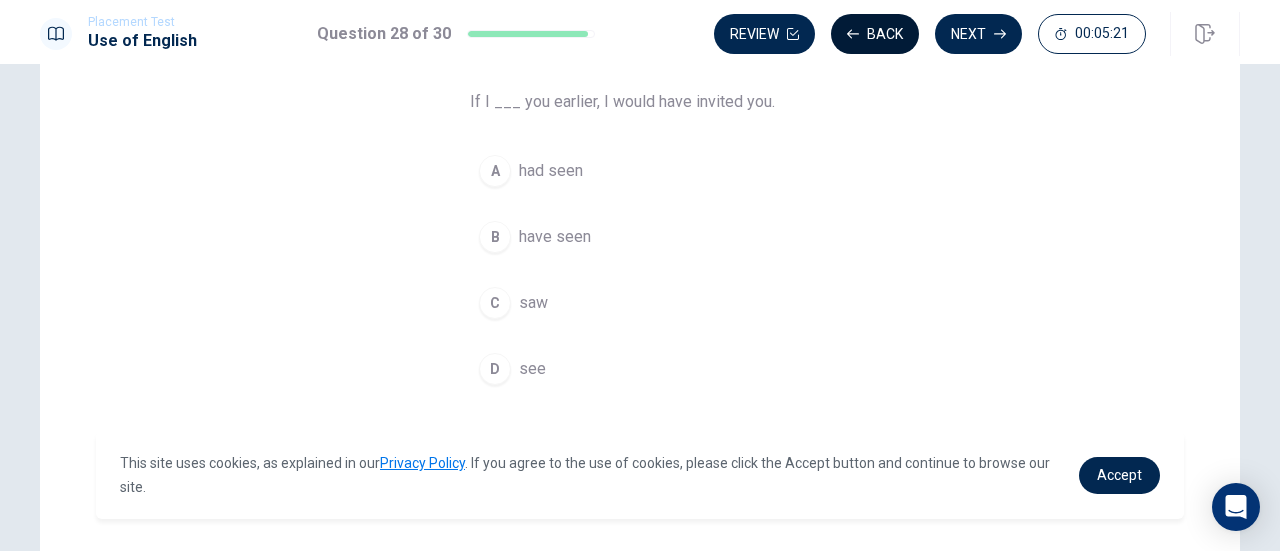 click on "Back" at bounding box center [875, 34] 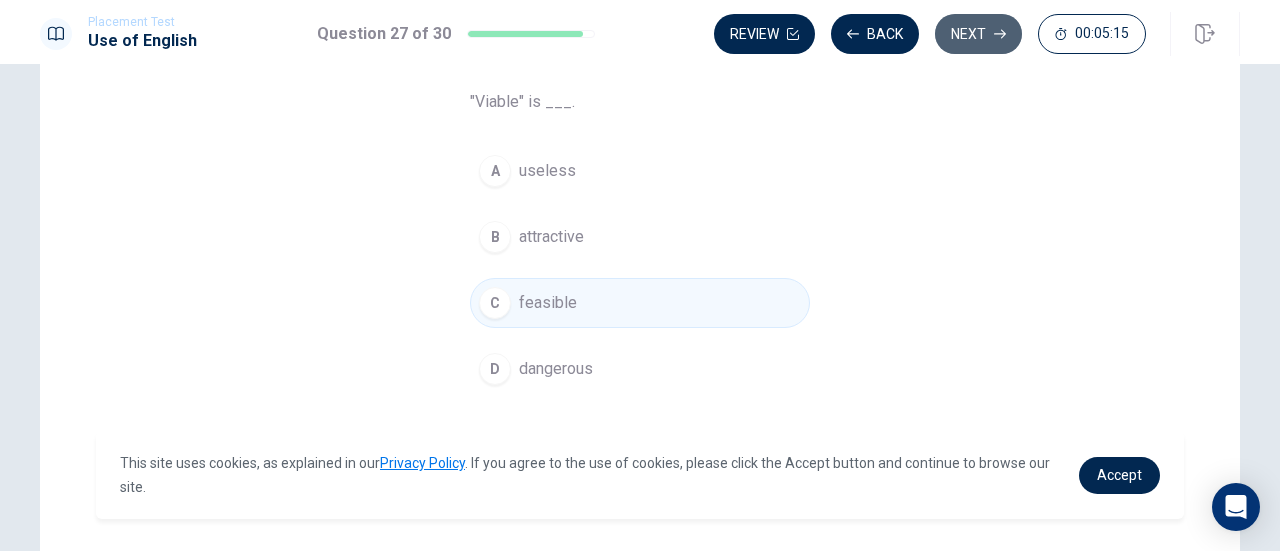 click on "Next" at bounding box center [978, 34] 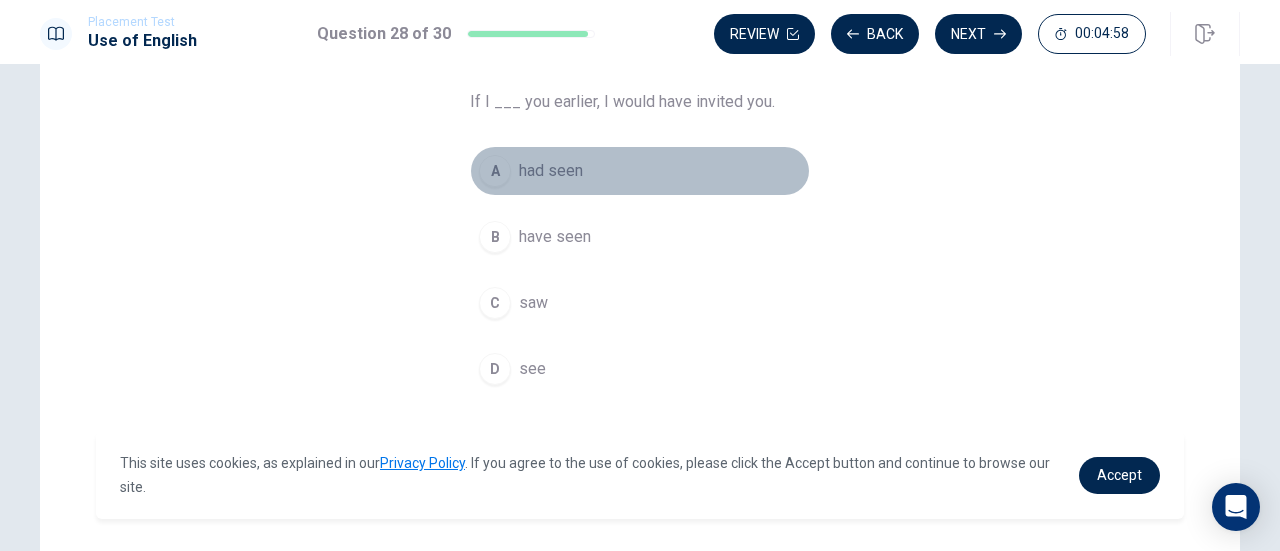 click on "A" at bounding box center (495, 171) 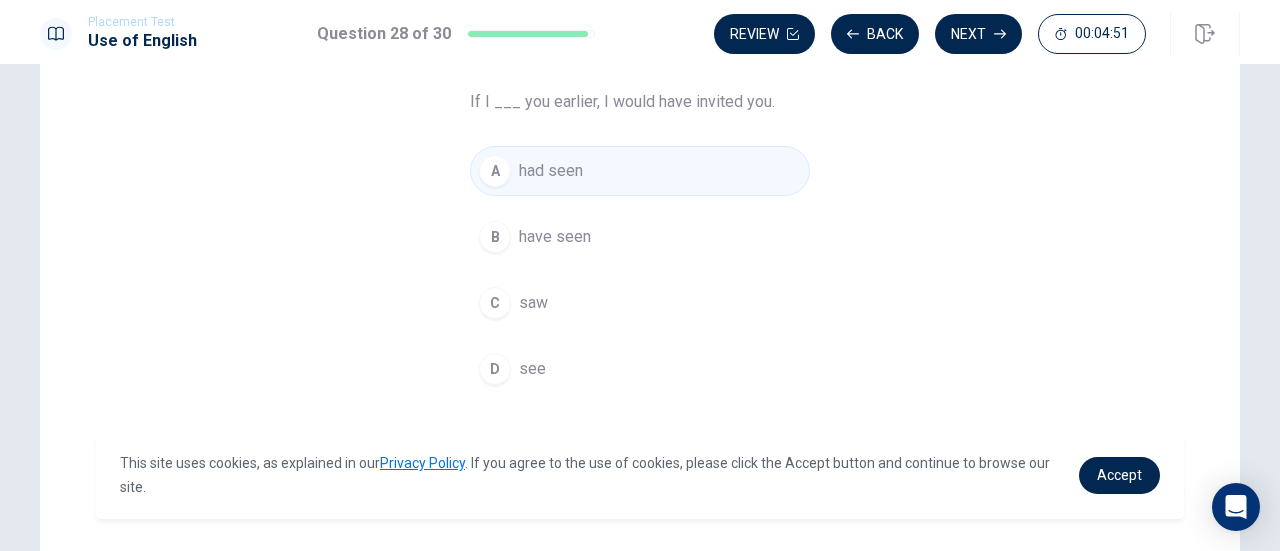 click on "C" at bounding box center (495, 303) 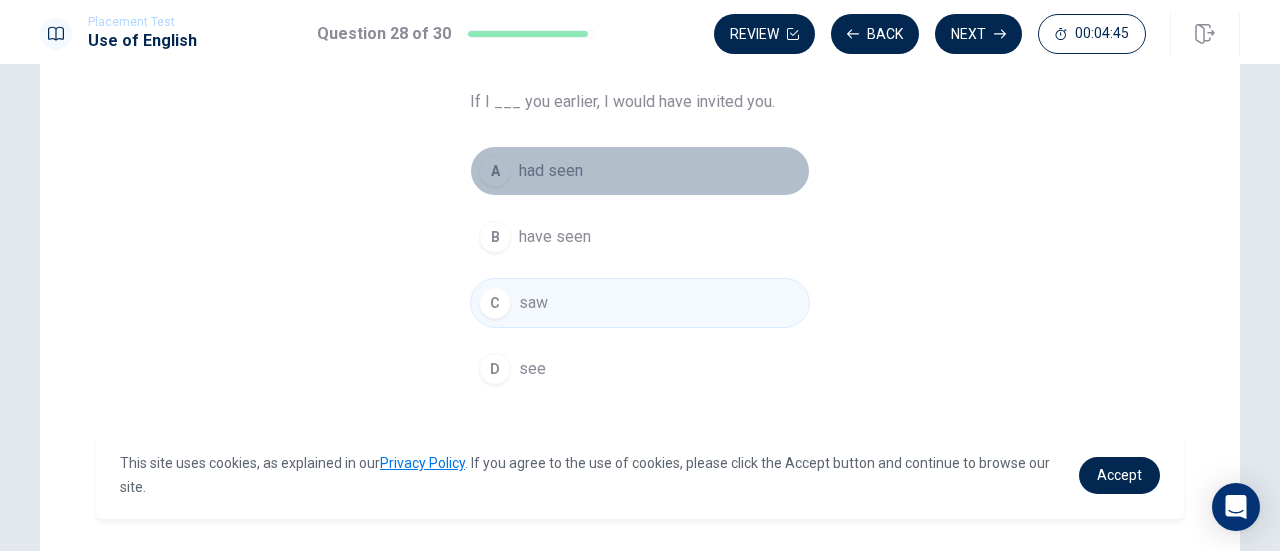 click on "A" at bounding box center (495, 171) 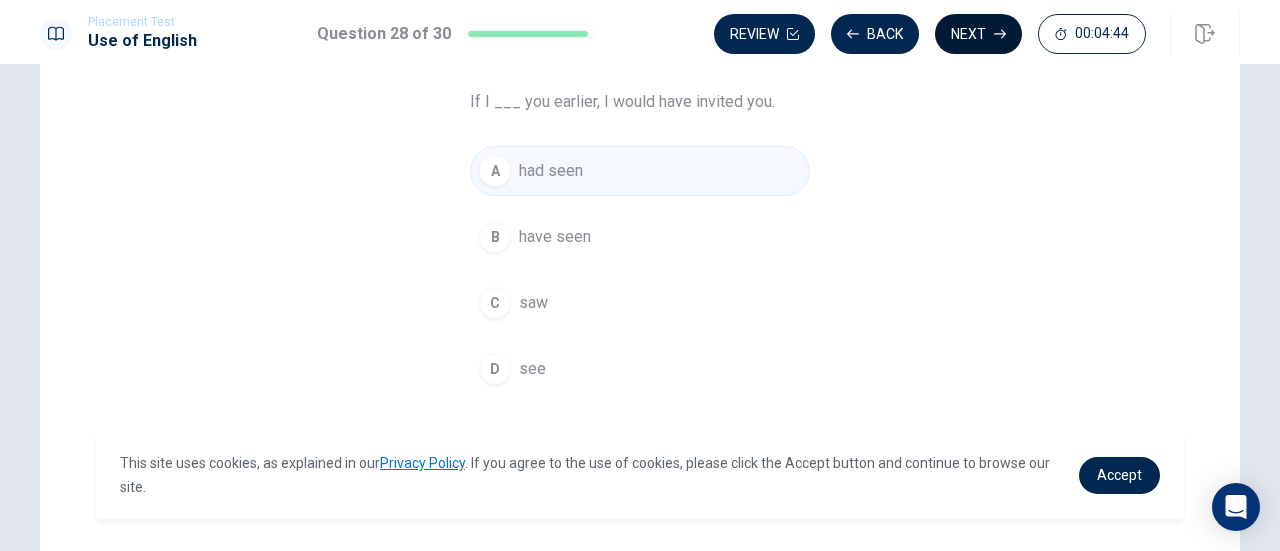 click on "Next" at bounding box center (978, 34) 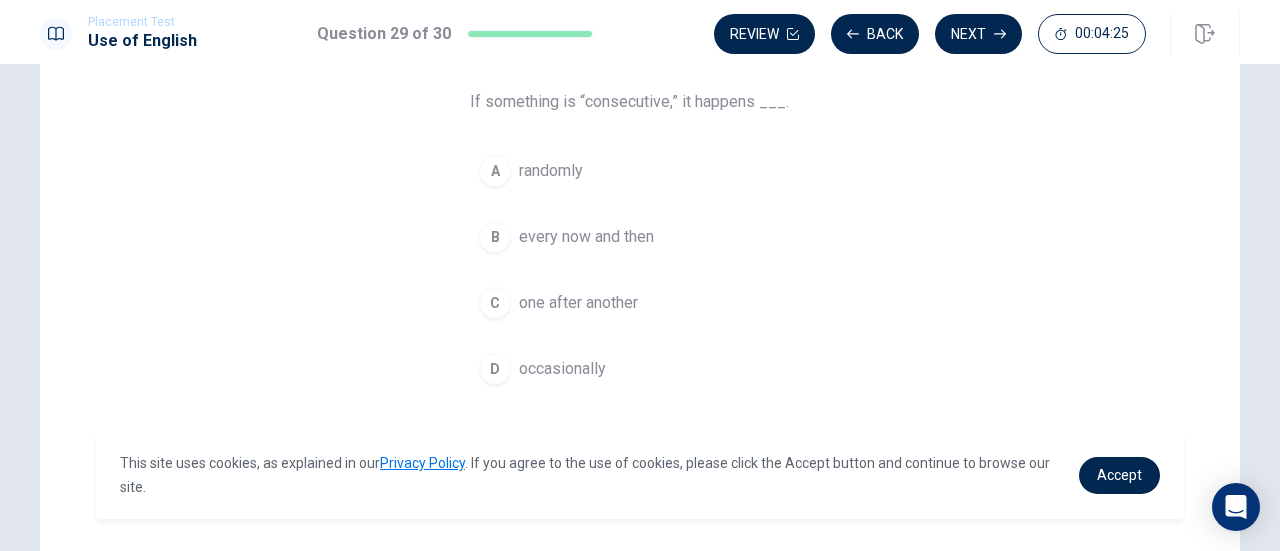 click on "C" at bounding box center [495, 303] 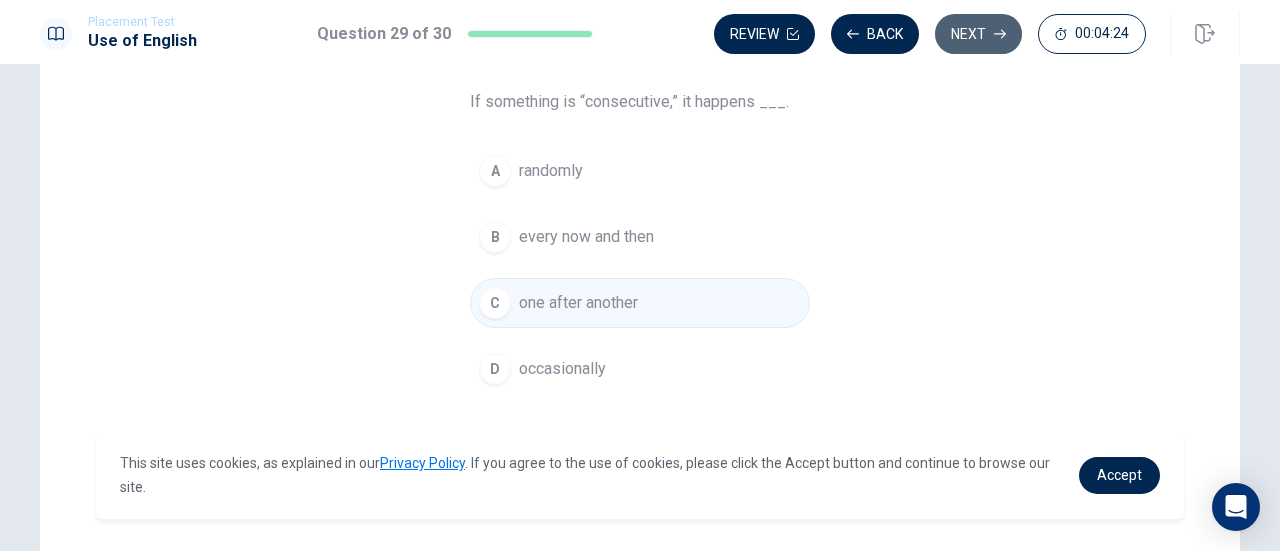 click on "Next" at bounding box center (978, 34) 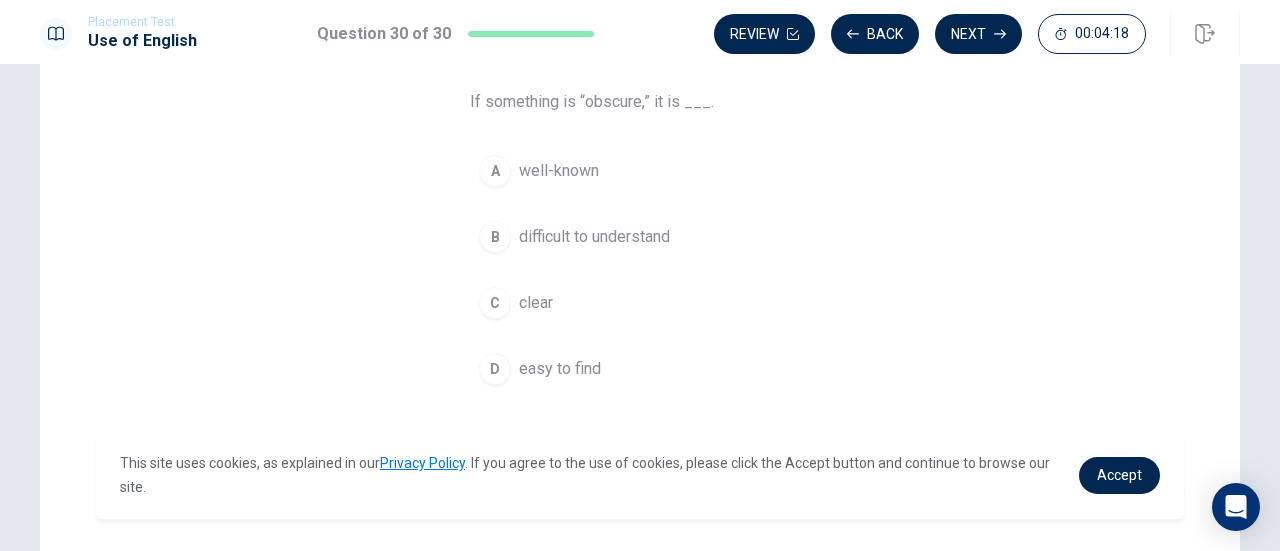 click on "B" at bounding box center (495, 237) 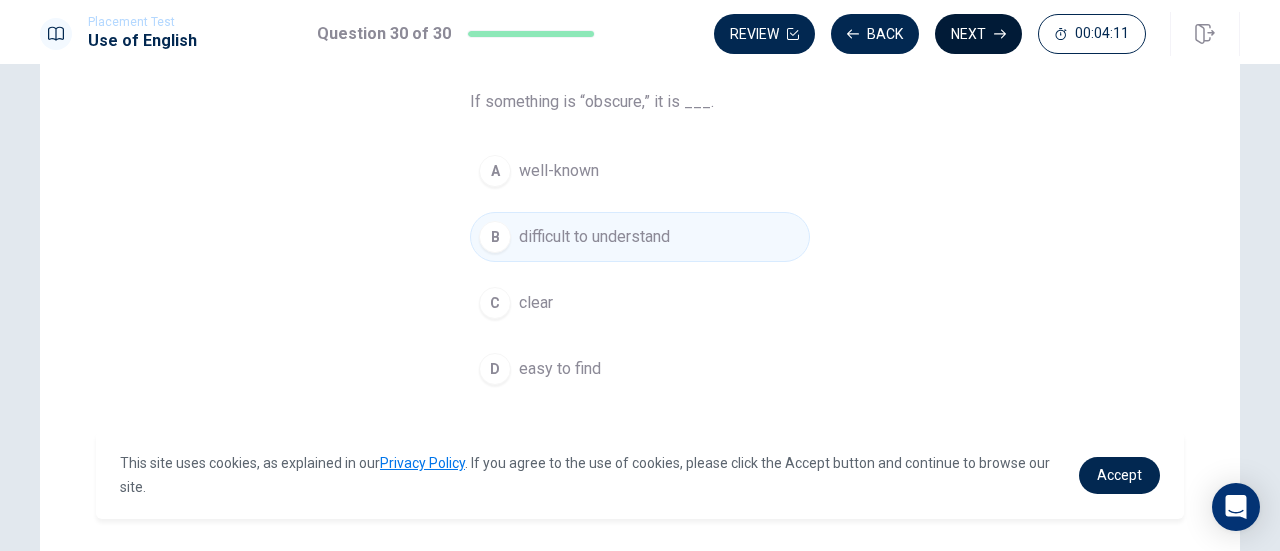 click on "Next" at bounding box center (978, 34) 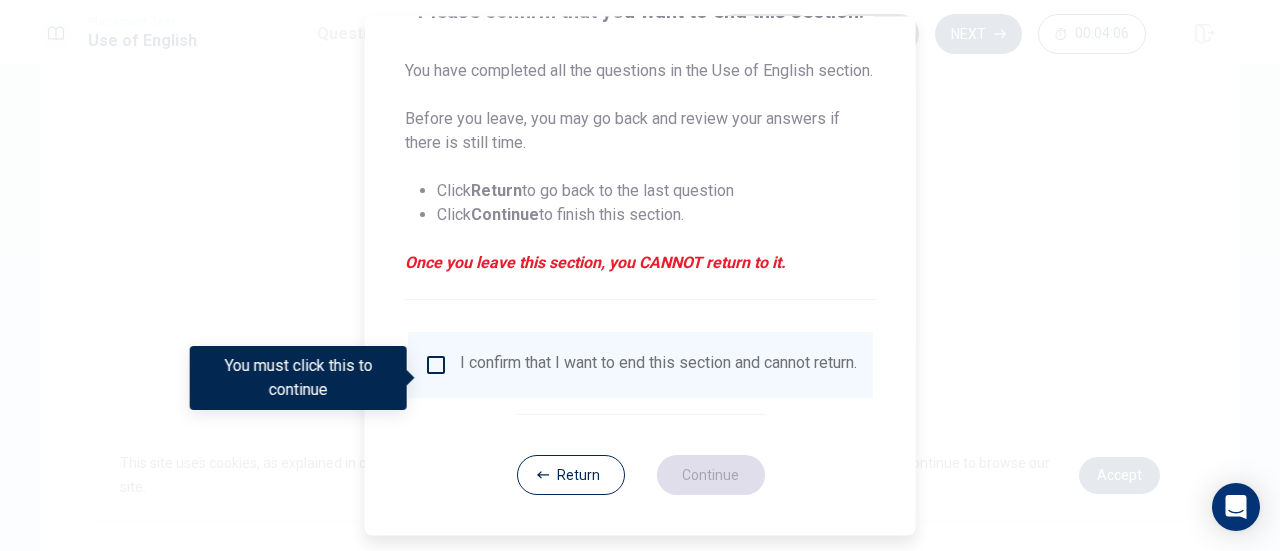scroll, scrollTop: 193, scrollLeft: 0, axis: vertical 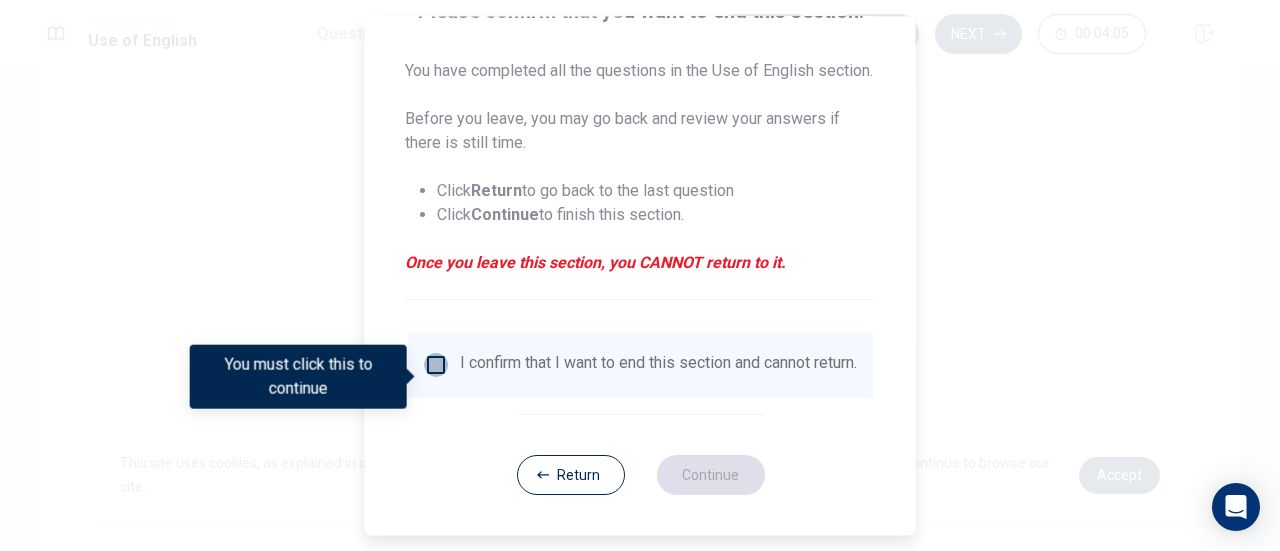 click at bounding box center [436, 365] 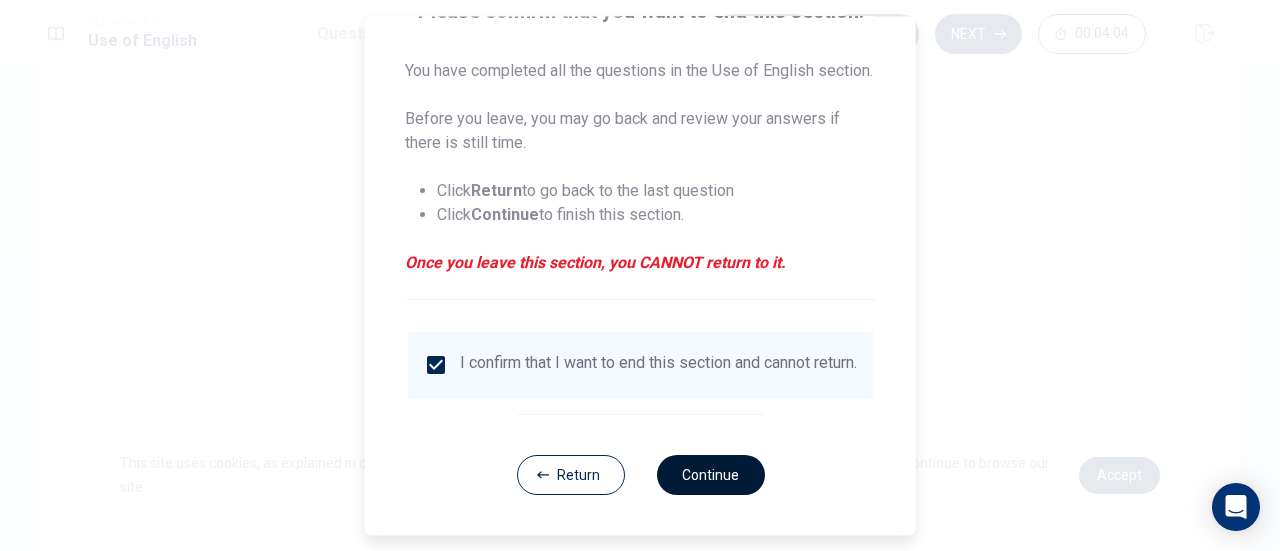 click on "Continue" at bounding box center (710, 475) 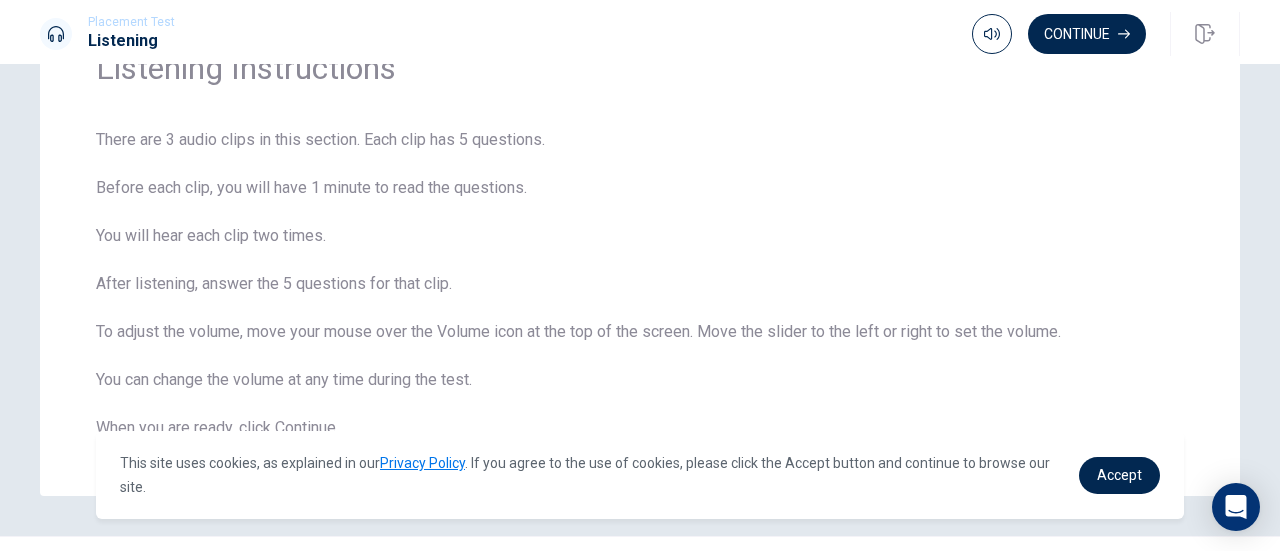 scroll, scrollTop: 0, scrollLeft: 0, axis: both 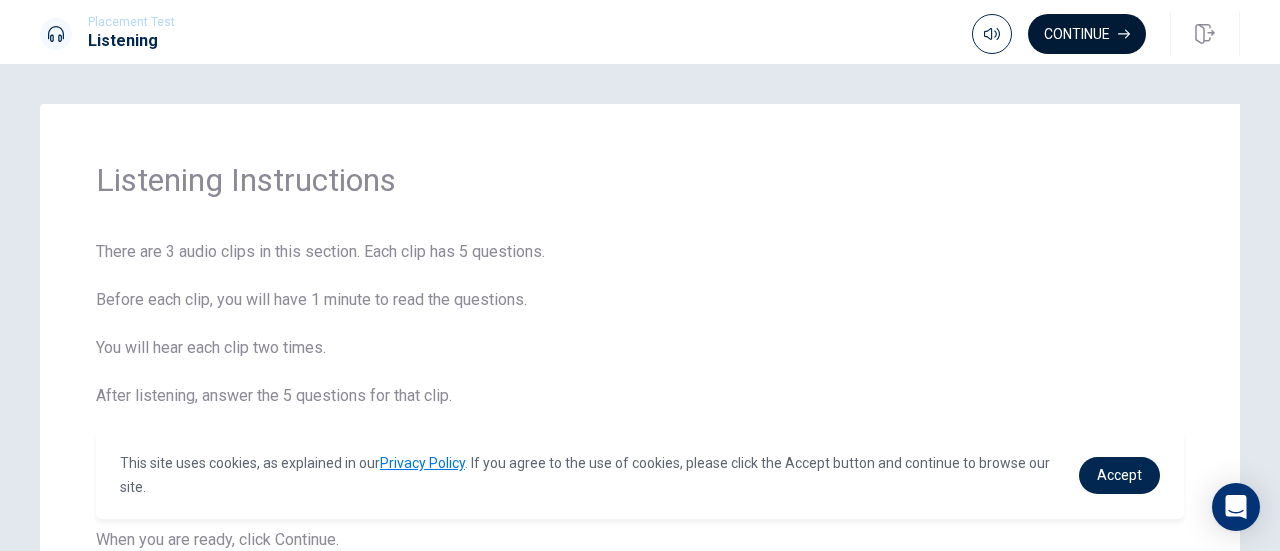 click on "Continue" at bounding box center [1087, 34] 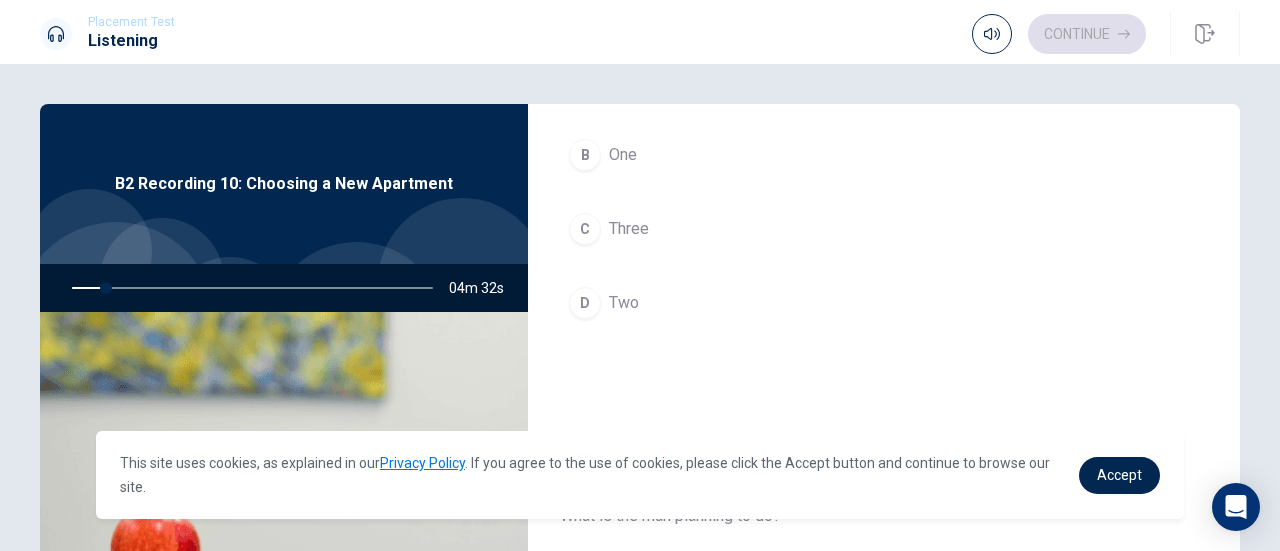 scroll, scrollTop: 1851, scrollLeft: 0, axis: vertical 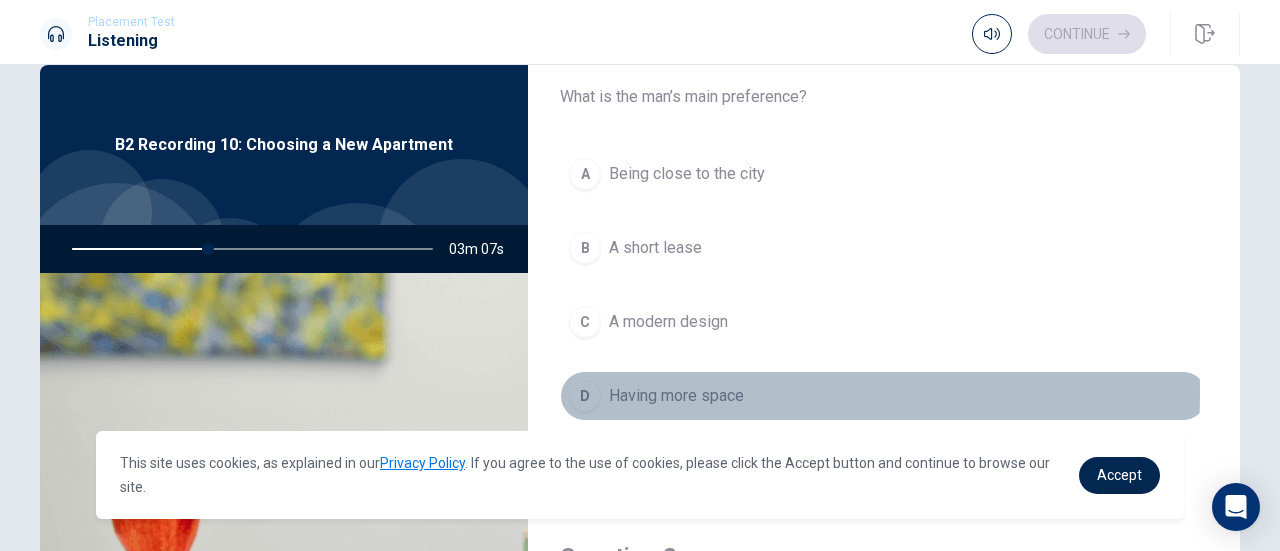 click on "D" at bounding box center (585, 396) 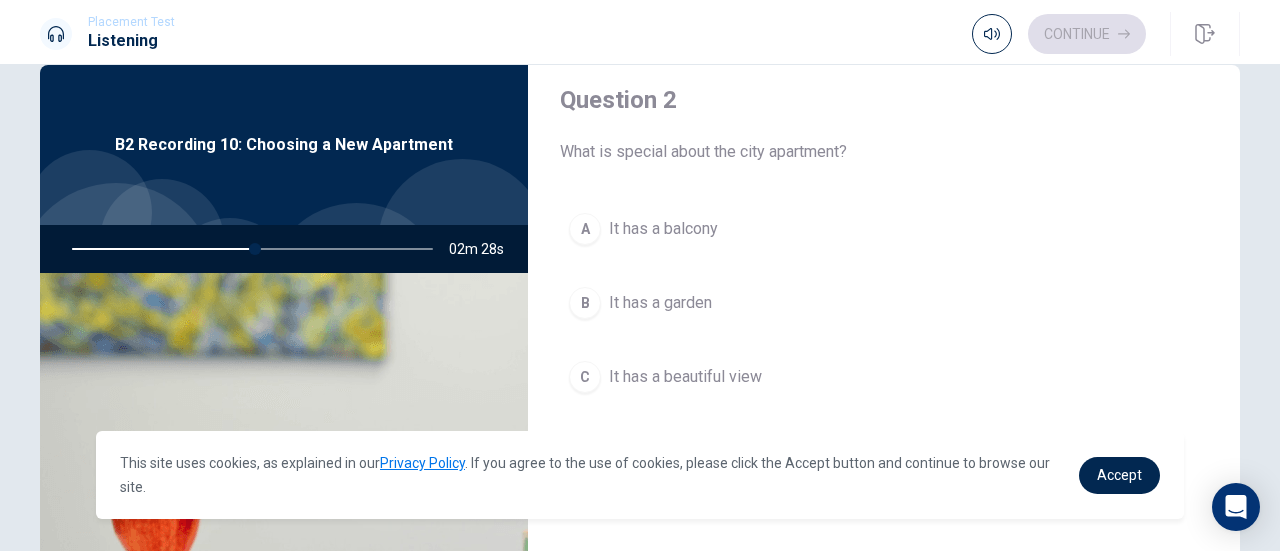 scroll, scrollTop: 618, scrollLeft: 0, axis: vertical 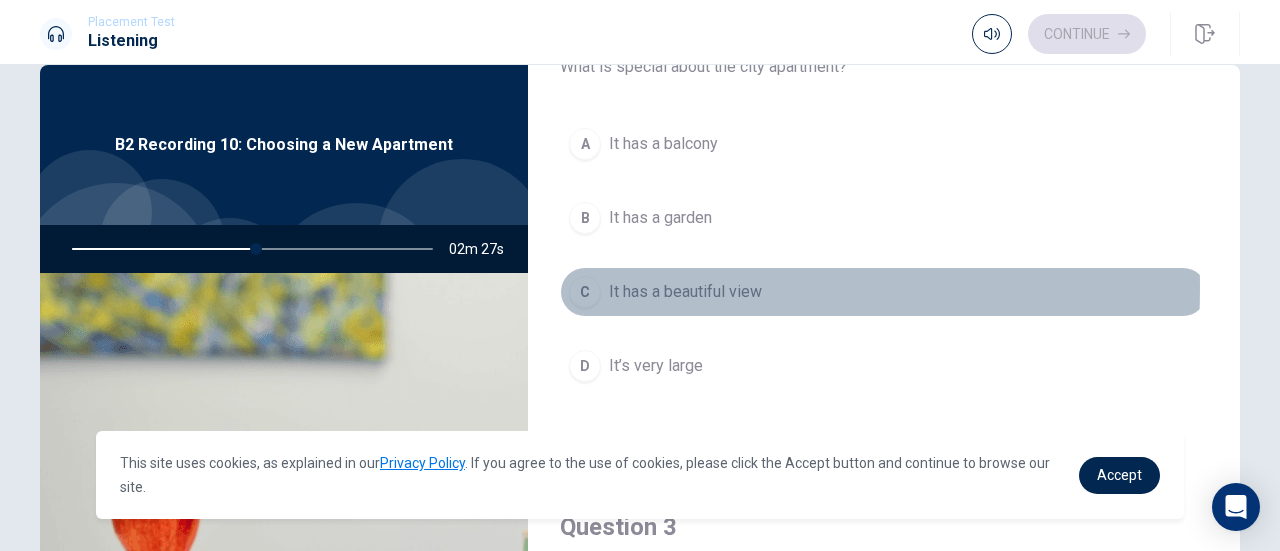 click on "C" at bounding box center [585, 292] 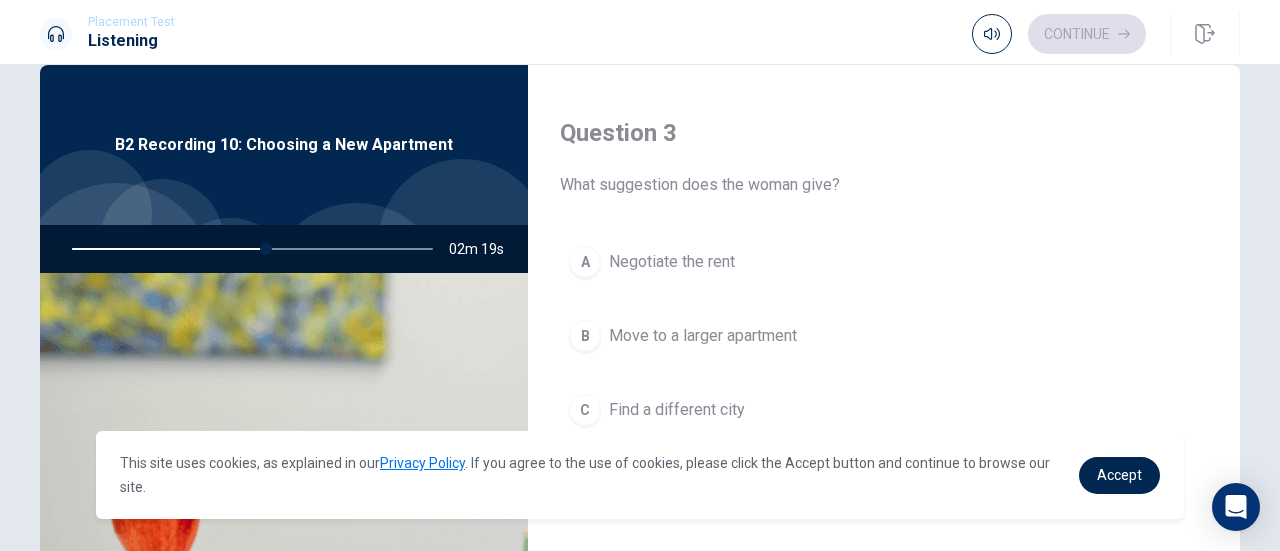 scroll, scrollTop: 1047, scrollLeft: 0, axis: vertical 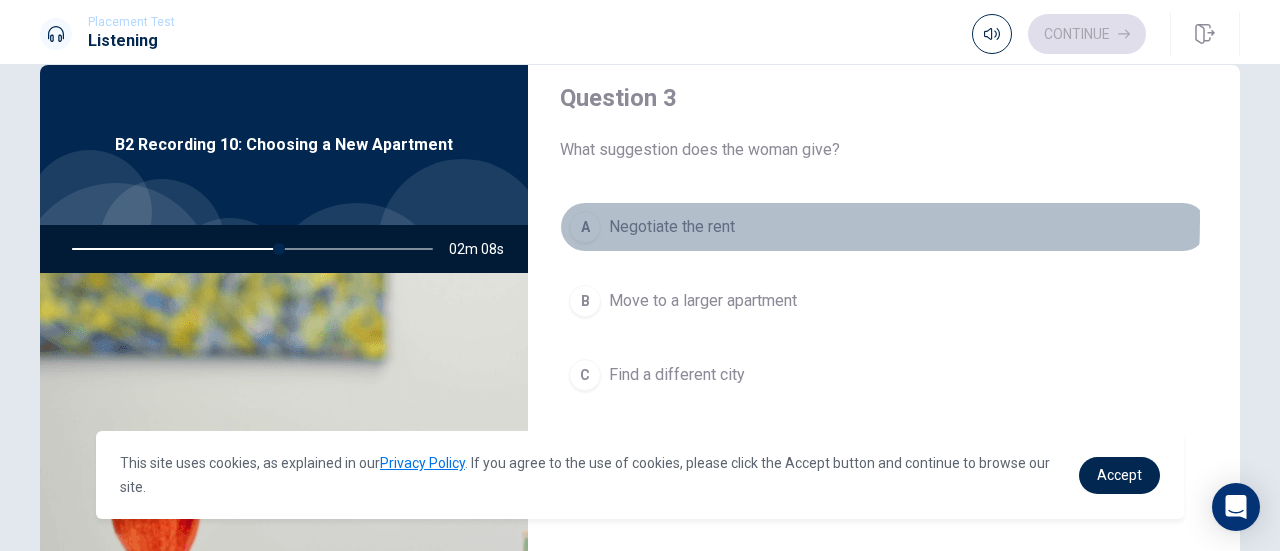 click on "A" at bounding box center (585, 227) 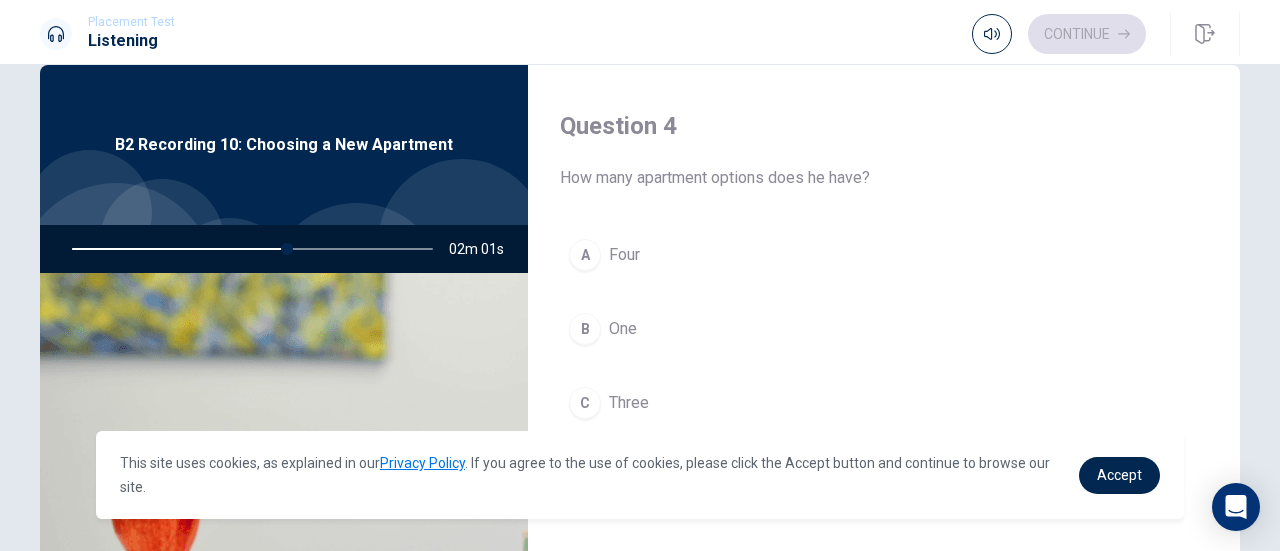 scroll, scrollTop: 1613, scrollLeft: 0, axis: vertical 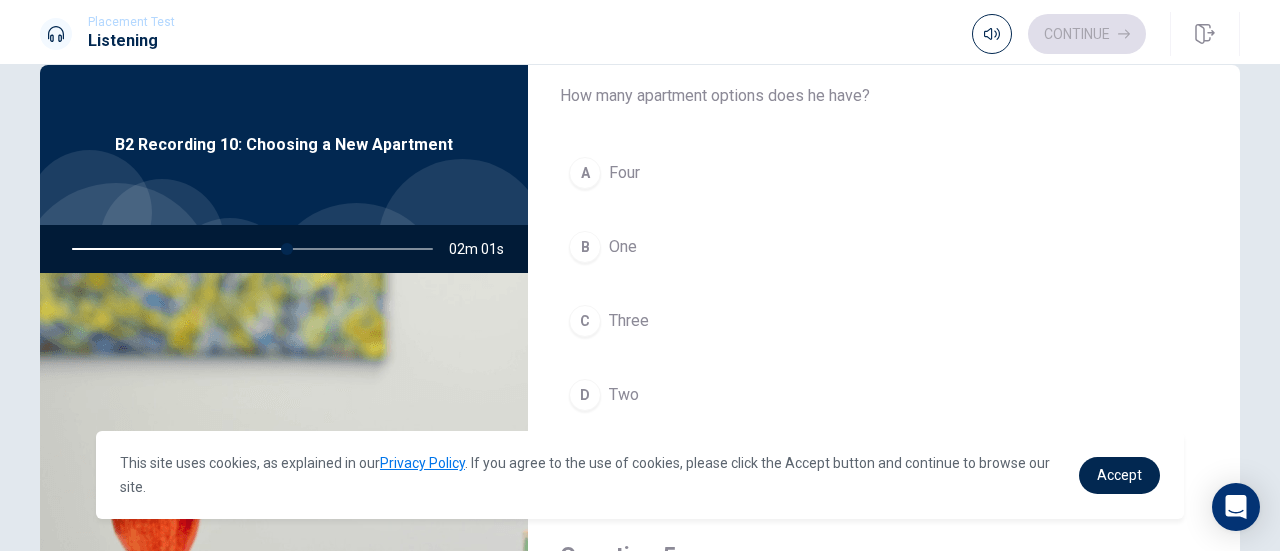 click on "D" at bounding box center (585, 395) 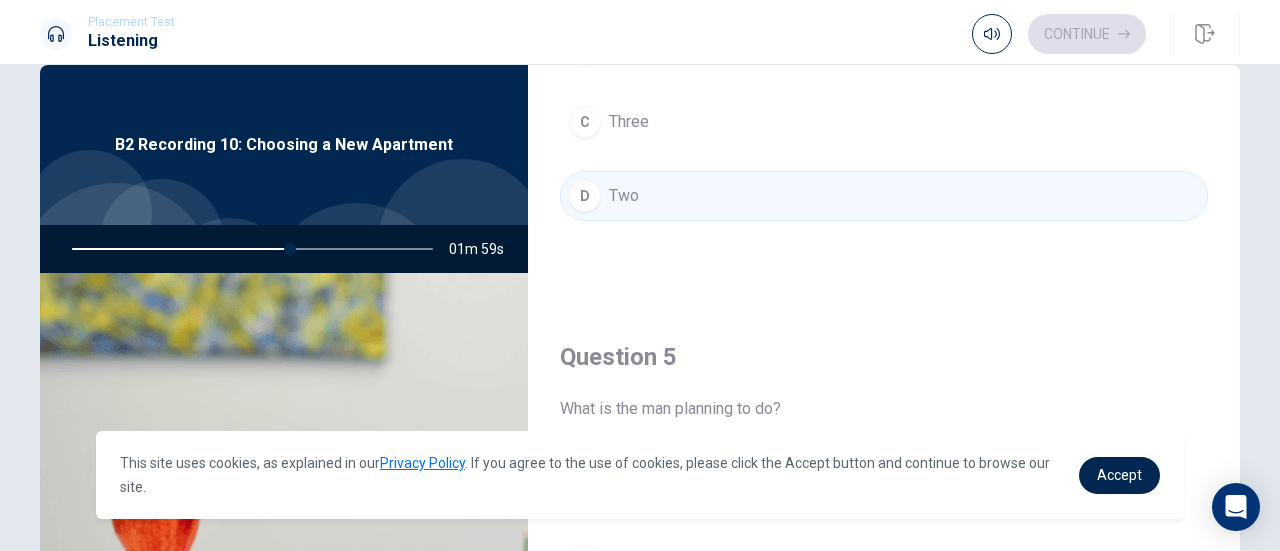 scroll, scrollTop: 1851, scrollLeft: 0, axis: vertical 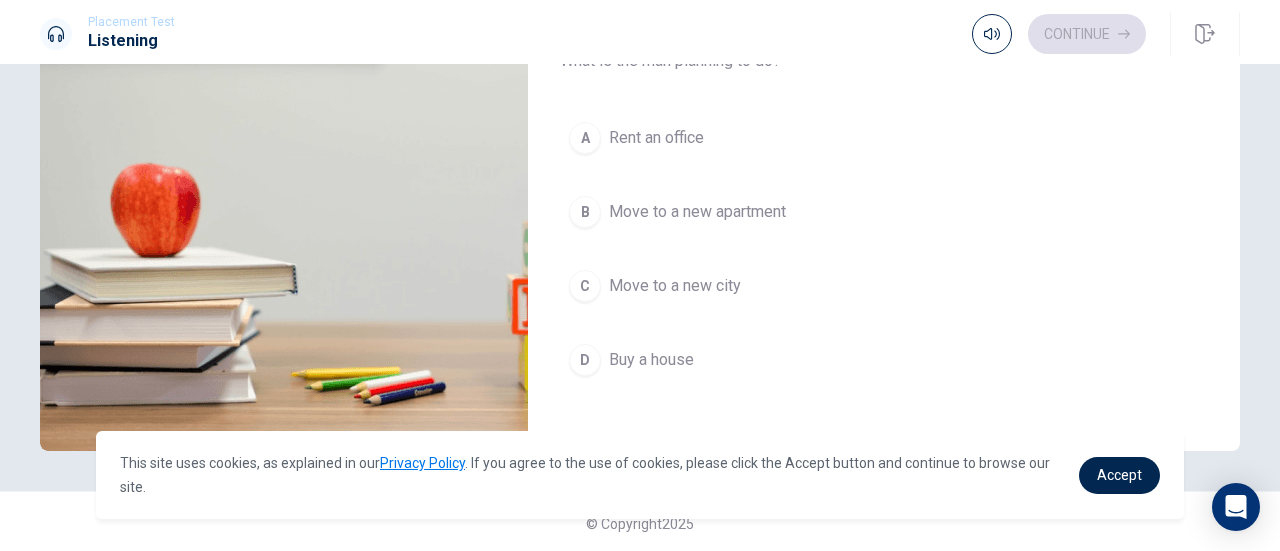 click on "B" at bounding box center [585, 212] 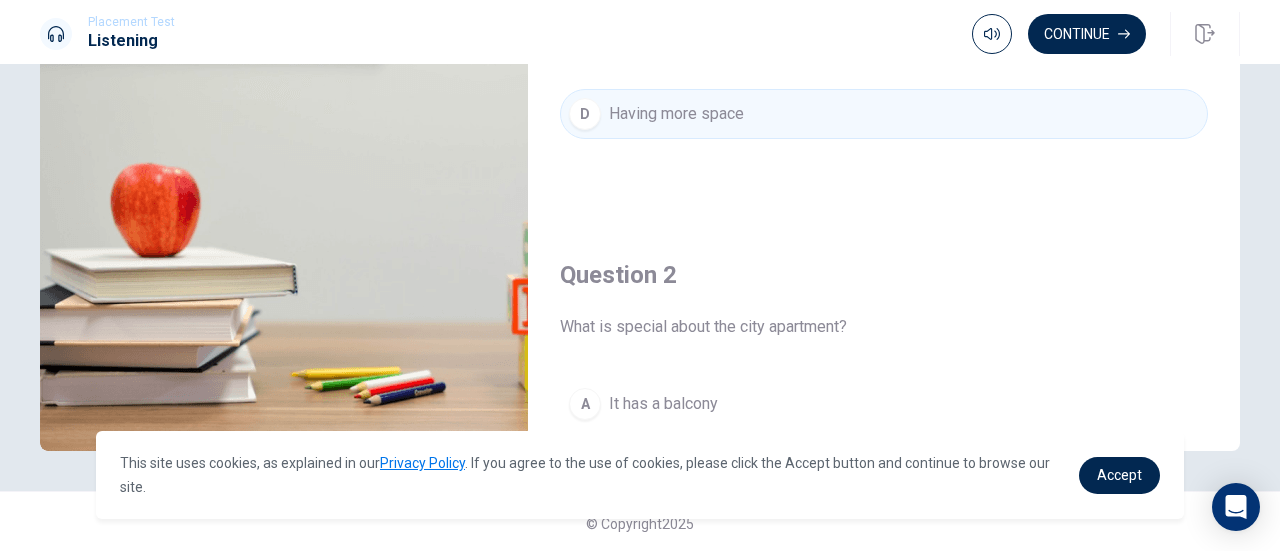 scroll, scrollTop: 0, scrollLeft: 0, axis: both 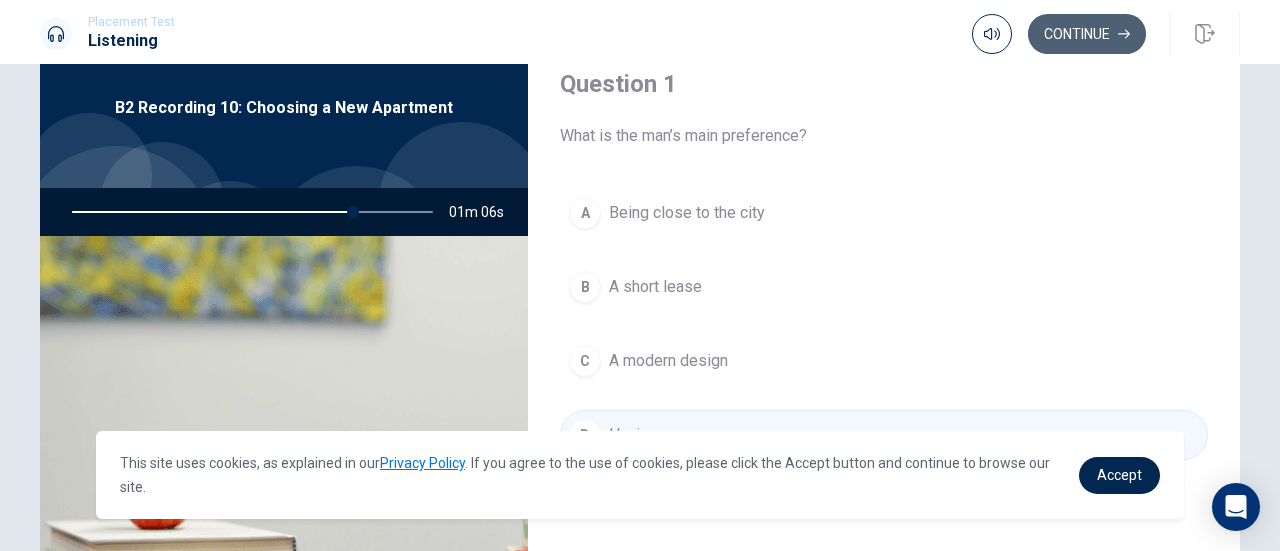 click on "Continue" at bounding box center [1087, 34] 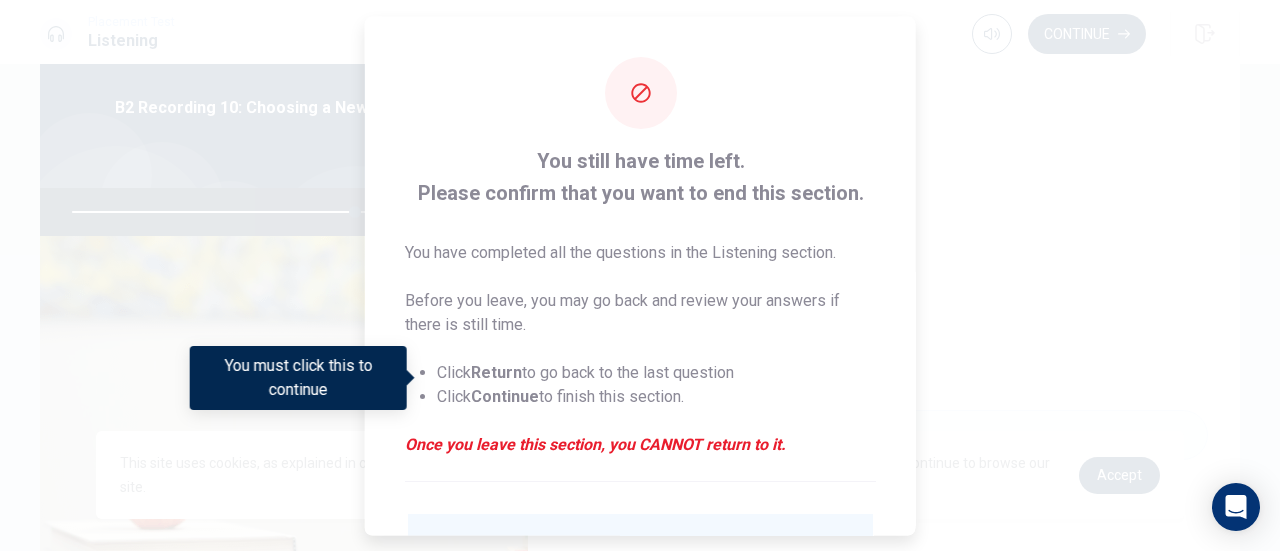 scroll, scrollTop: 193, scrollLeft: 0, axis: vertical 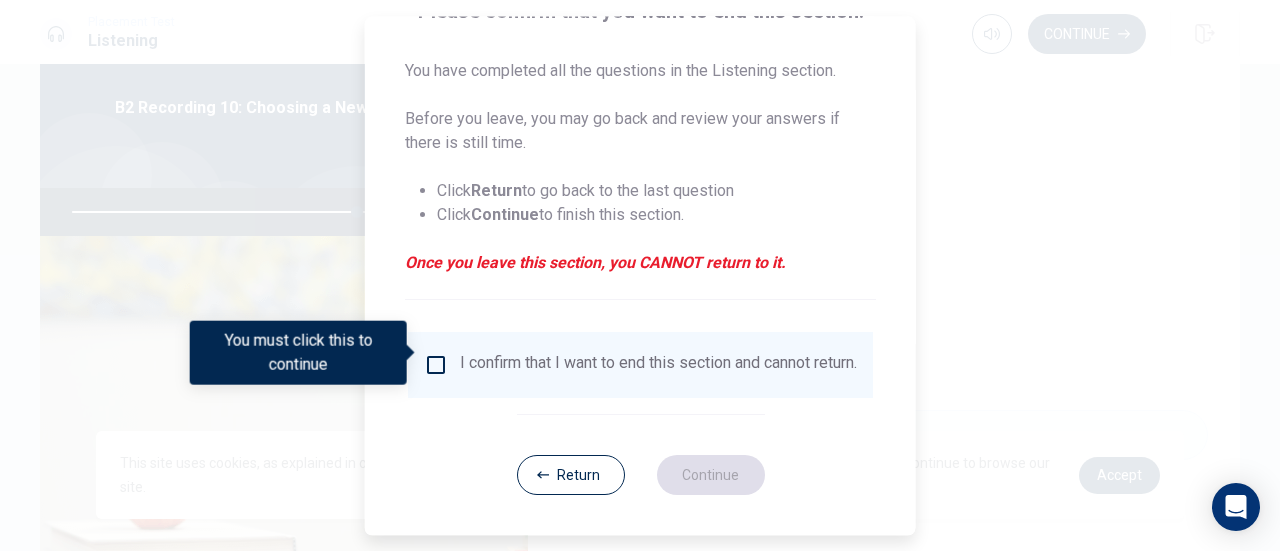 click at bounding box center [436, 365] 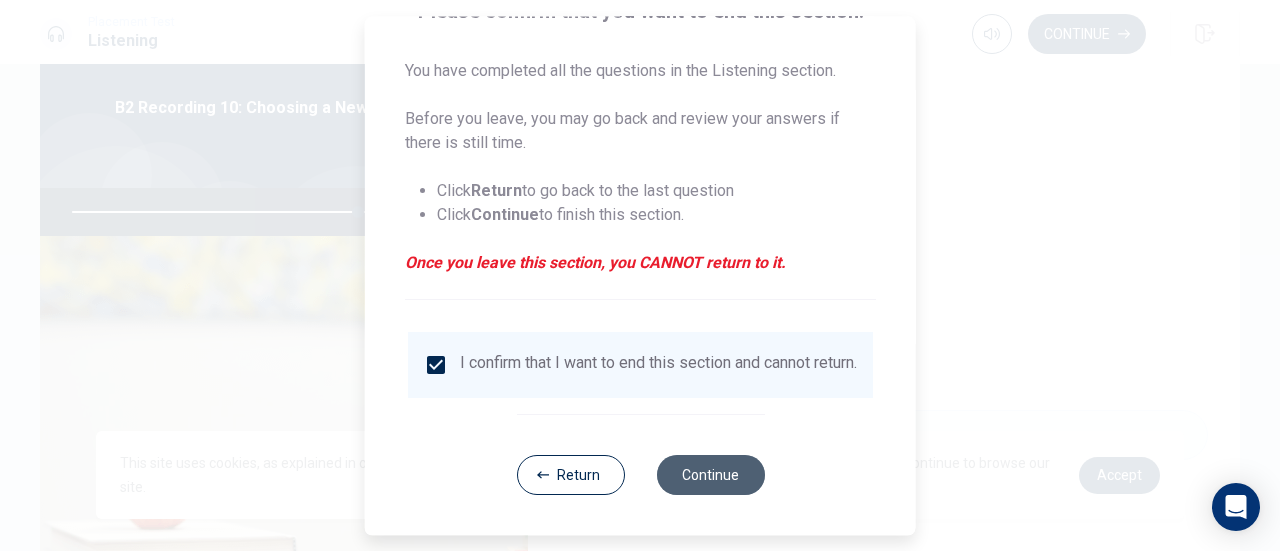 click on "Continue" at bounding box center (710, 475) 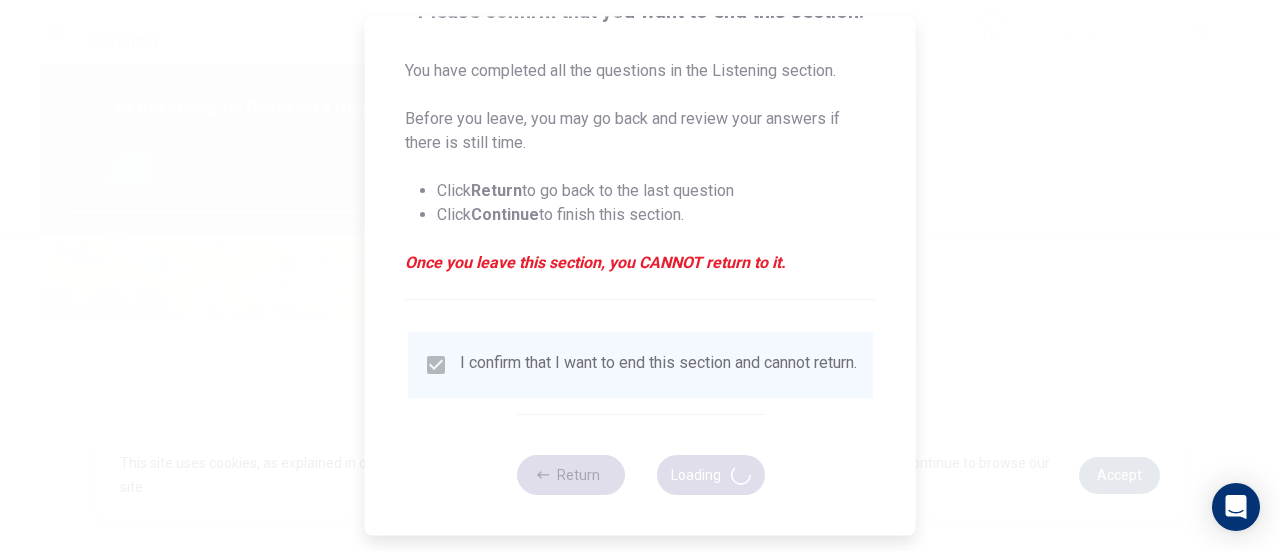 type on "80" 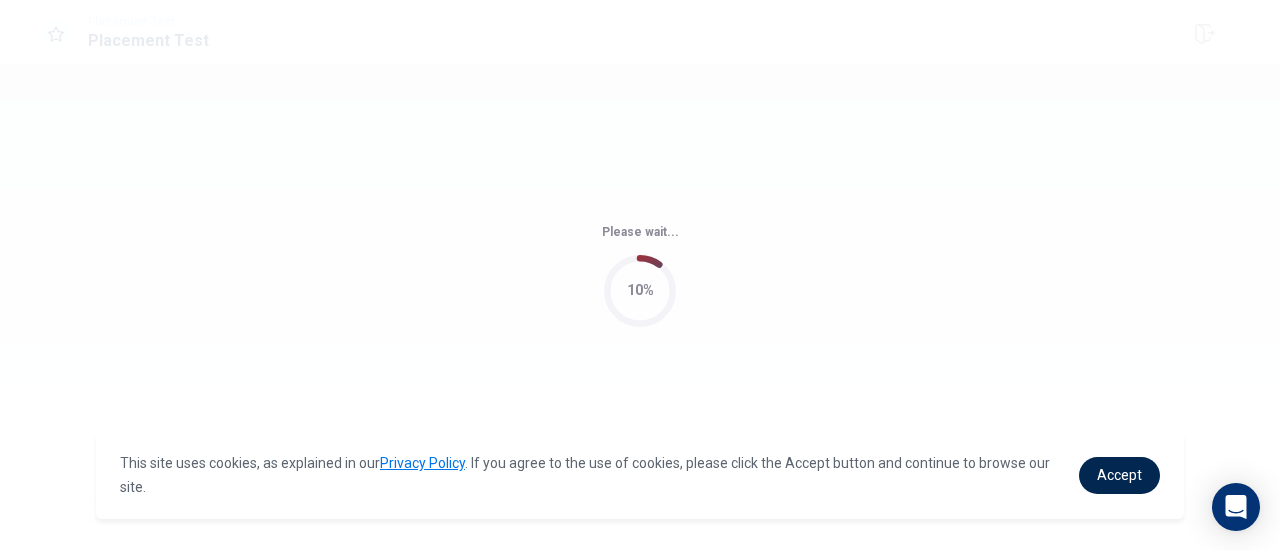 scroll, scrollTop: 0, scrollLeft: 0, axis: both 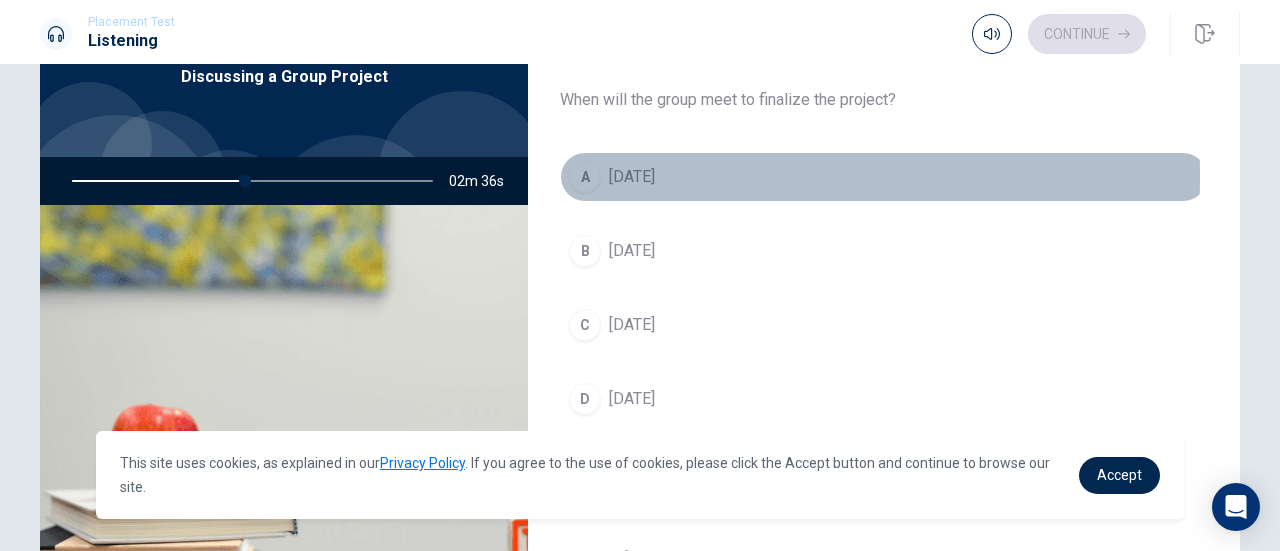 click on "A" at bounding box center (585, 177) 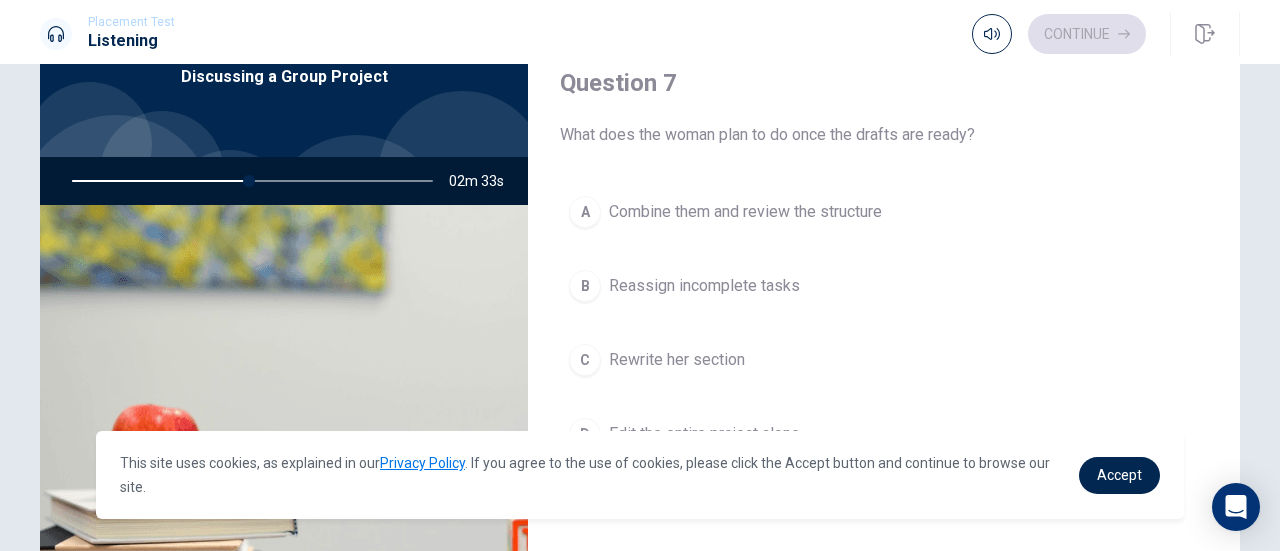scroll, scrollTop: 532, scrollLeft: 0, axis: vertical 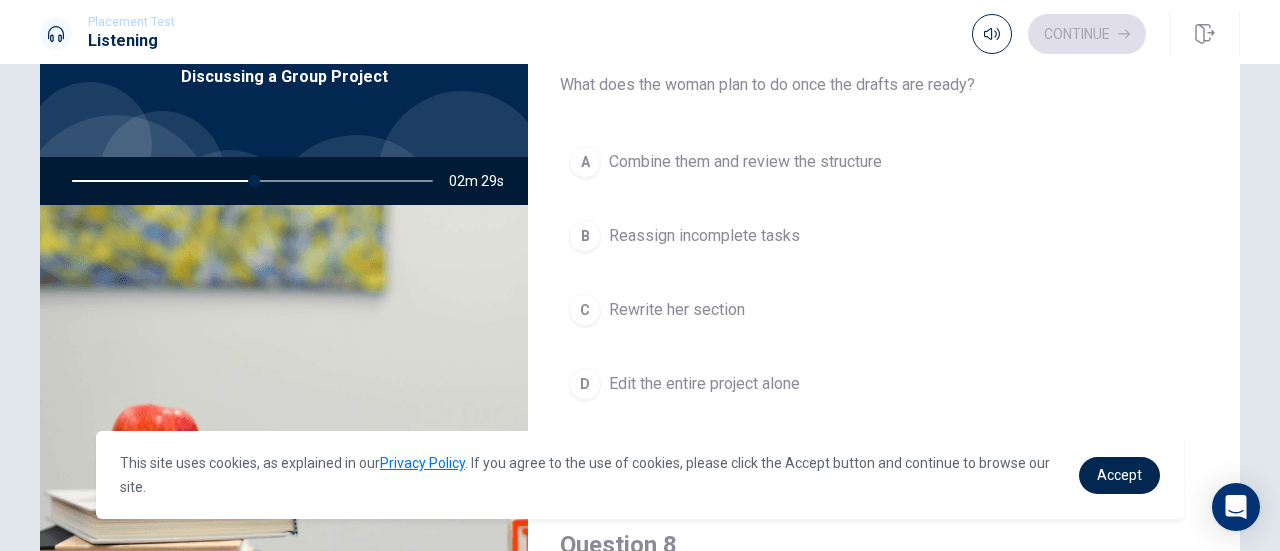 click on "C" at bounding box center [585, 310] 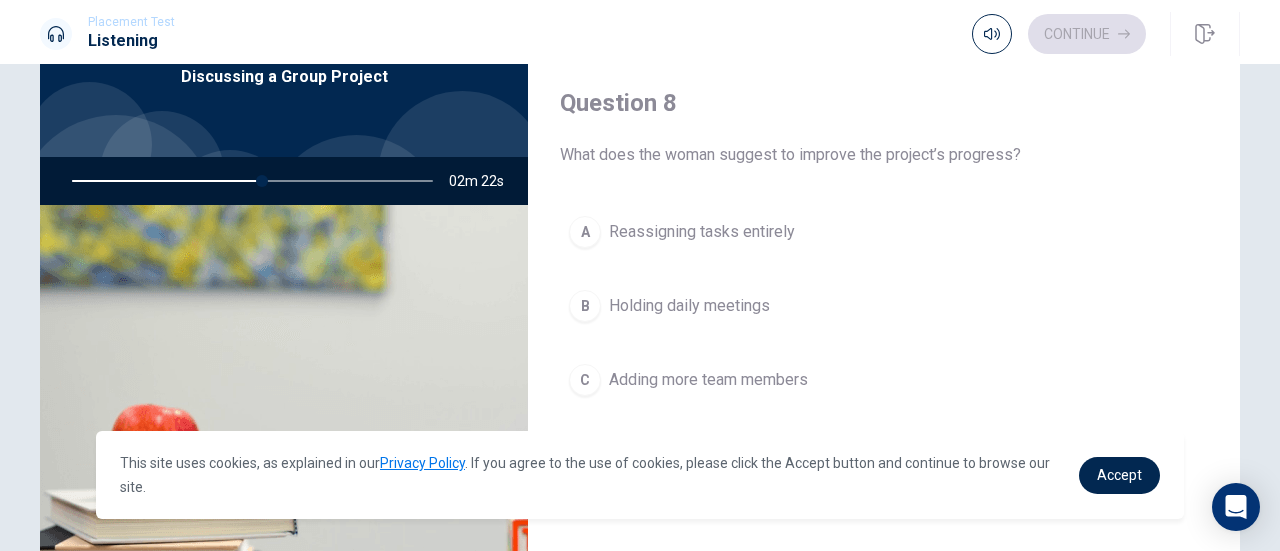 scroll, scrollTop: 1086, scrollLeft: 0, axis: vertical 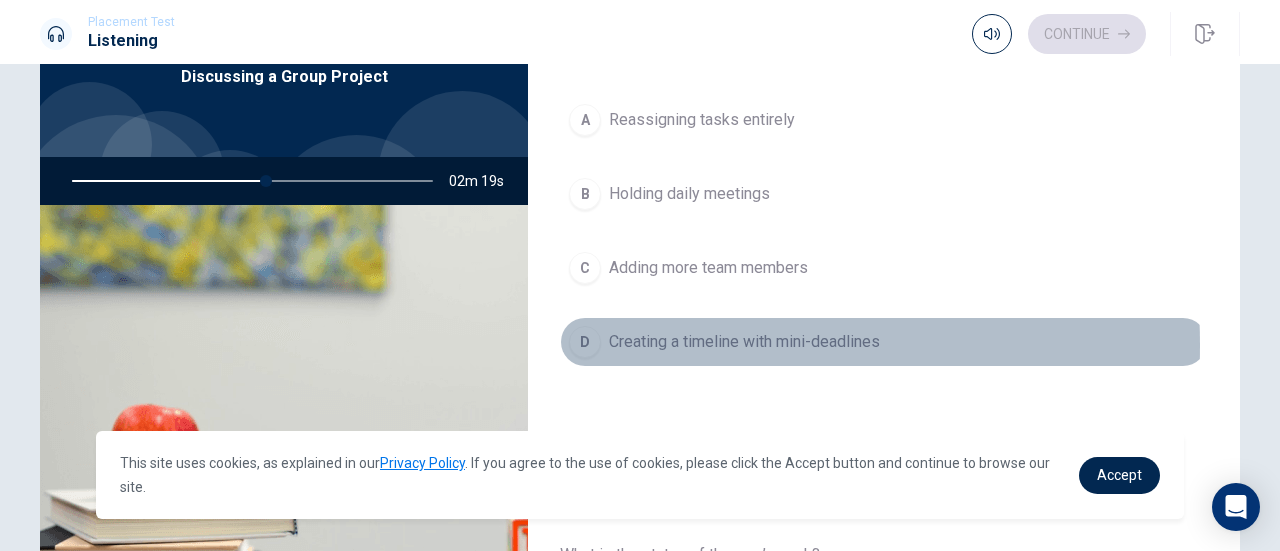 click on "D" at bounding box center (585, 342) 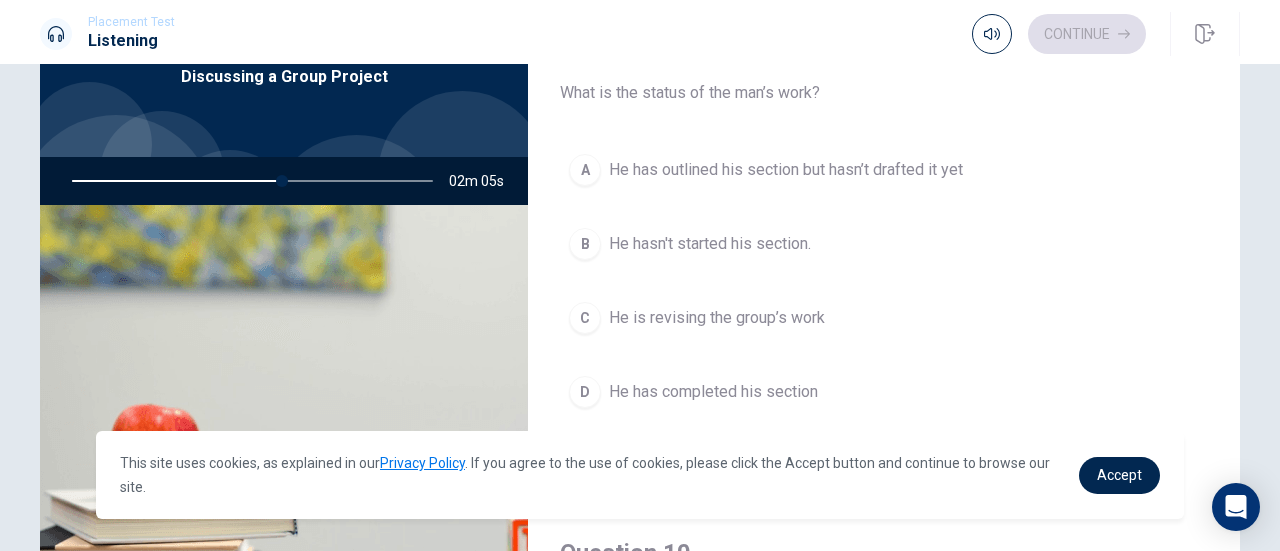 scroll, scrollTop: 1547, scrollLeft: 0, axis: vertical 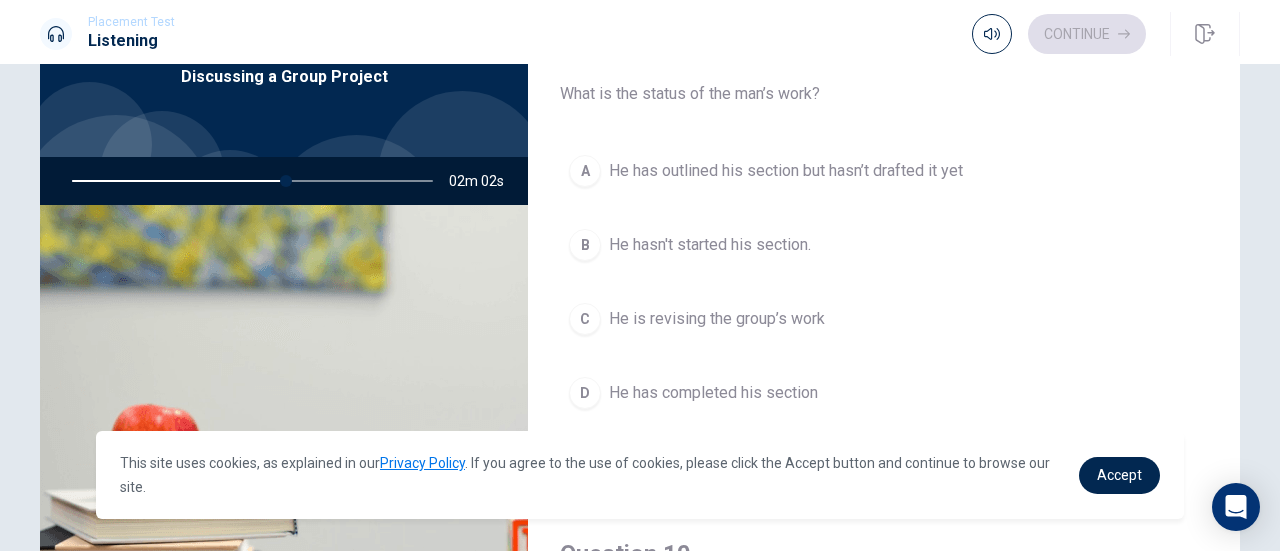 click on "A" at bounding box center [585, 171] 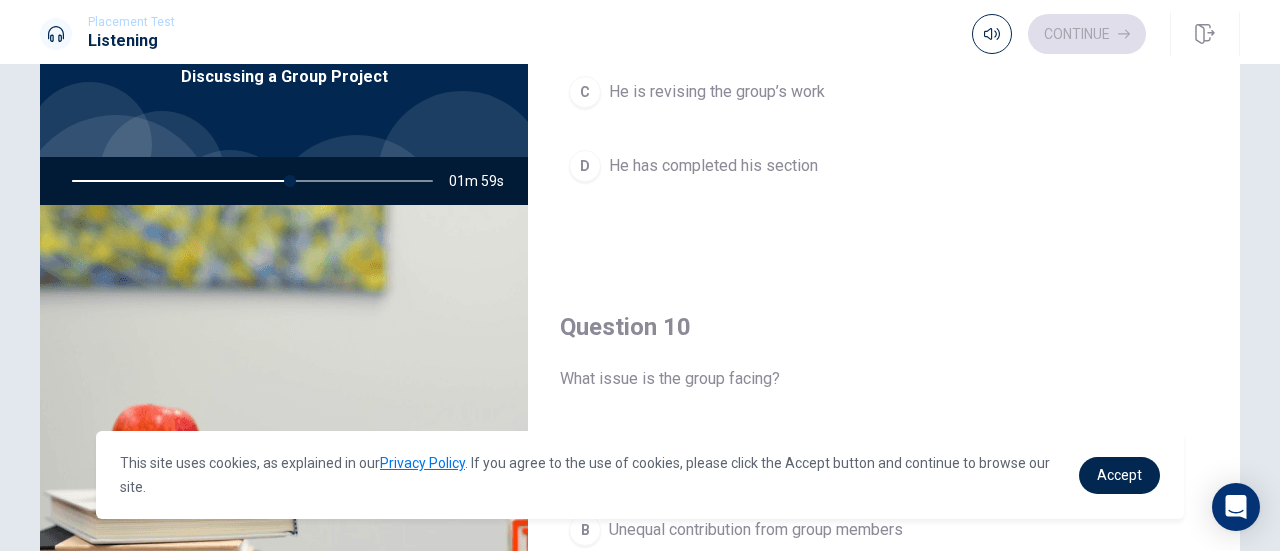 scroll, scrollTop: 1851, scrollLeft: 0, axis: vertical 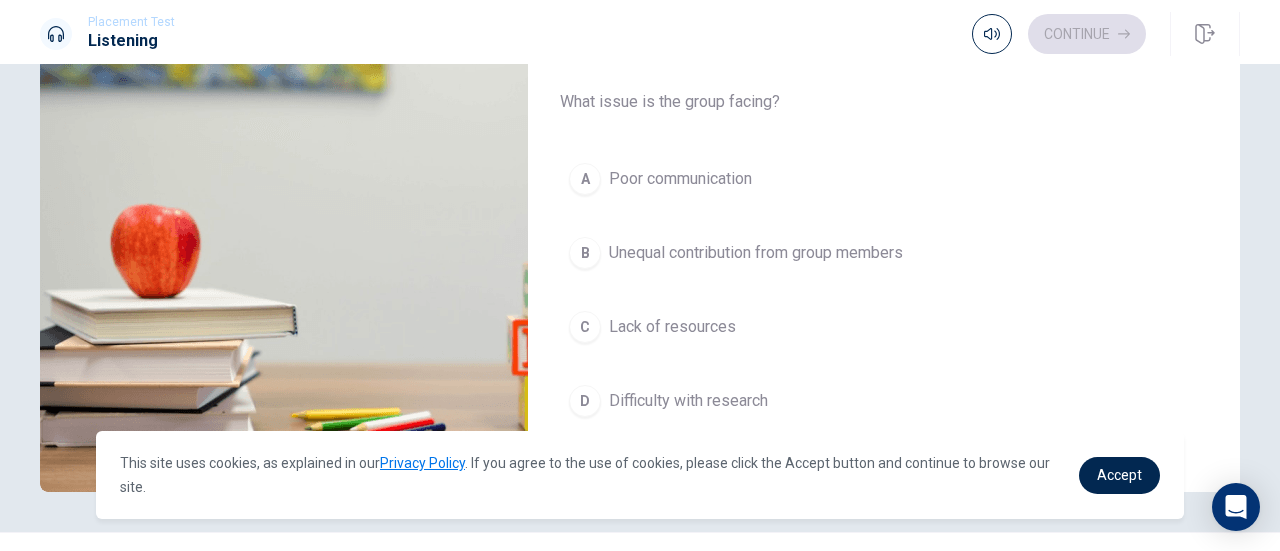 click on "A" at bounding box center (585, 179) 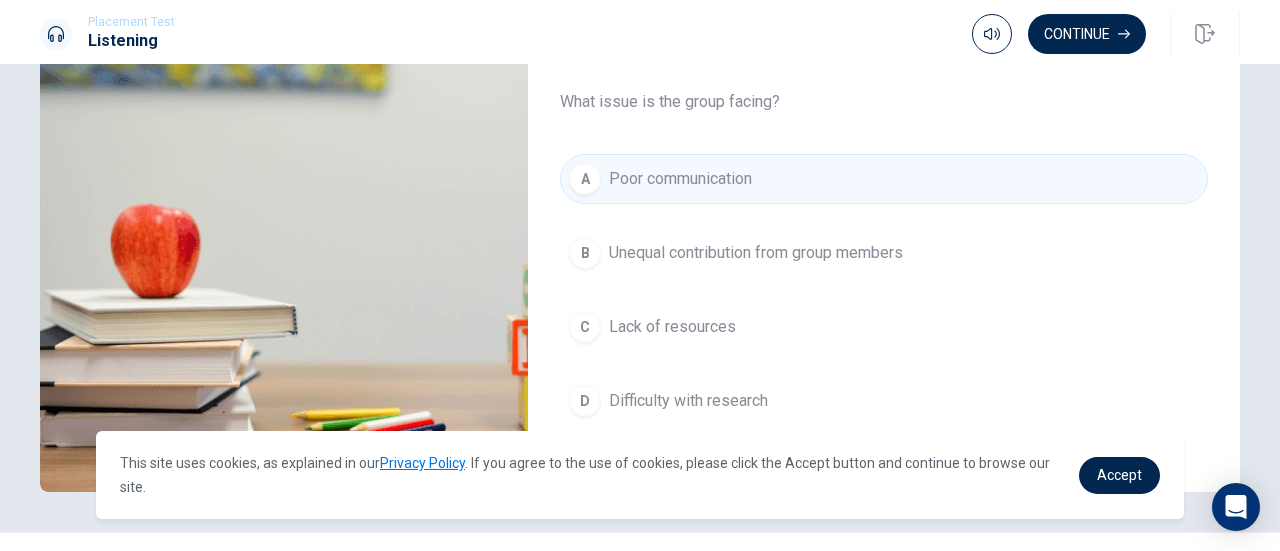 click on "B" at bounding box center (585, 253) 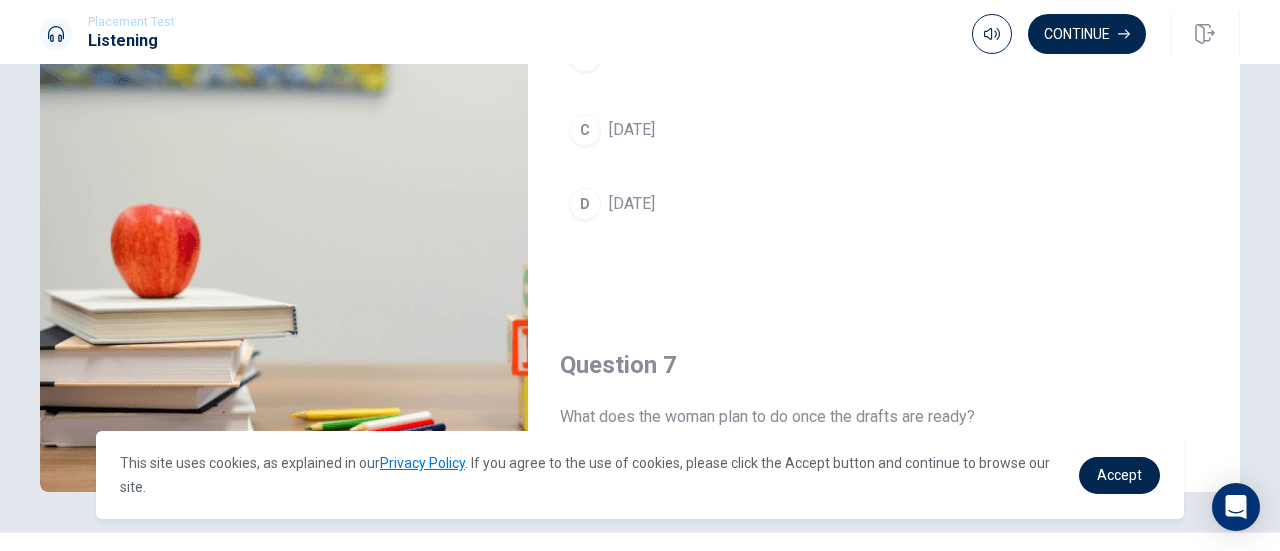 scroll, scrollTop: 0, scrollLeft: 0, axis: both 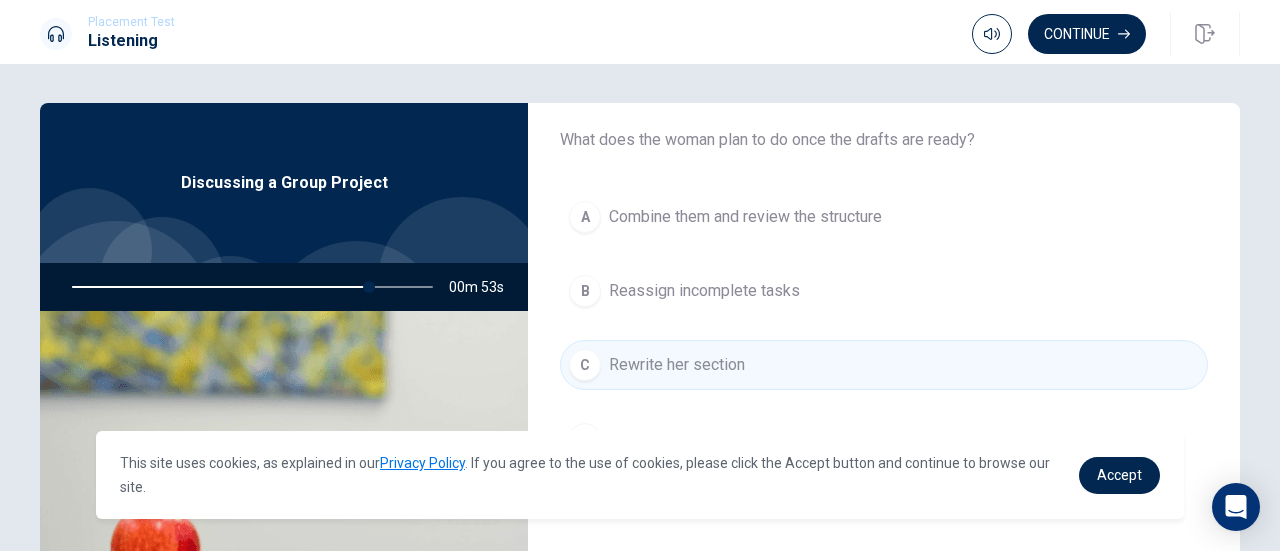 click on "A" at bounding box center [585, 217] 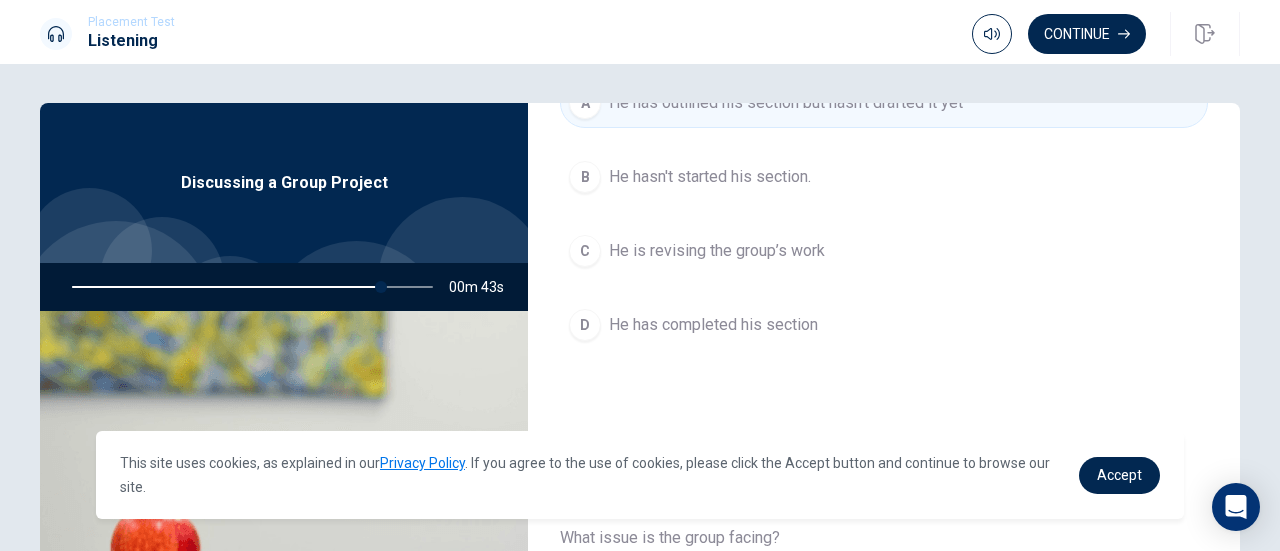 scroll, scrollTop: 1851, scrollLeft: 0, axis: vertical 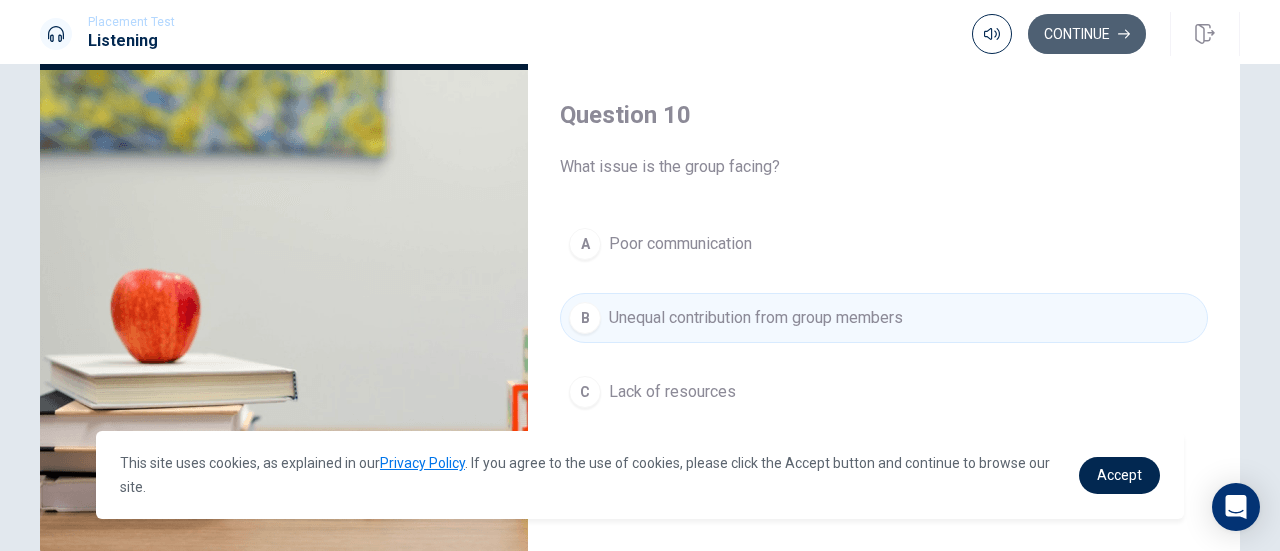 click on "Continue" at bounding box center [1087, 34] 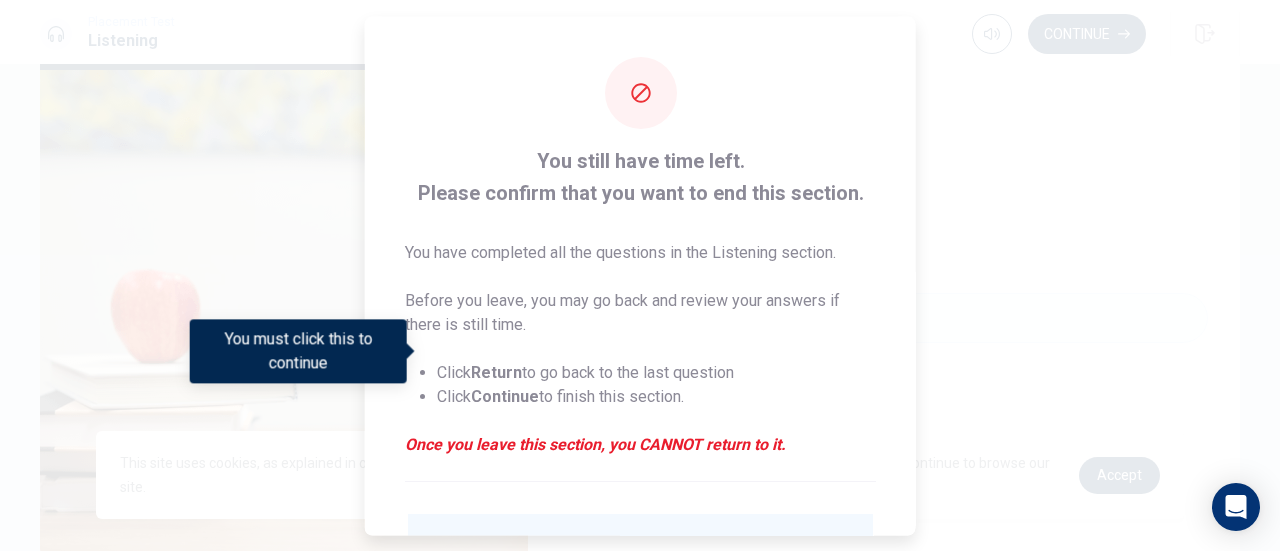 scroll, scrollTop: 194, scrollLeft: 0, axis: vertical 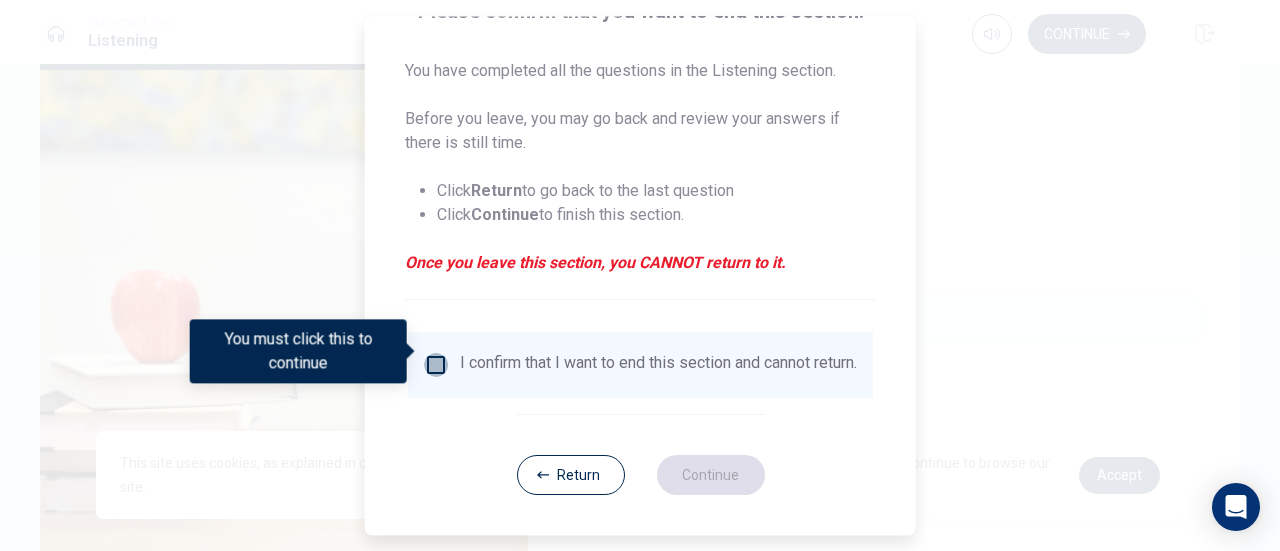 click at bounding box center [436, 365] 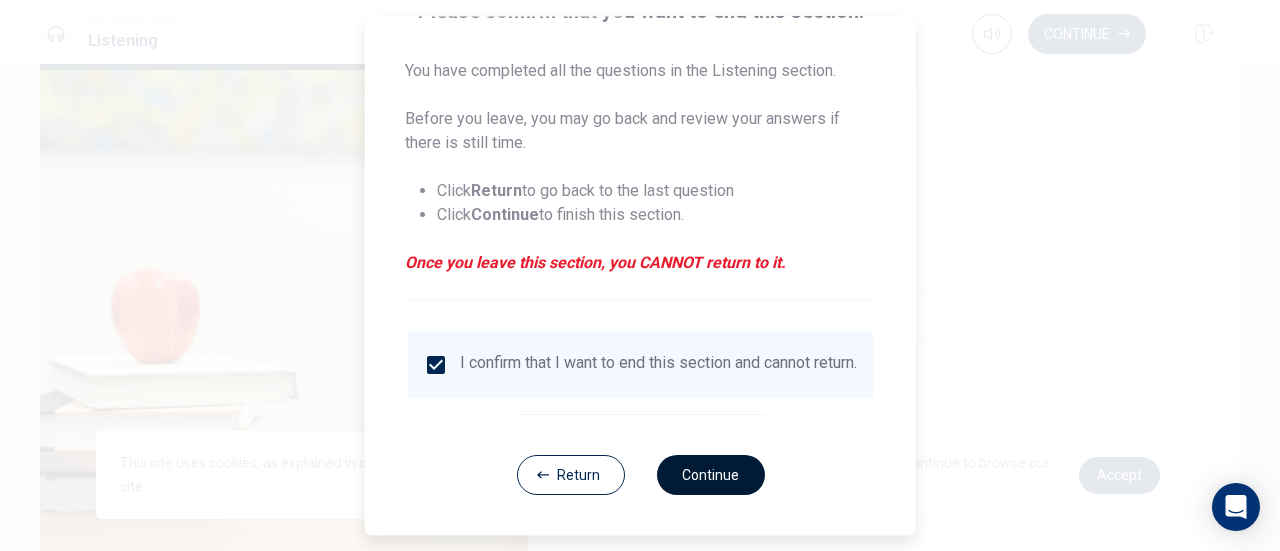 click on "Continue" at bounding box center [710, 475] 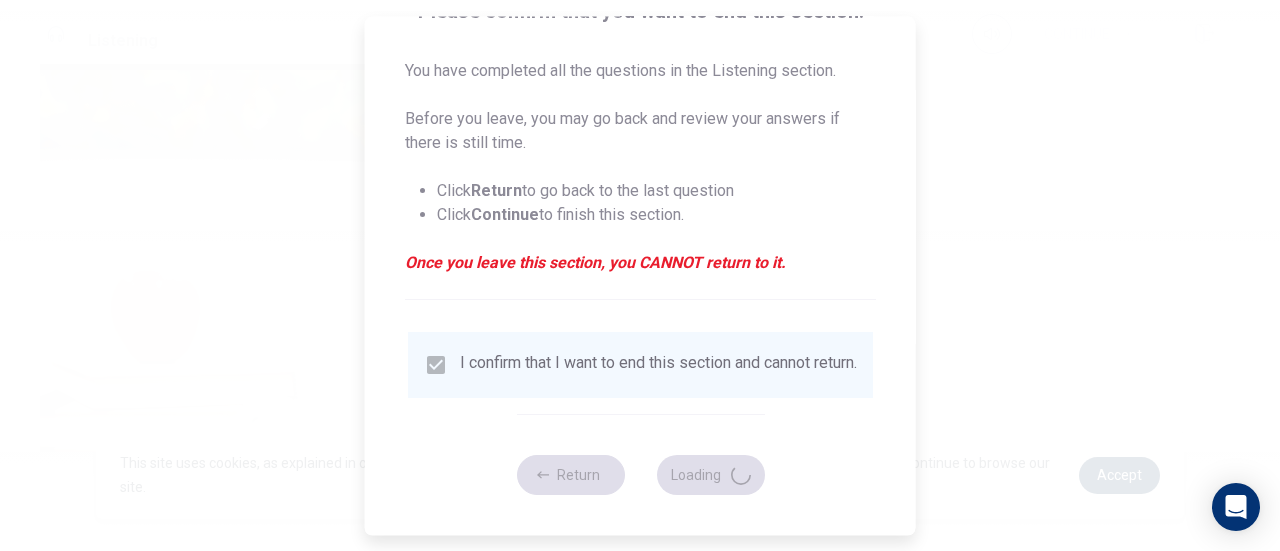 type on "90" 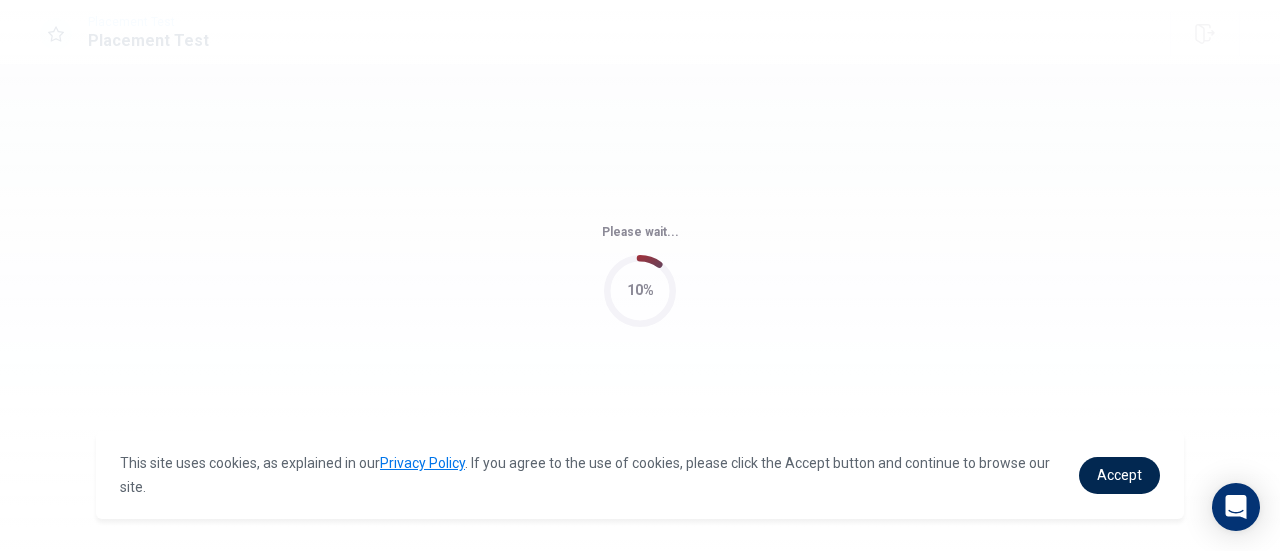 scroll, scrollTop: 0, scrollLeft: 0, axis: both 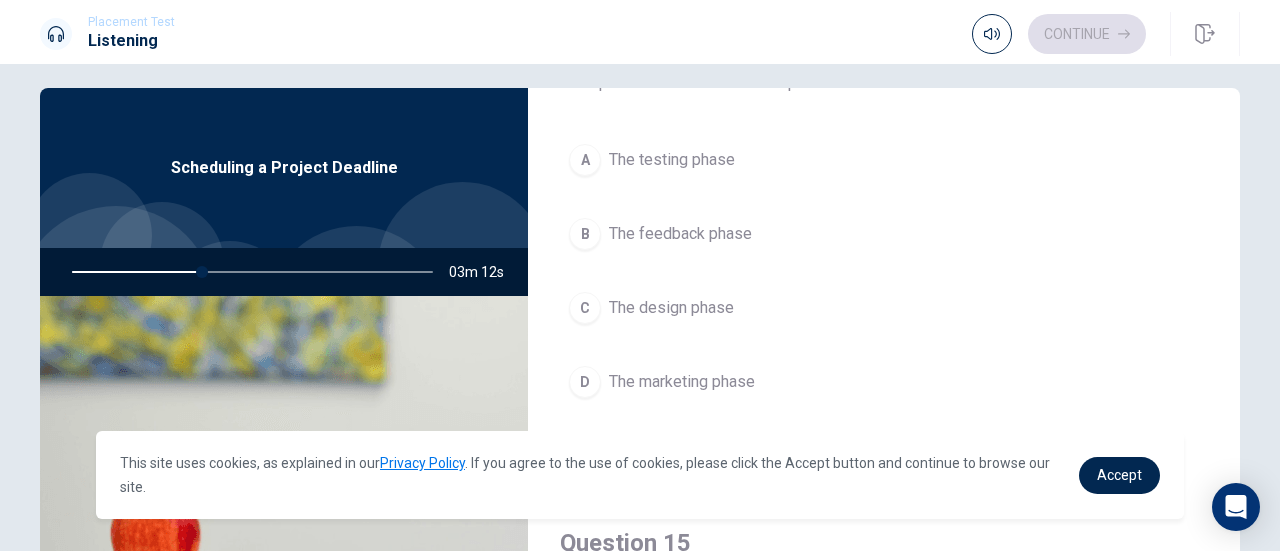 click on "C" at bounding box center [585, 308] 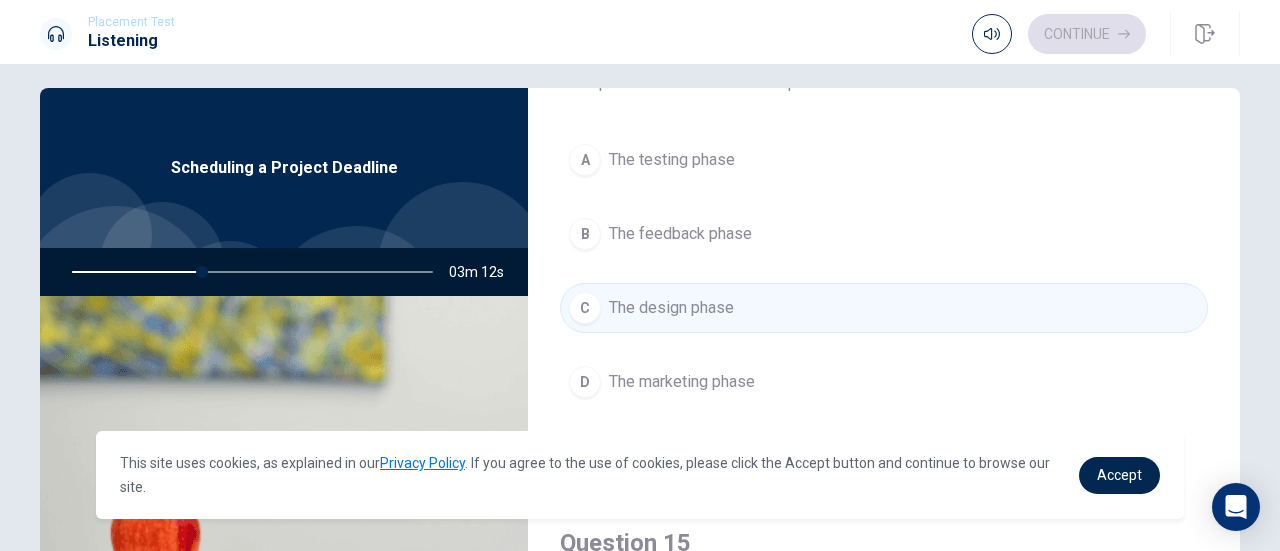 scroll, scrollTop: 1851, scrollLeft: 0, axis: vertical 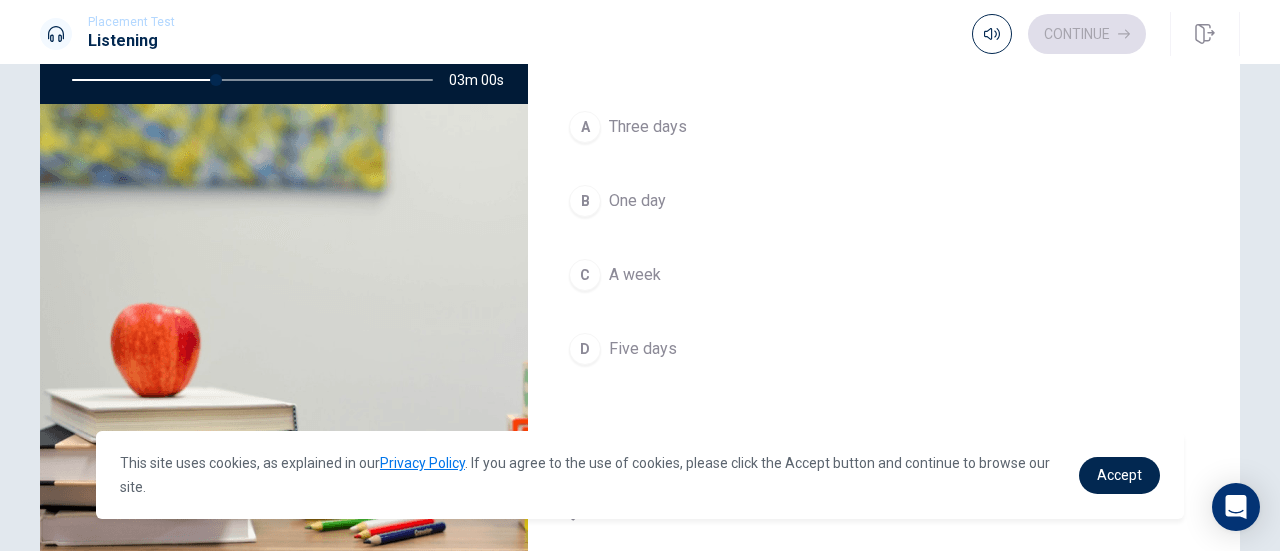 click on "A" at bounding box center (585, 127) 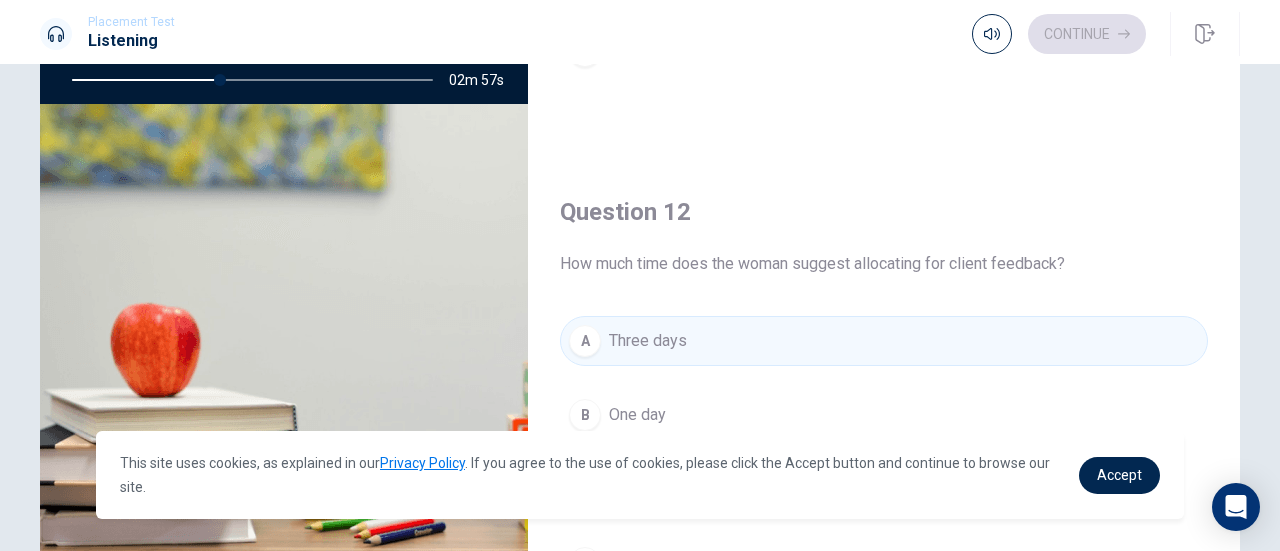 scroll, scrollTop: 0, scrollLeft: 0, axis: both 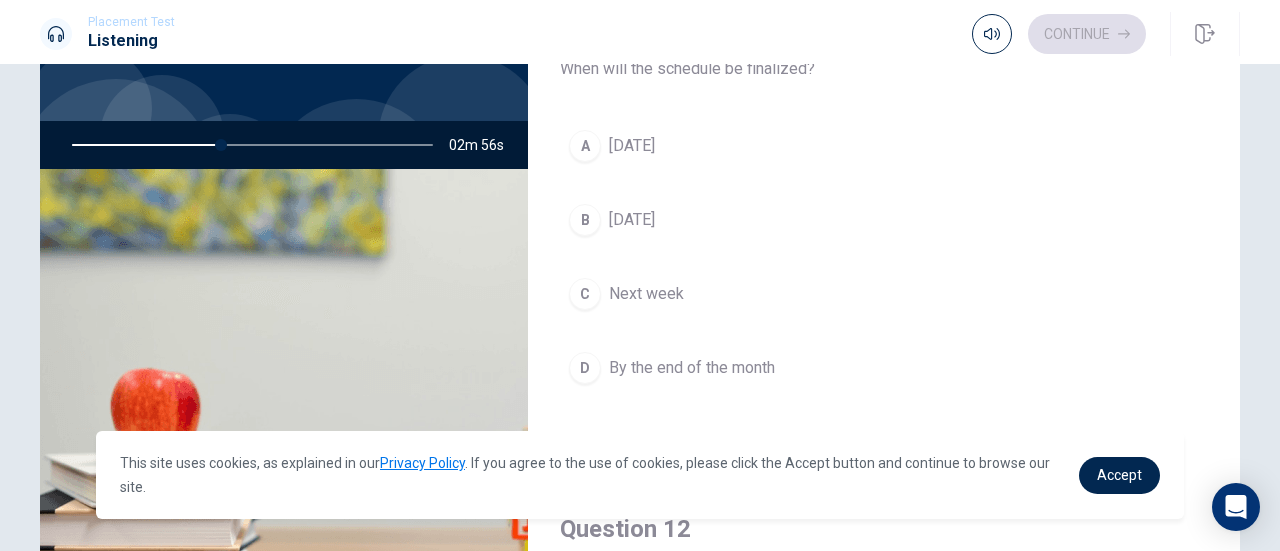 click on "A" at bounding box center (585, 146) 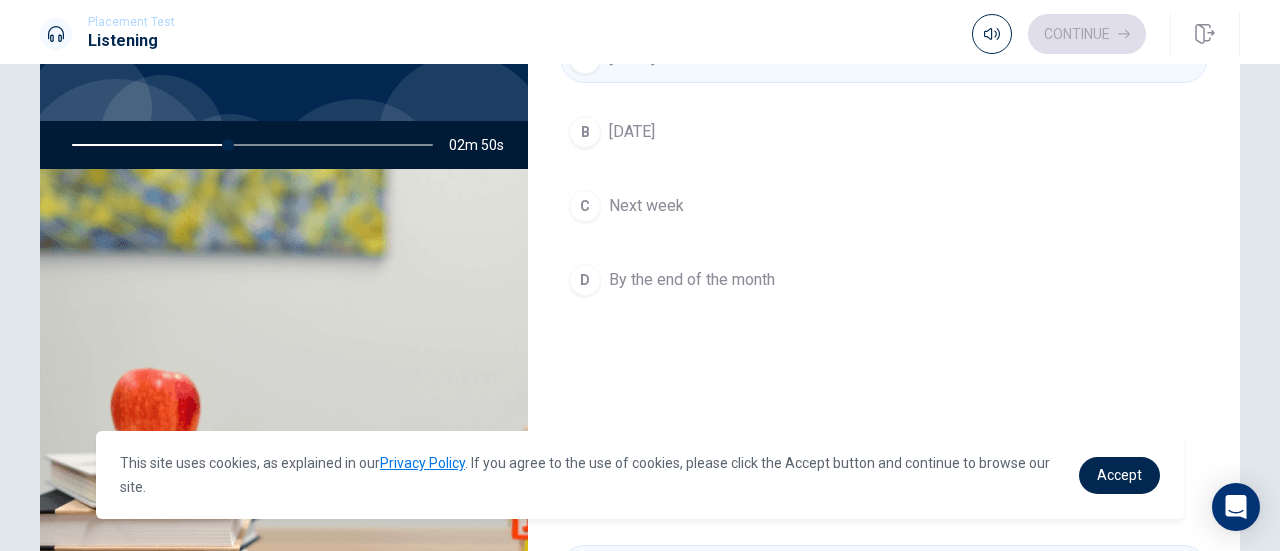 scroll, scrollTop: 0, scrollLeft: 0, axis: both 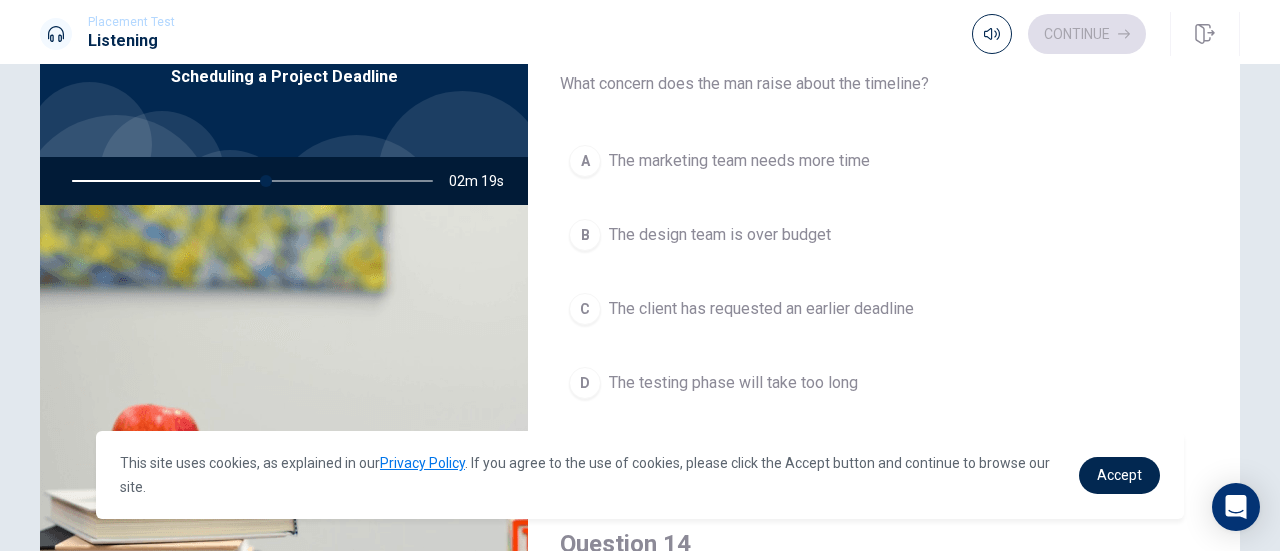 click on "A" at bounding box center (585, 161) 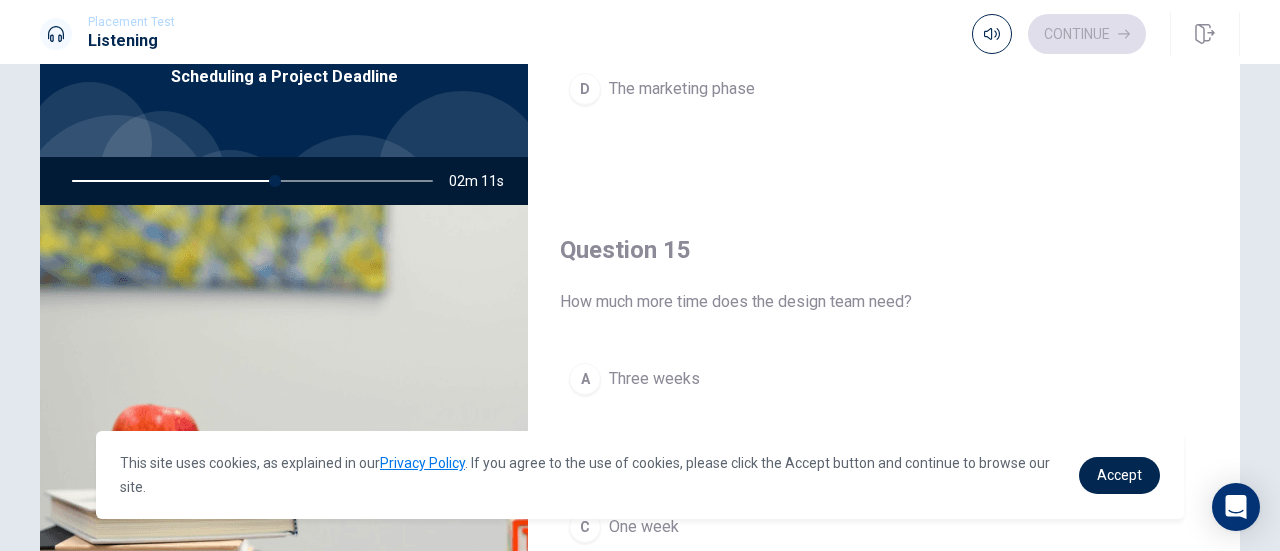 scroll, scrollTop: 1851, scrollLeft: 0, axis: vertical 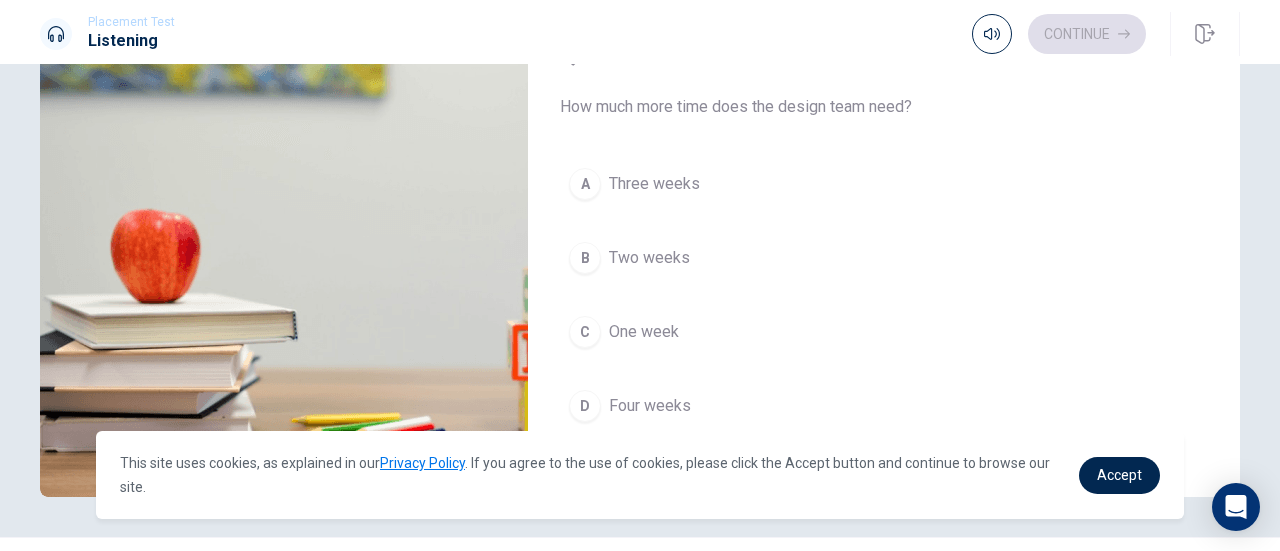 click on "A" at bounding box center (585, 184) 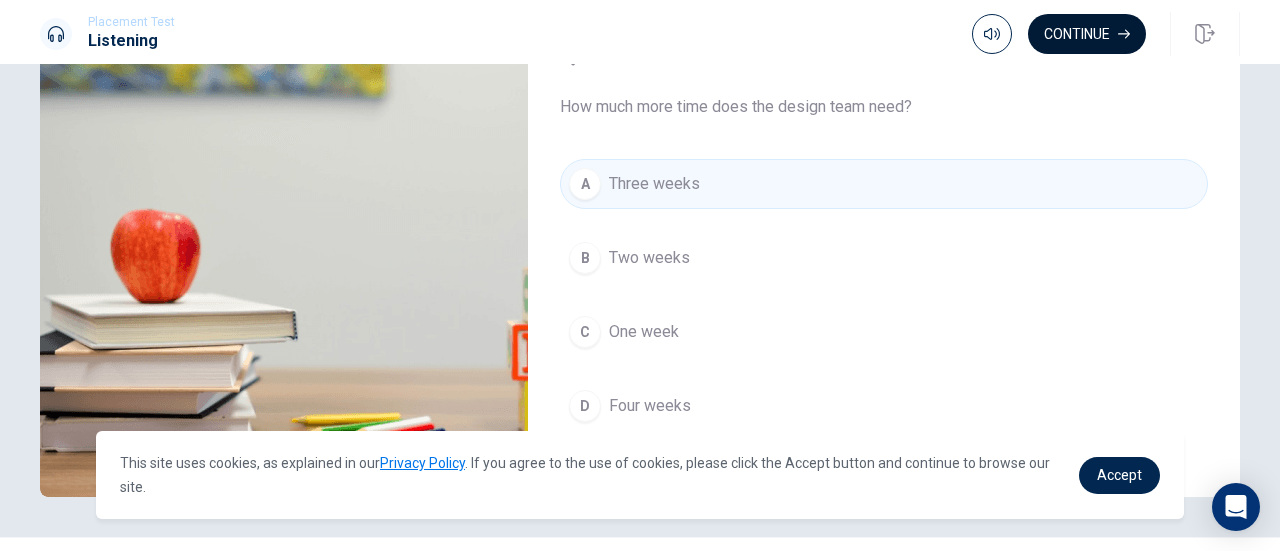 click on "Continue" at bounding box center (1087, 34) 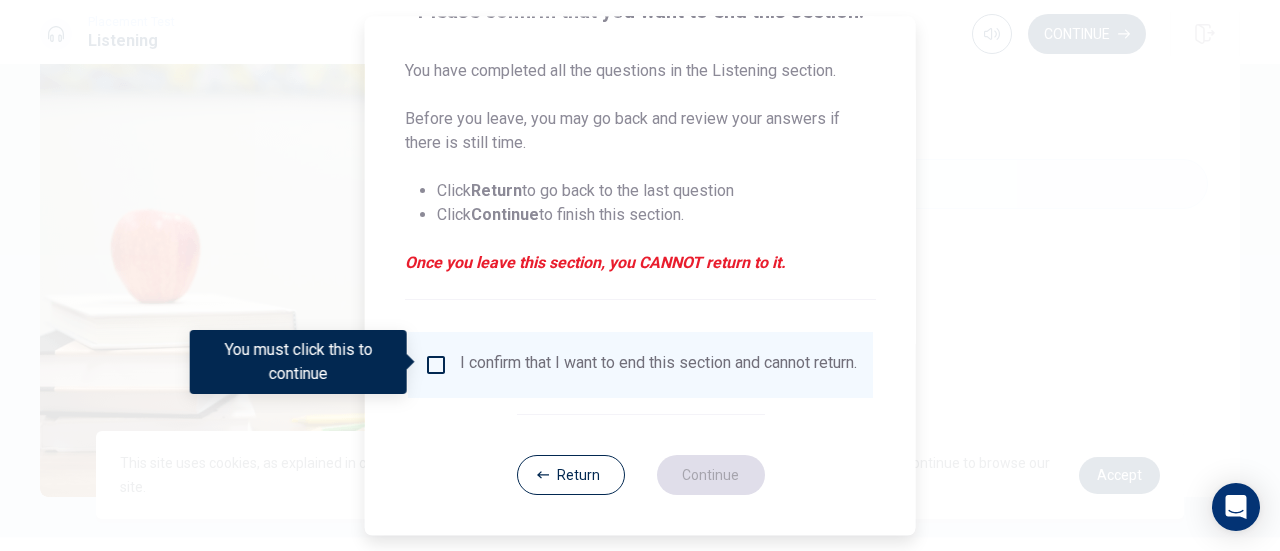 scroll, scrollTop: 184, scrollLeft: 0, axis: vertical 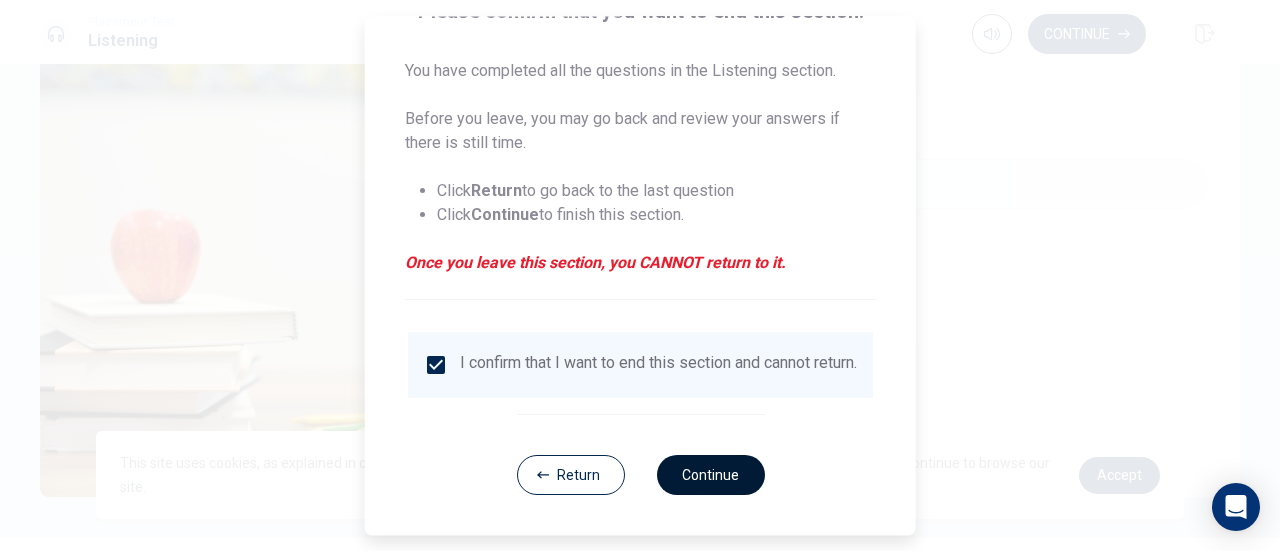 click on "Continue" at bounding box center (710, 475) 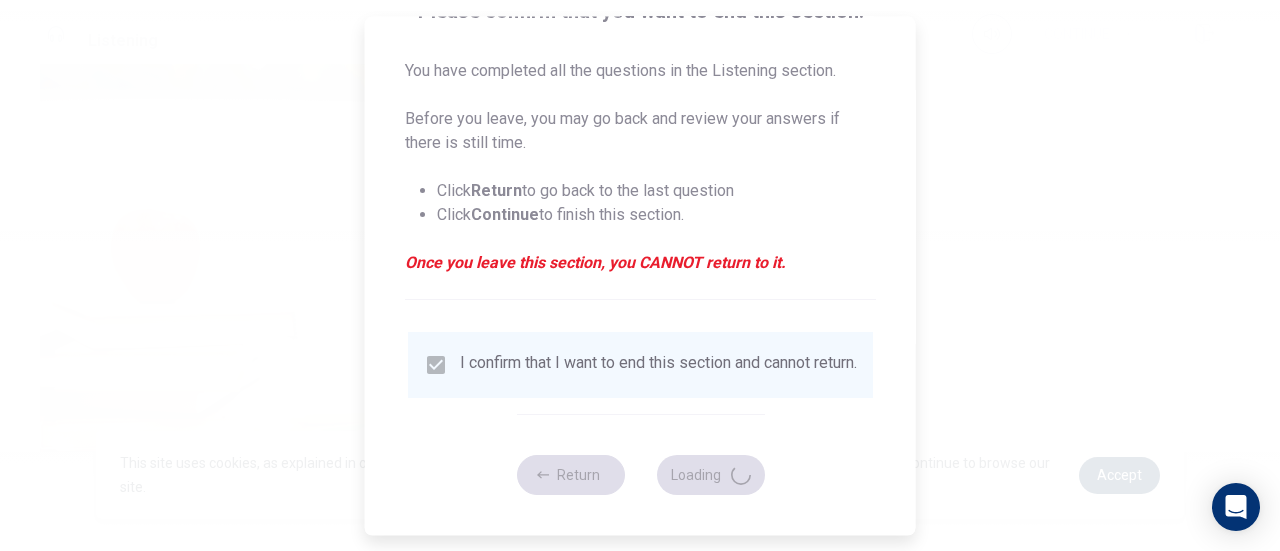 type on "72" 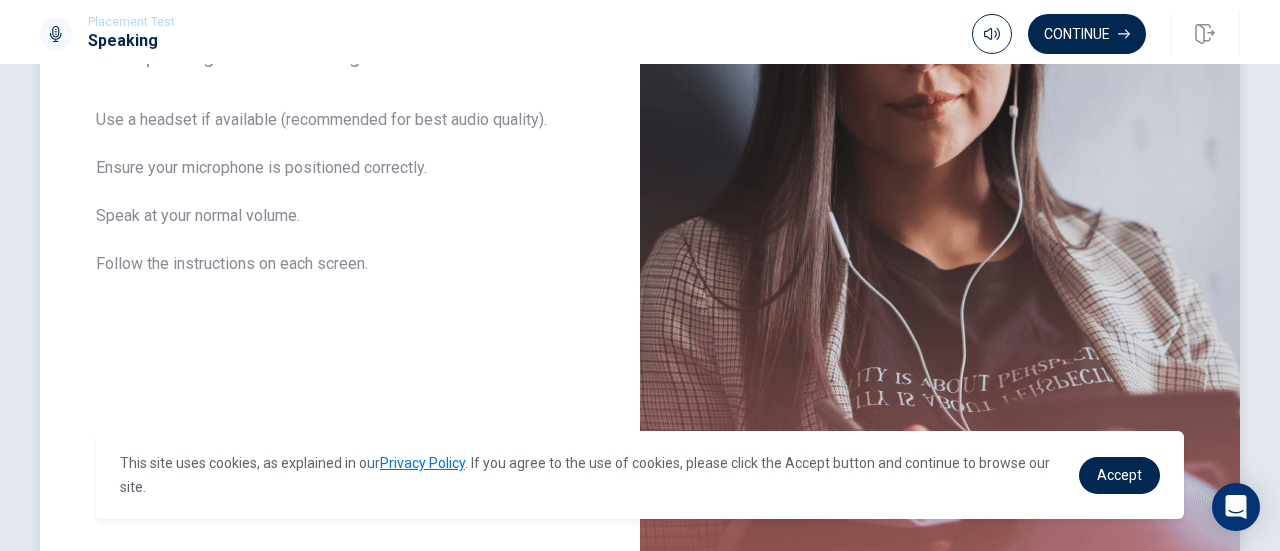 scroll, scrollTop: 245, scrollLeft: 0, axis: vertical 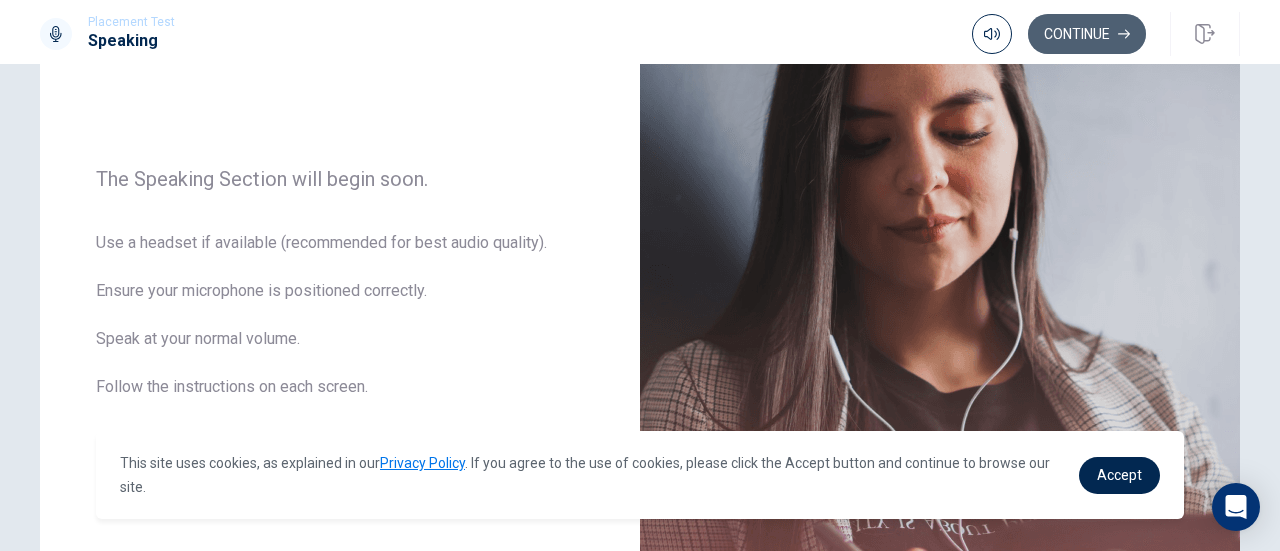 click on "Continue" at bounding box center (1087, 34) 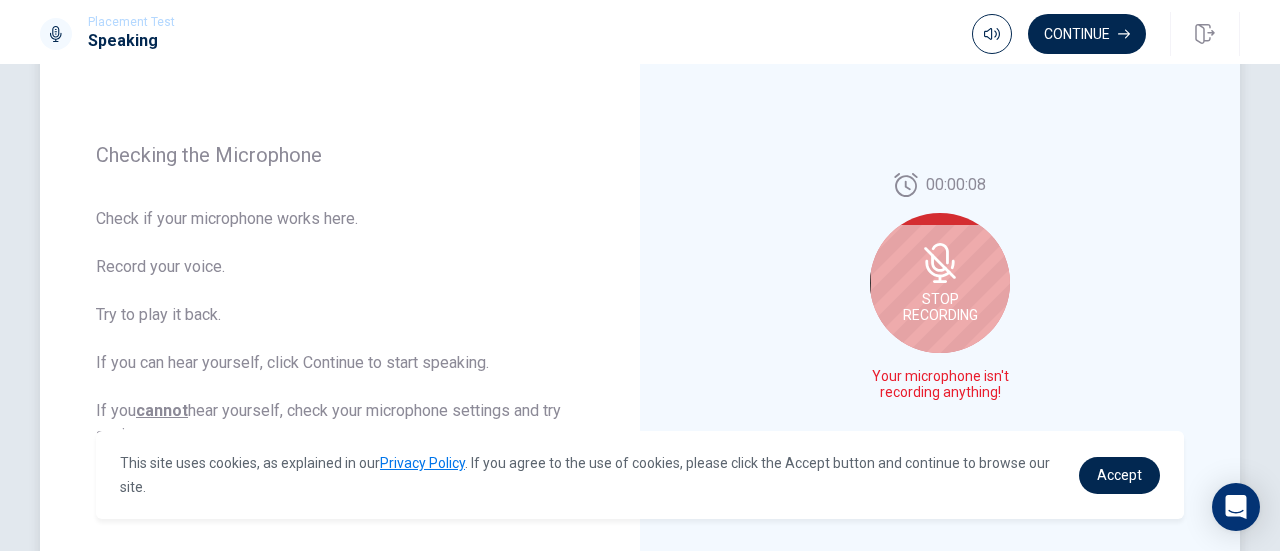 click on "Stop   Recording" at bounding box center [940, 283] 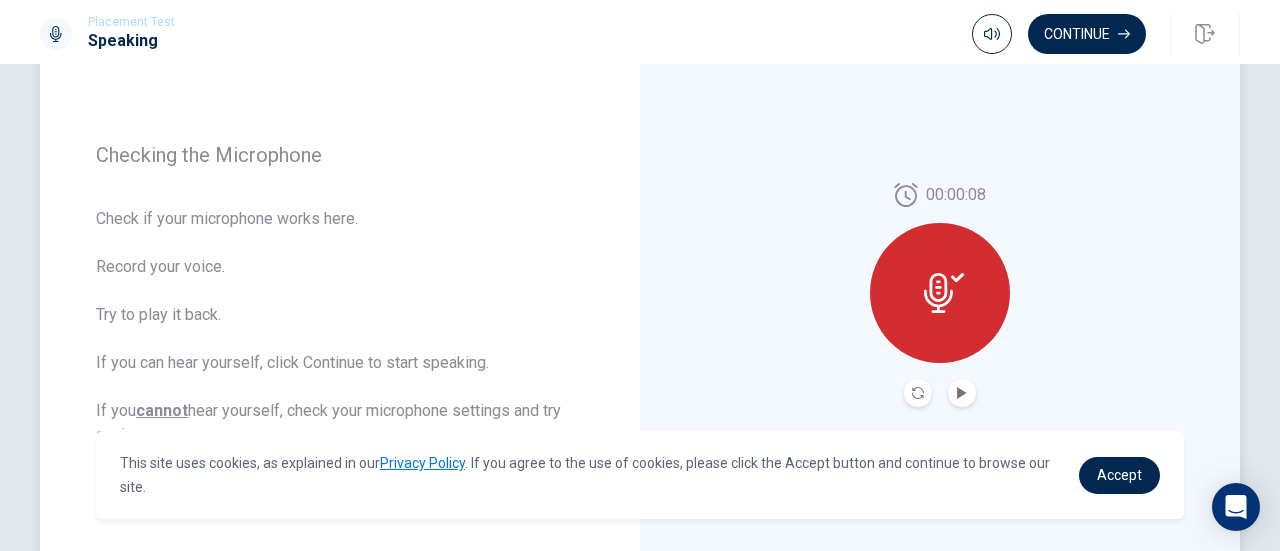 scroll, scrollTop: 329, scrollLeft: 0, axis: vertical 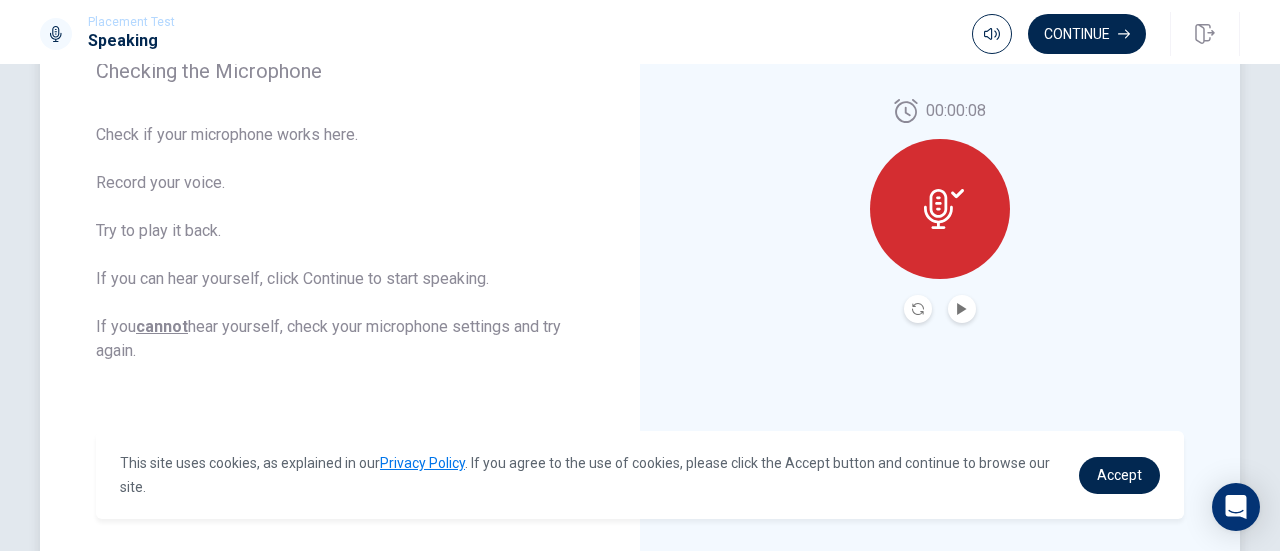 click 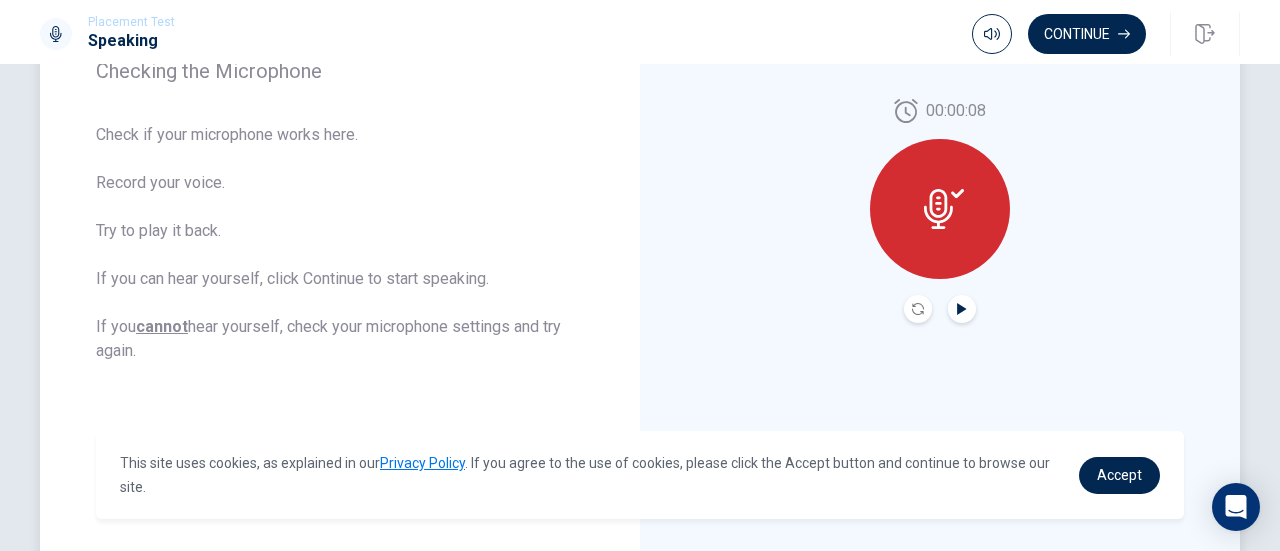click 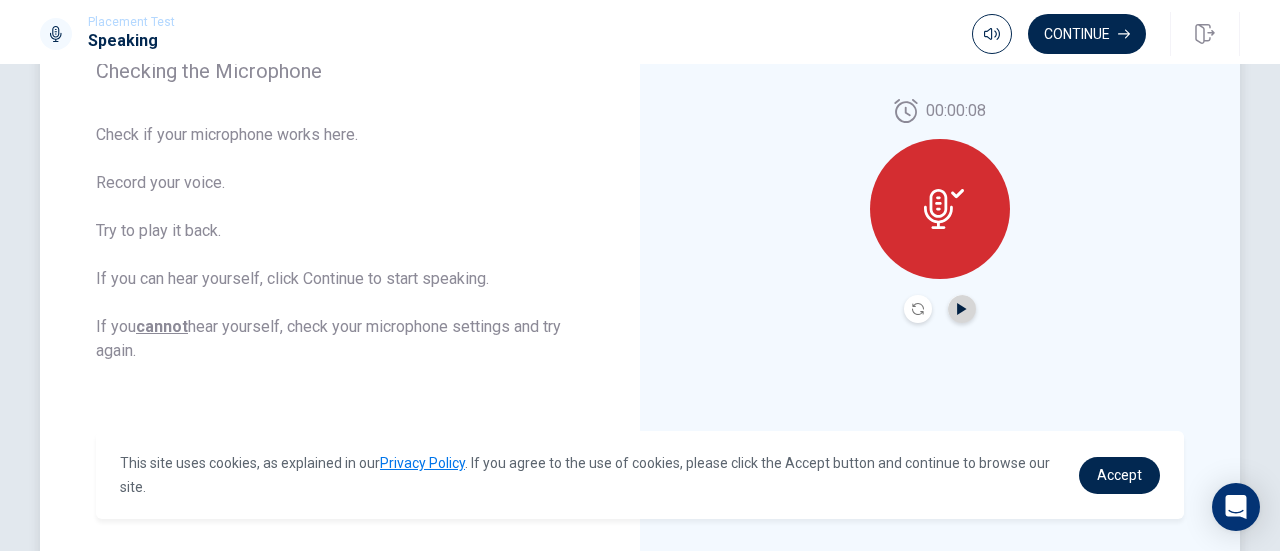 click at bounding box center (962, 309) 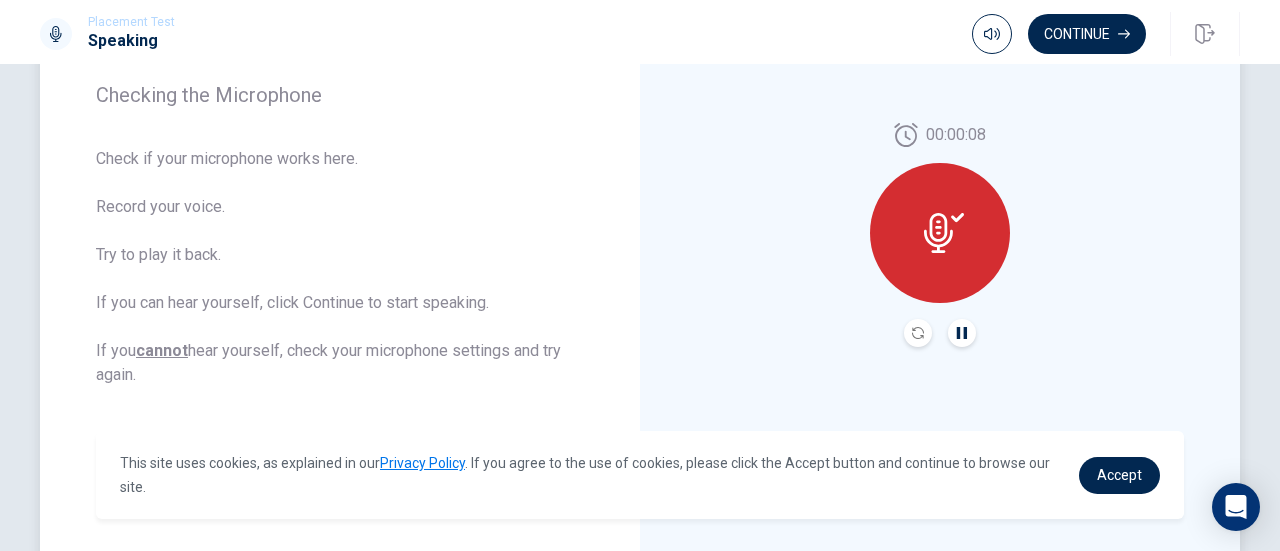 scroll, scrollTop: 306, scrollLeft: 0, axis: vertical 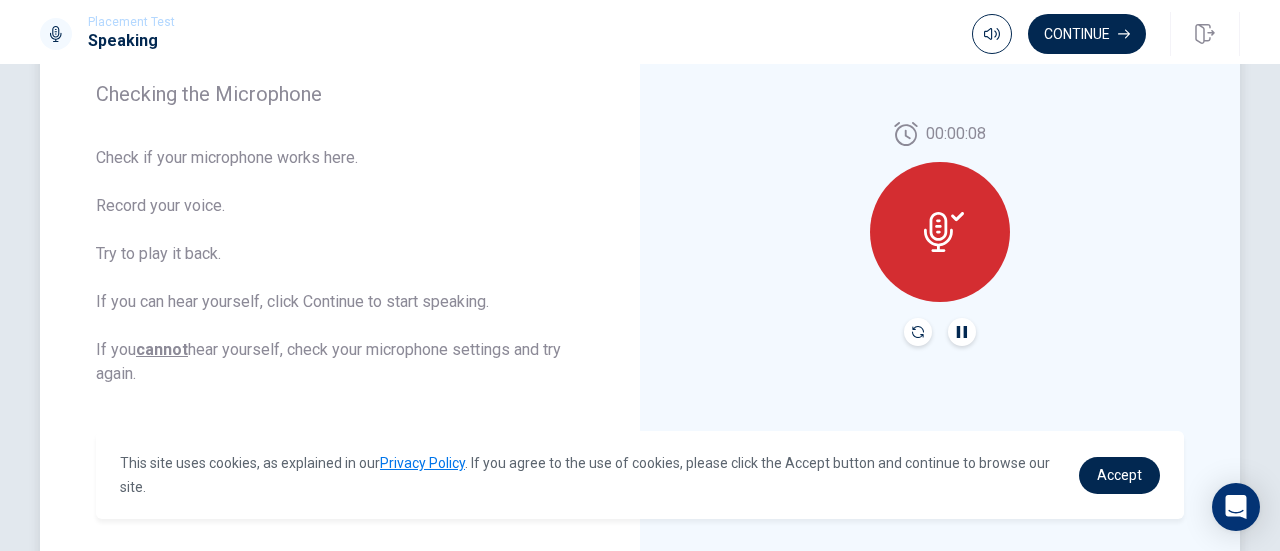 click 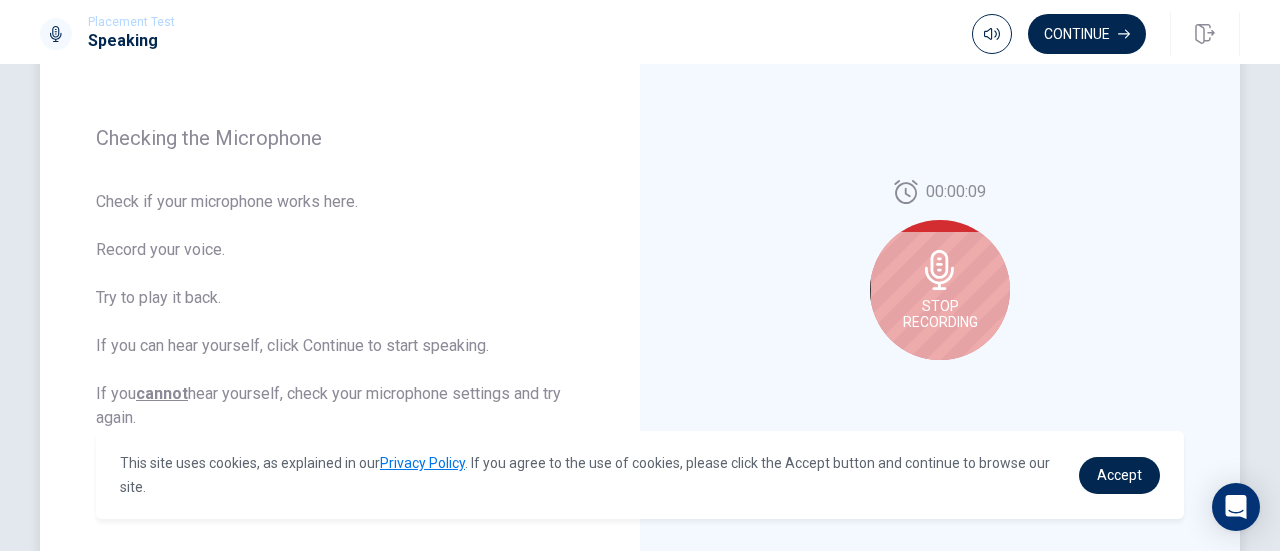 scroll, scrollTop: 322, scrollLeft: 0, axis: vertical 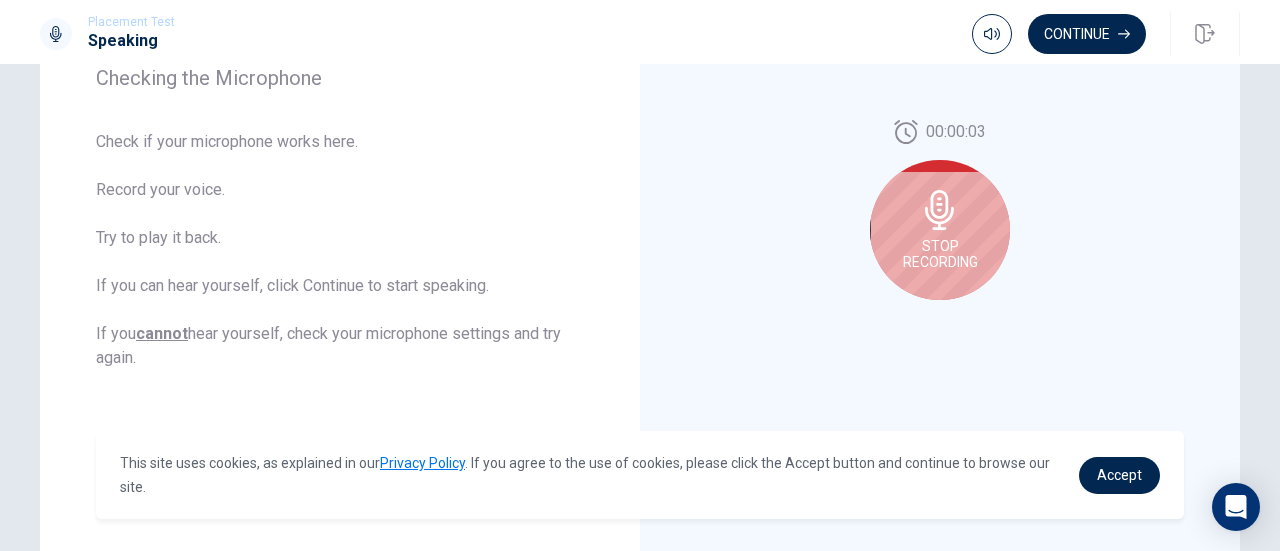 click on "Stop   Recording" at bounding box center (940, 254) 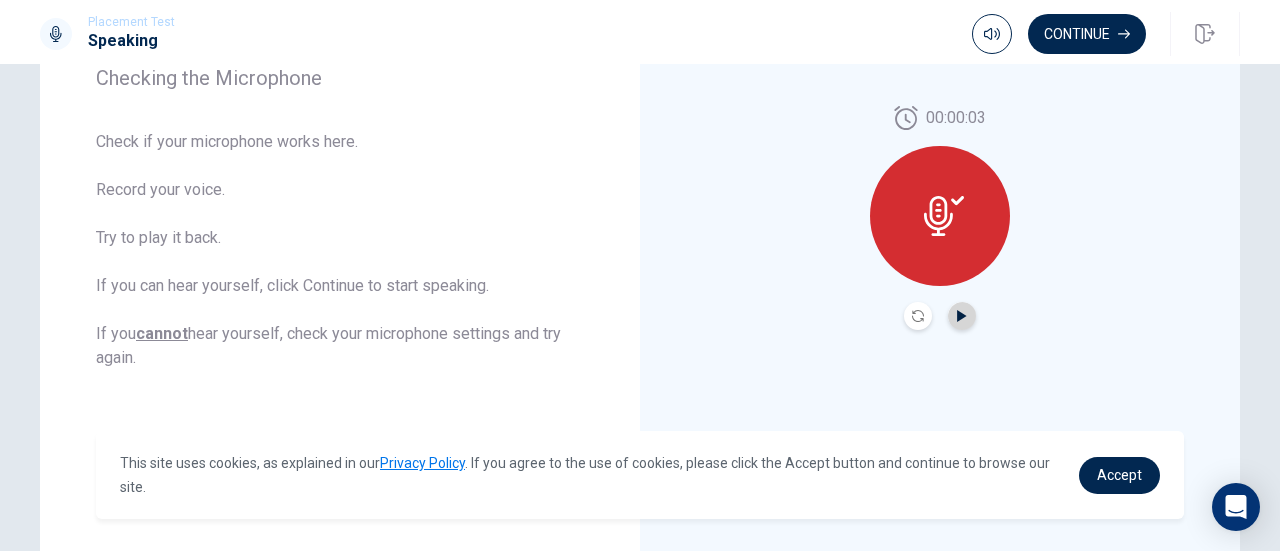 click 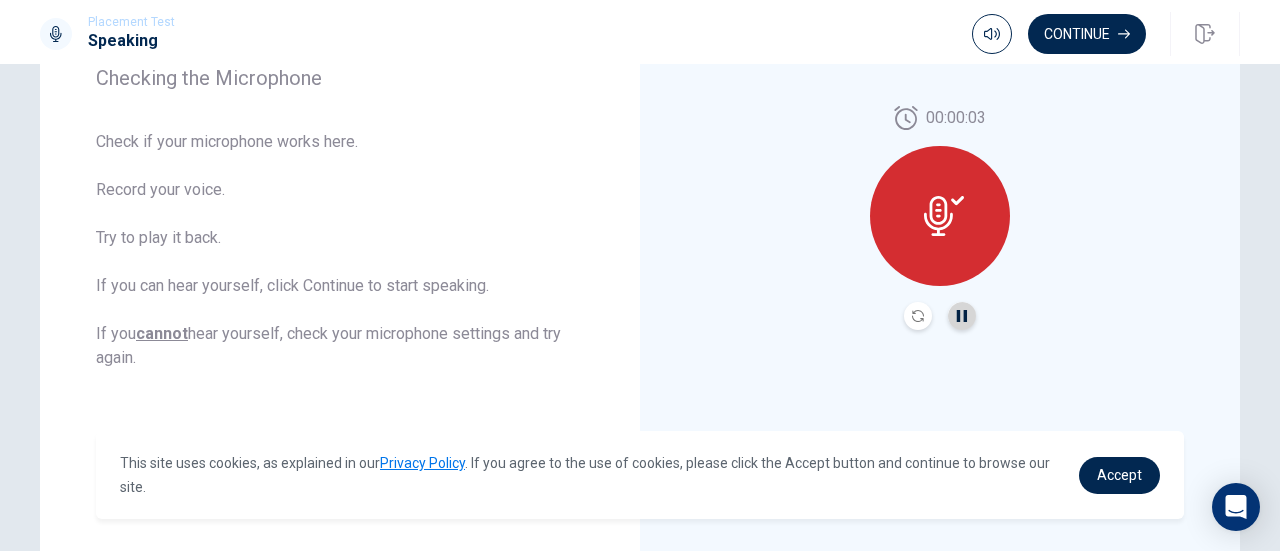 click 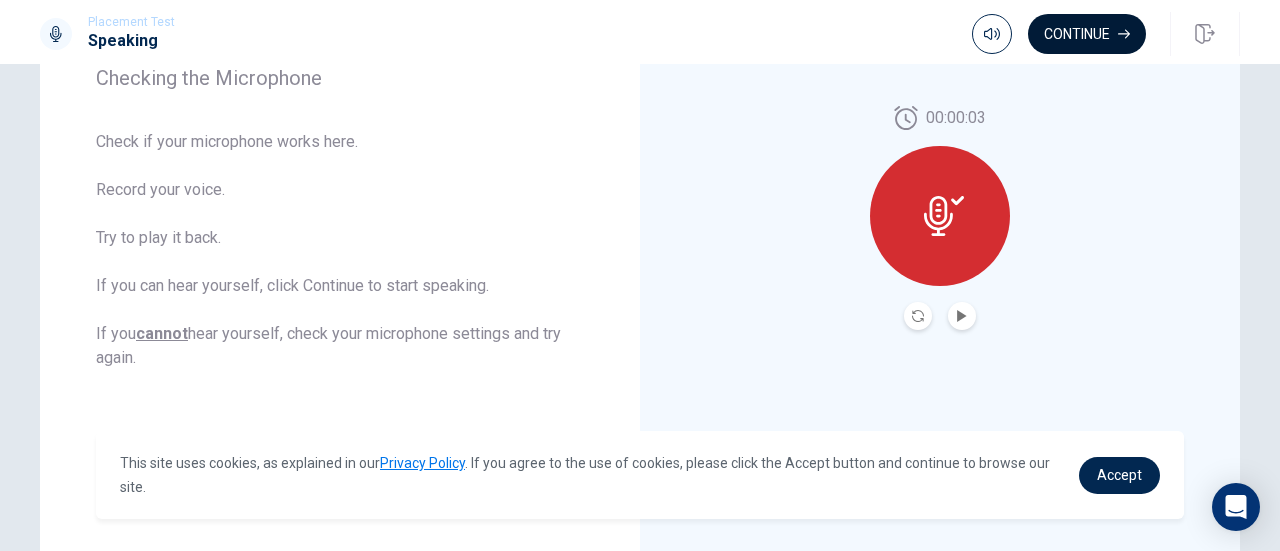 click on "Continue" at bounding box center (1087, 34) 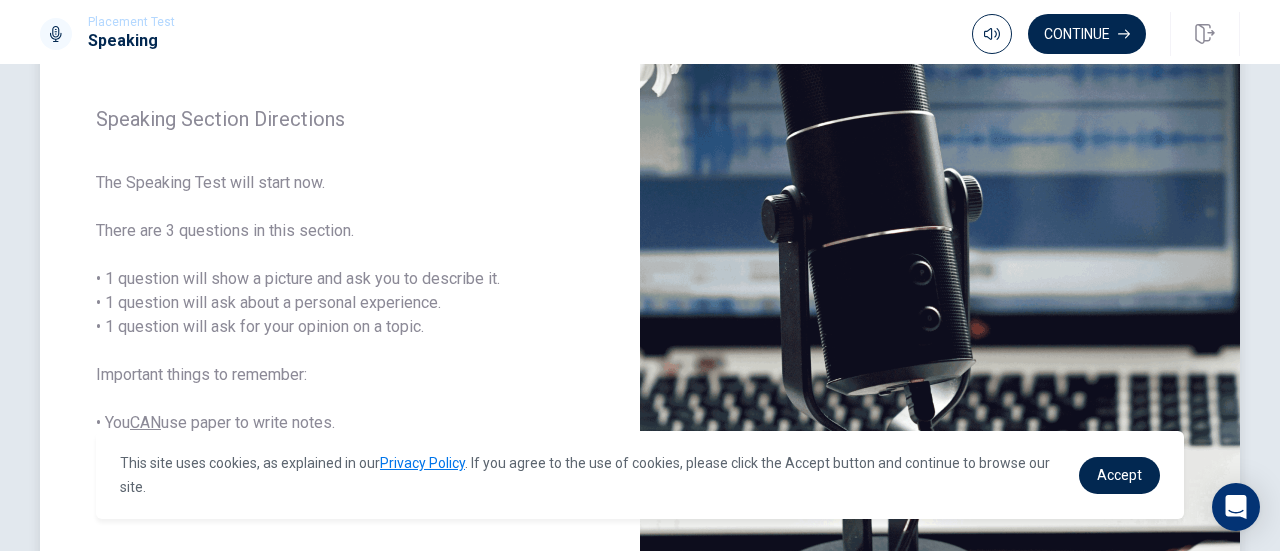 scroll, scrollTop: 244, scrollLeft: 0, axis: vertical 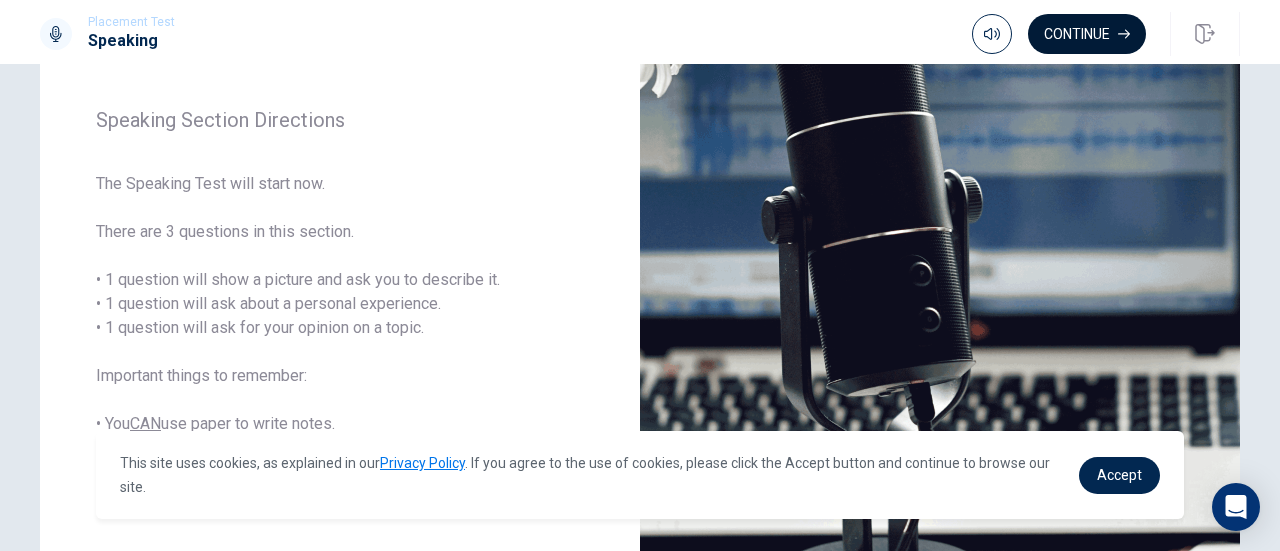 click on "Continue" at bounding box center [1087, 34] 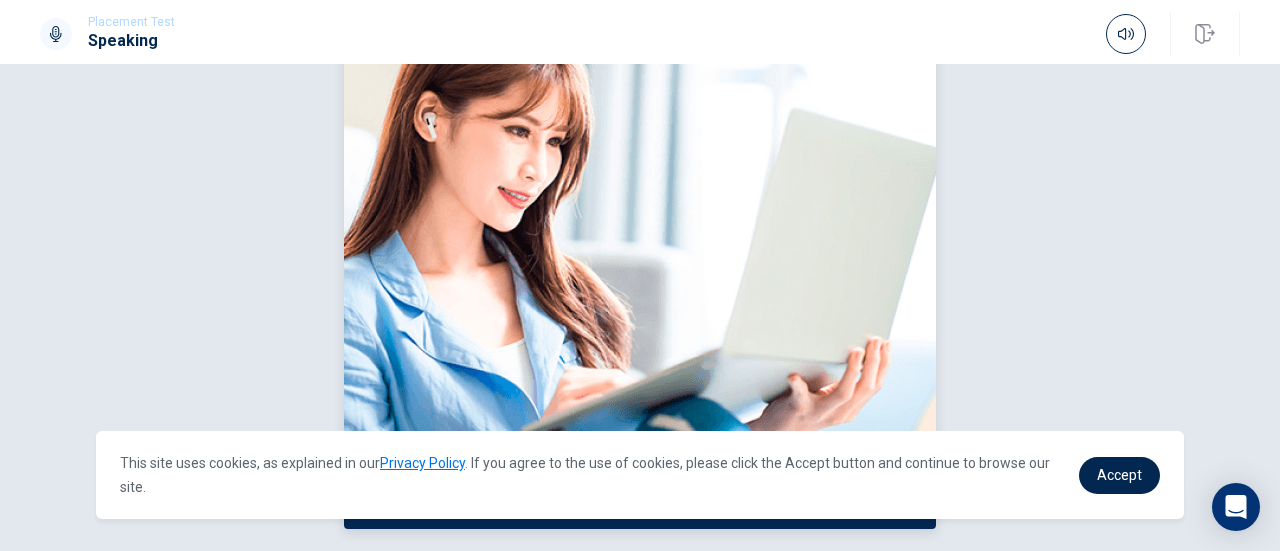 scroll, scrollTop: 326, scrollLeft: 0, axis: vertical 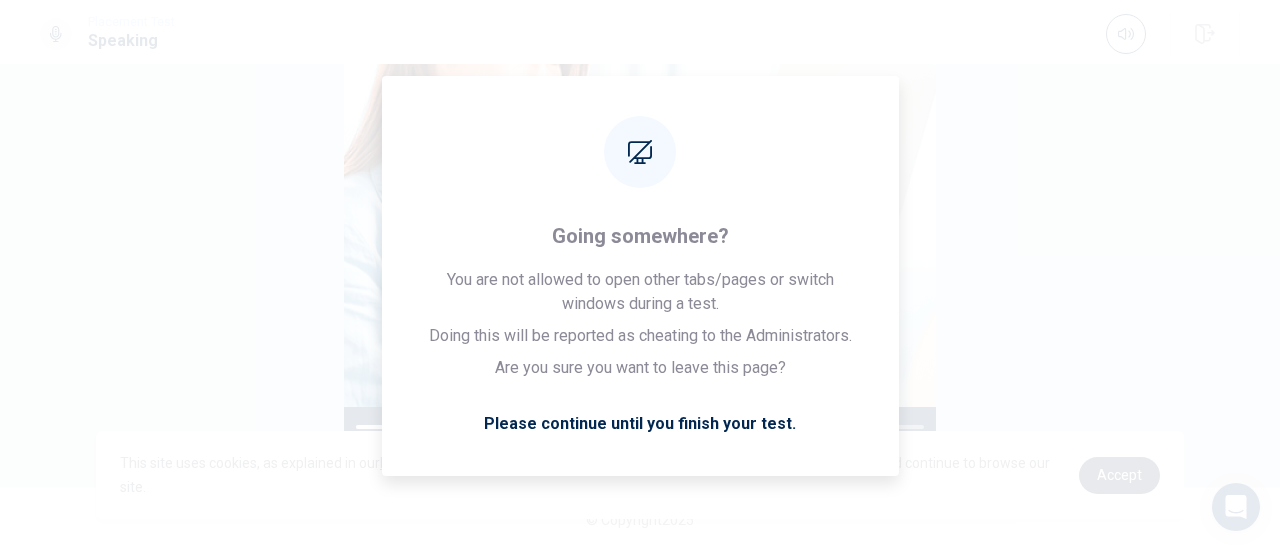 click on "Accept" at bounding box center [1119, 475] 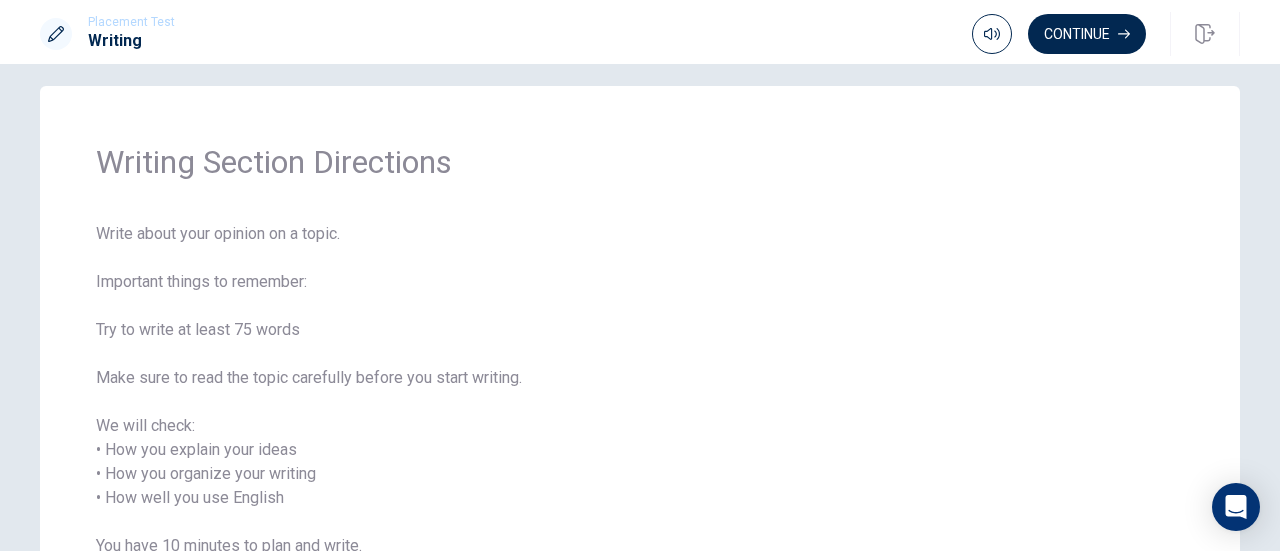 scroll, scrollTop: 0, scrollLeft: 0, axis: both 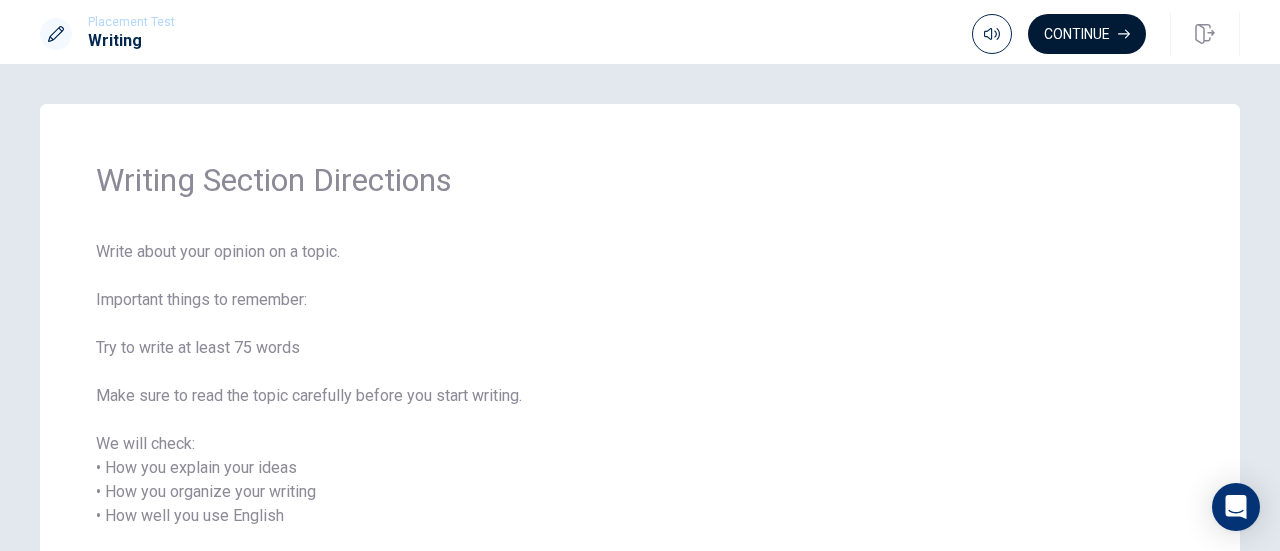 click on "Continue" at bounding box center [1087, 34] 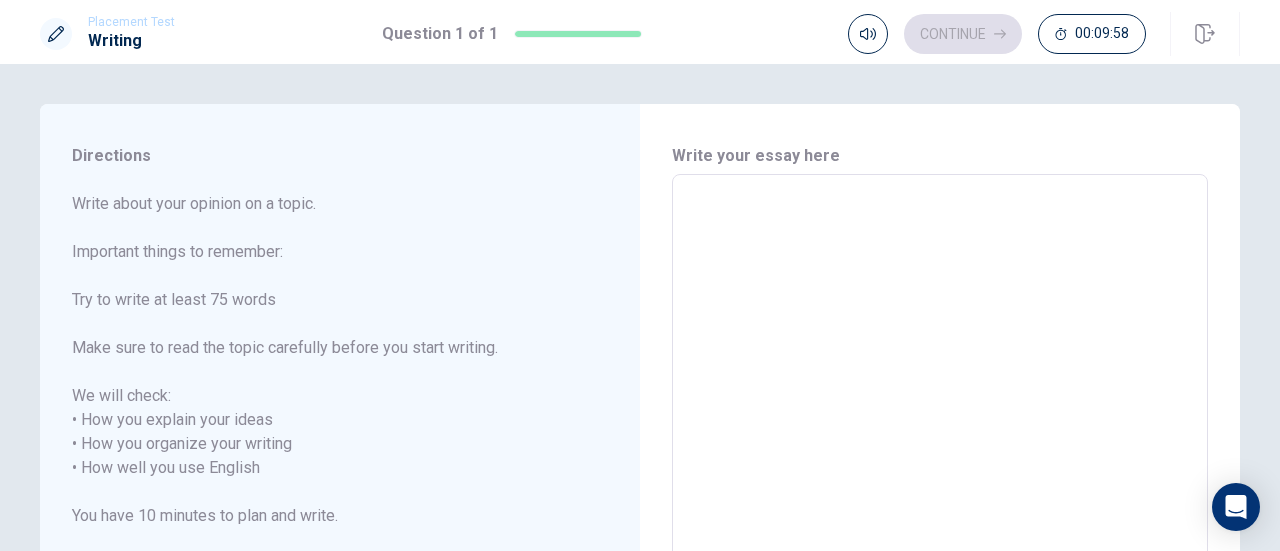 click at bounding box center (940, 456) 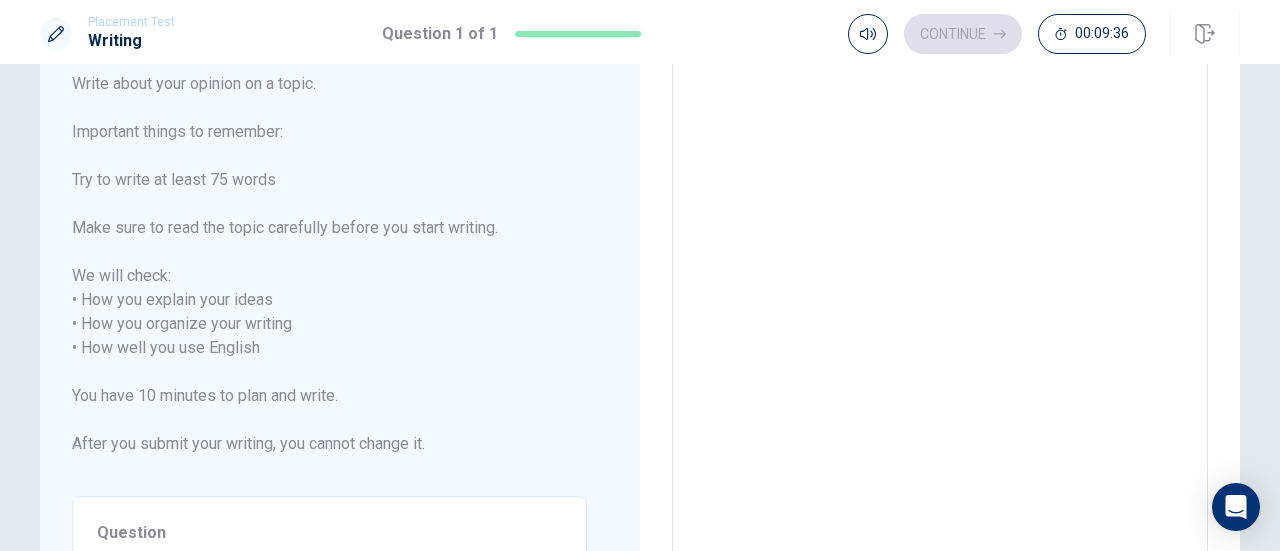 scroll, scrollTop: 24, scrollLeft: 0, axis: vertical 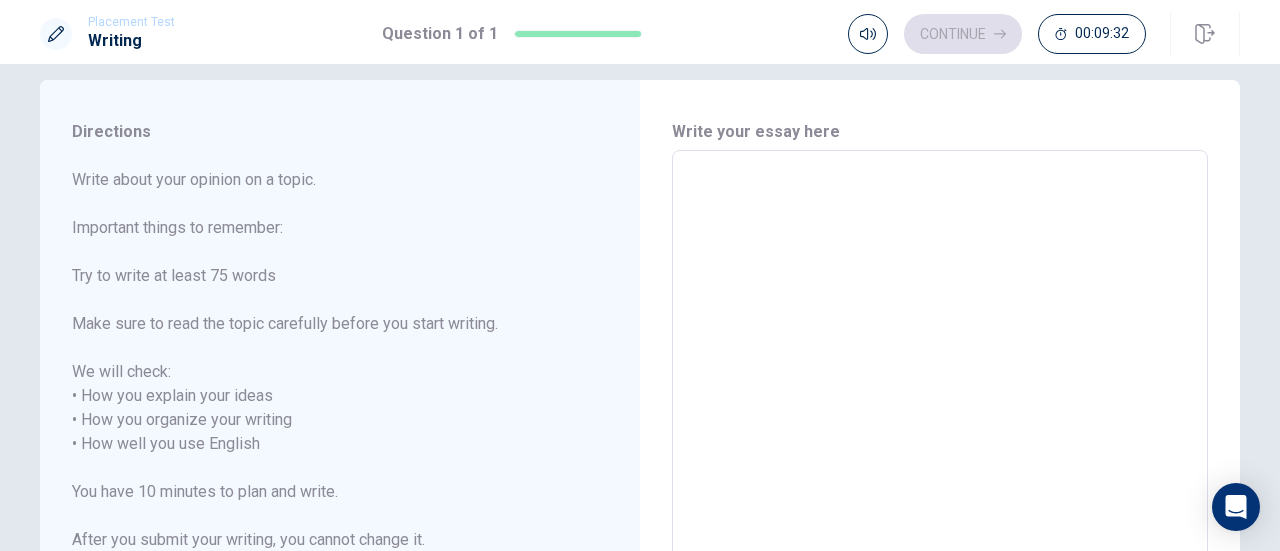 type on "w" 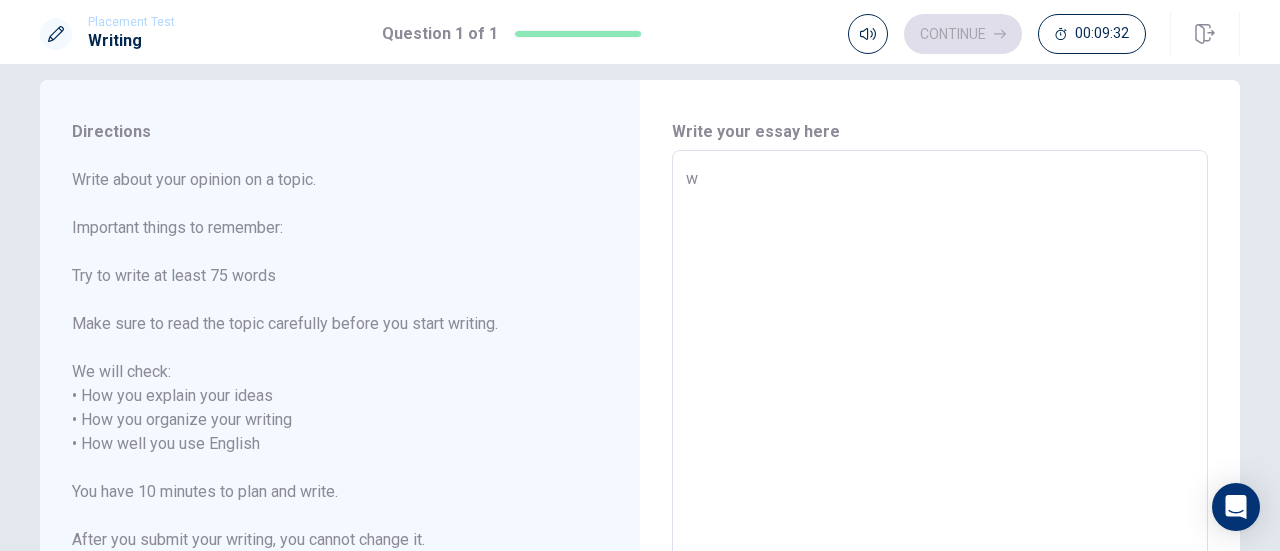 type on "x" 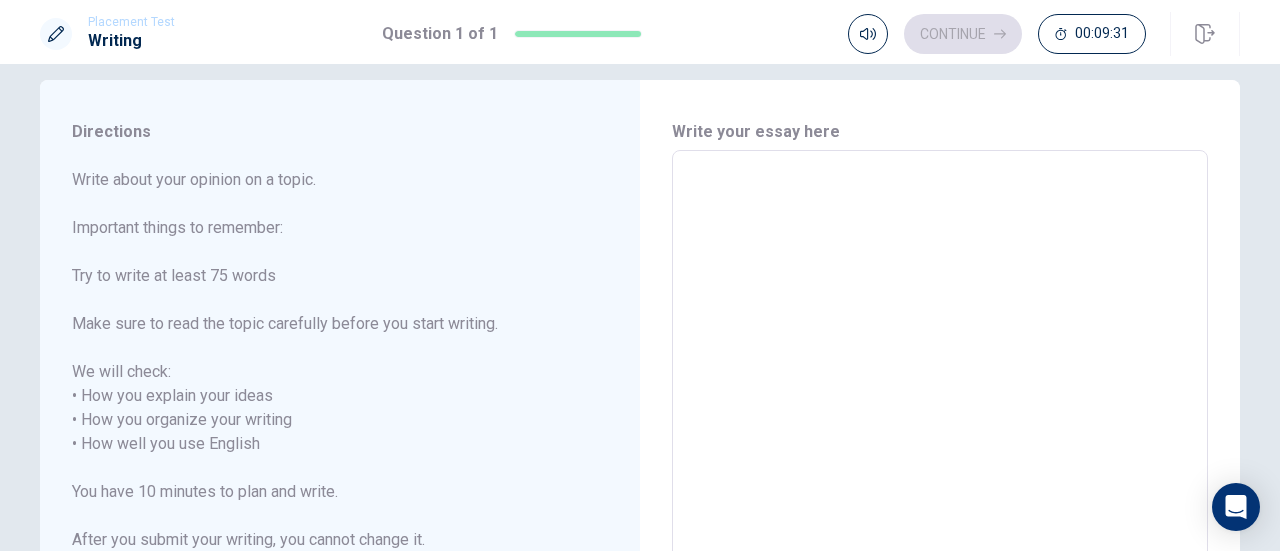 type on "W" 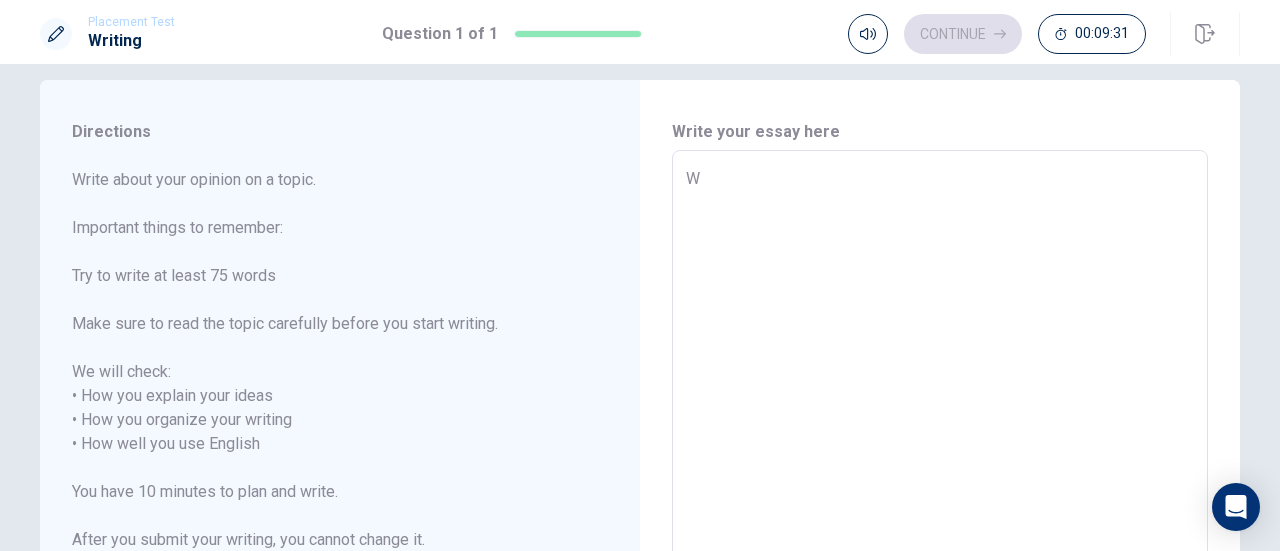 type on "x" 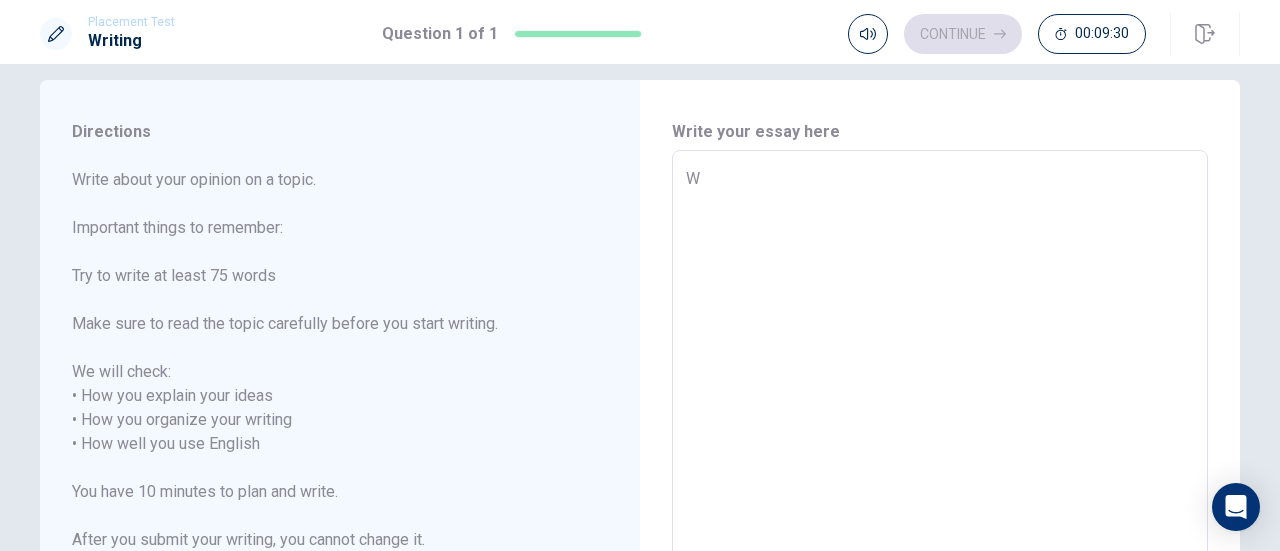 type on "Wh" 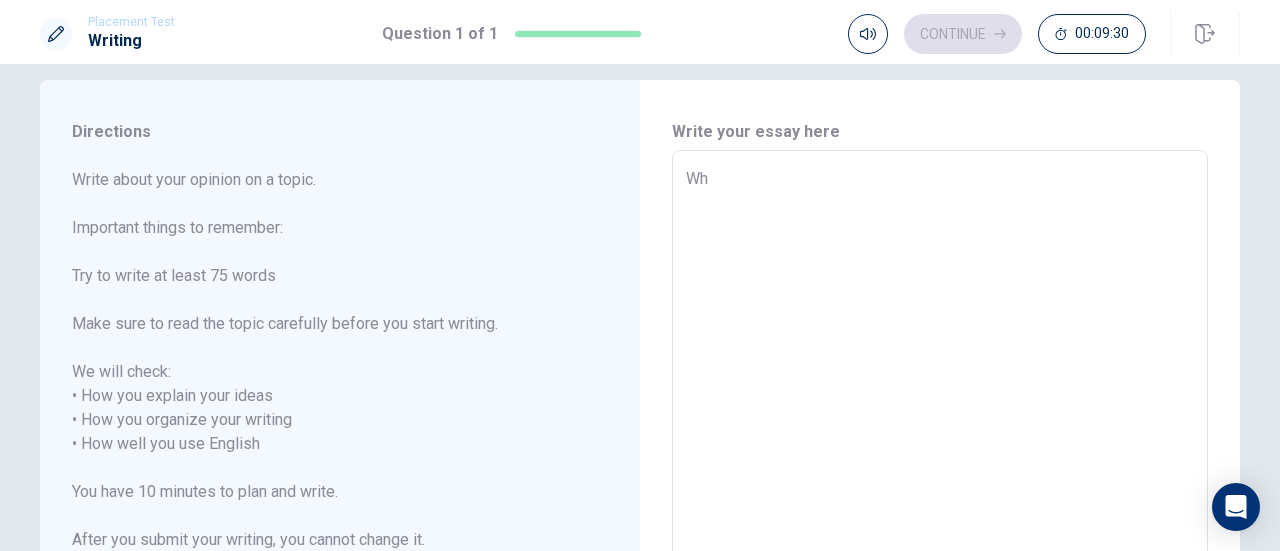 type on "x" 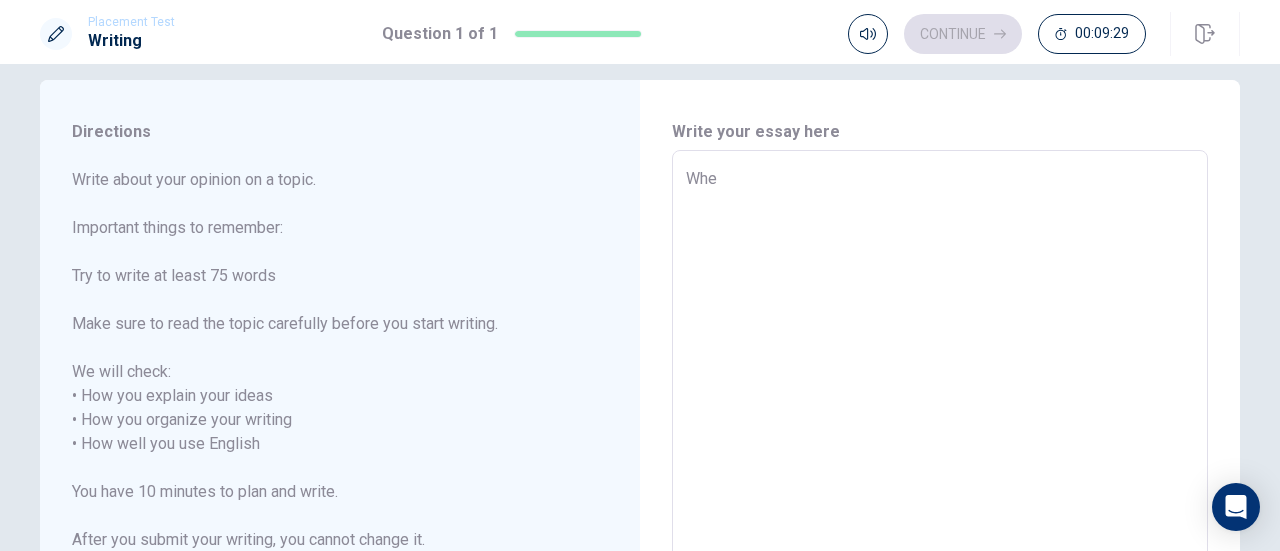 type on "x" 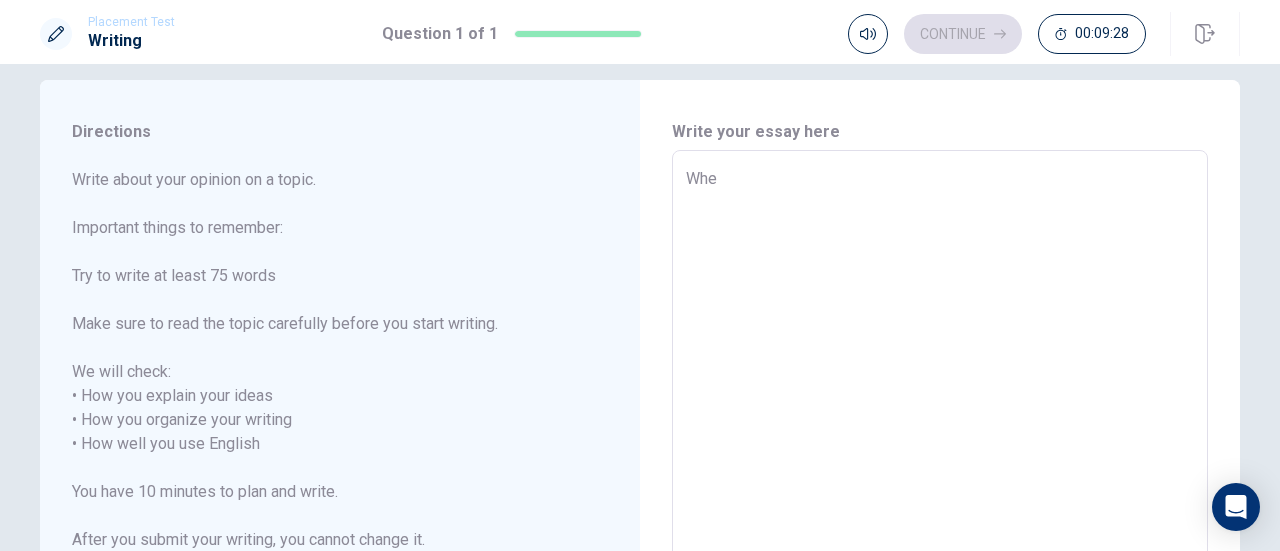type on "When" 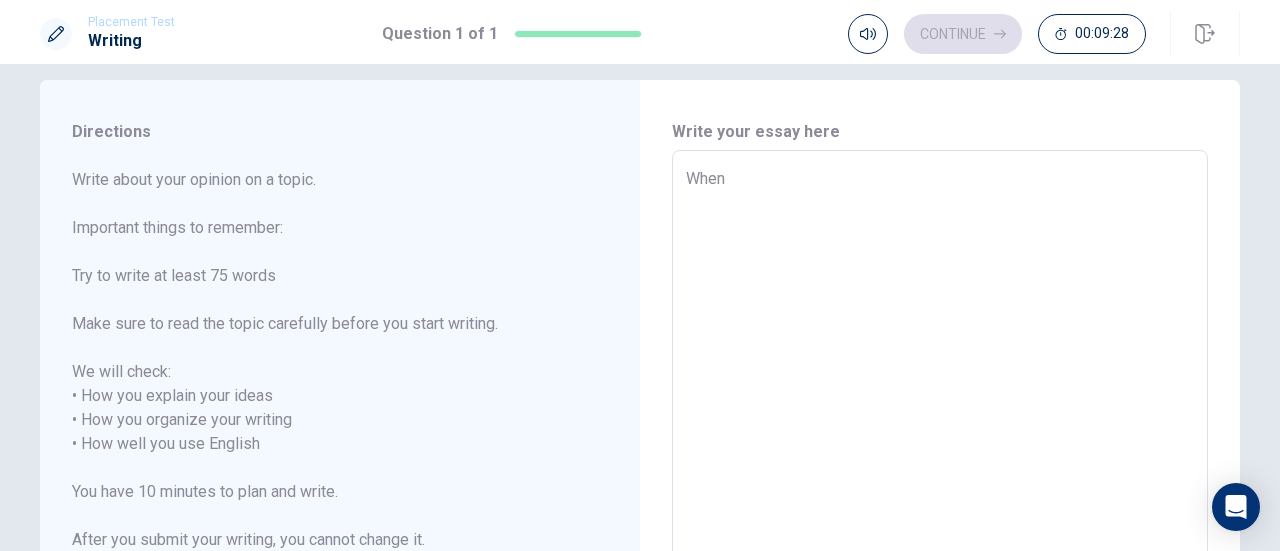 type on "x" 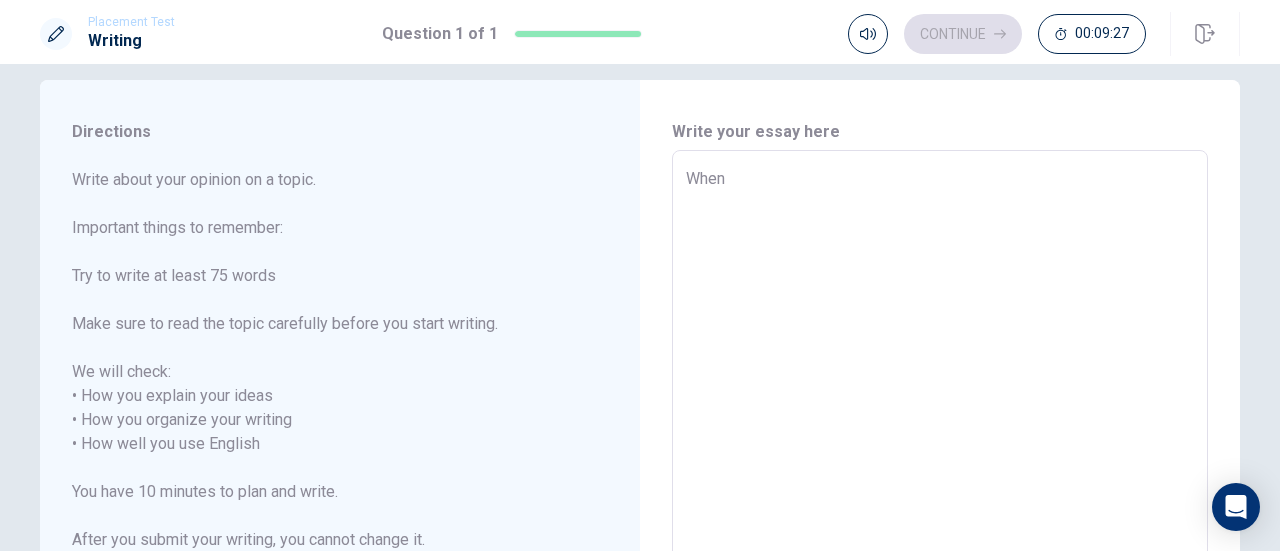 type on "When I" 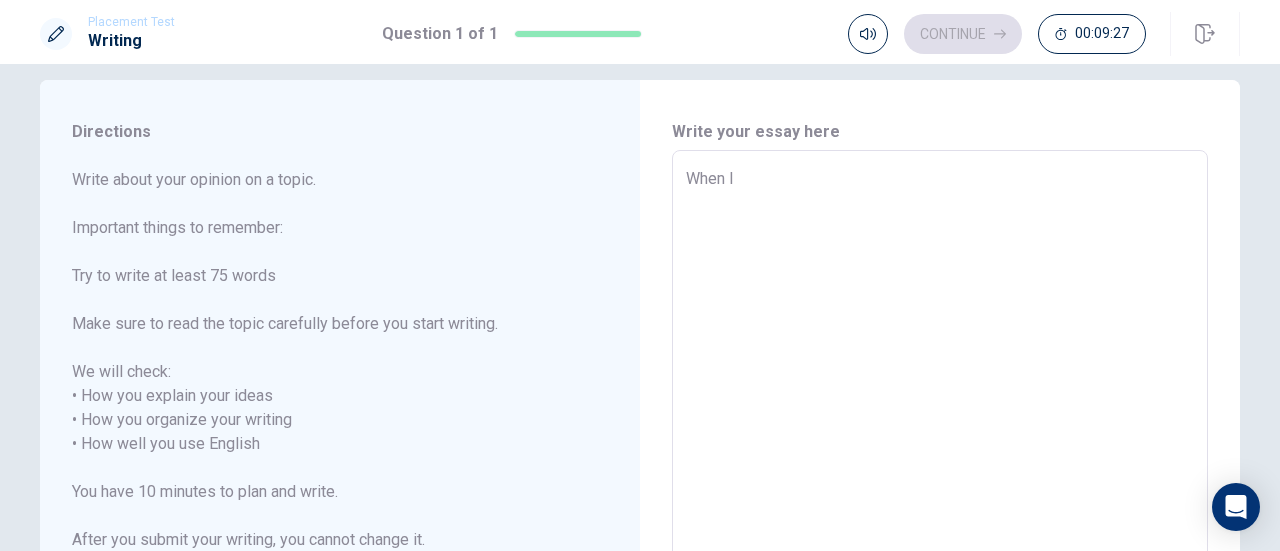 type on "x" 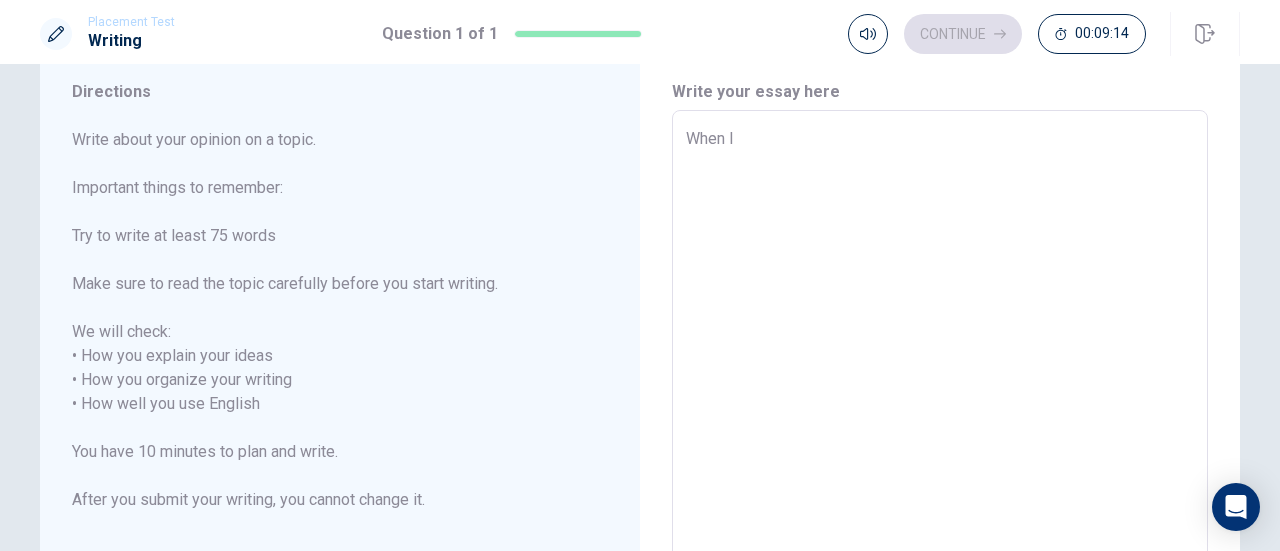 scroll, scrollTop: 63, scrollLeft: 0, axis: vertical 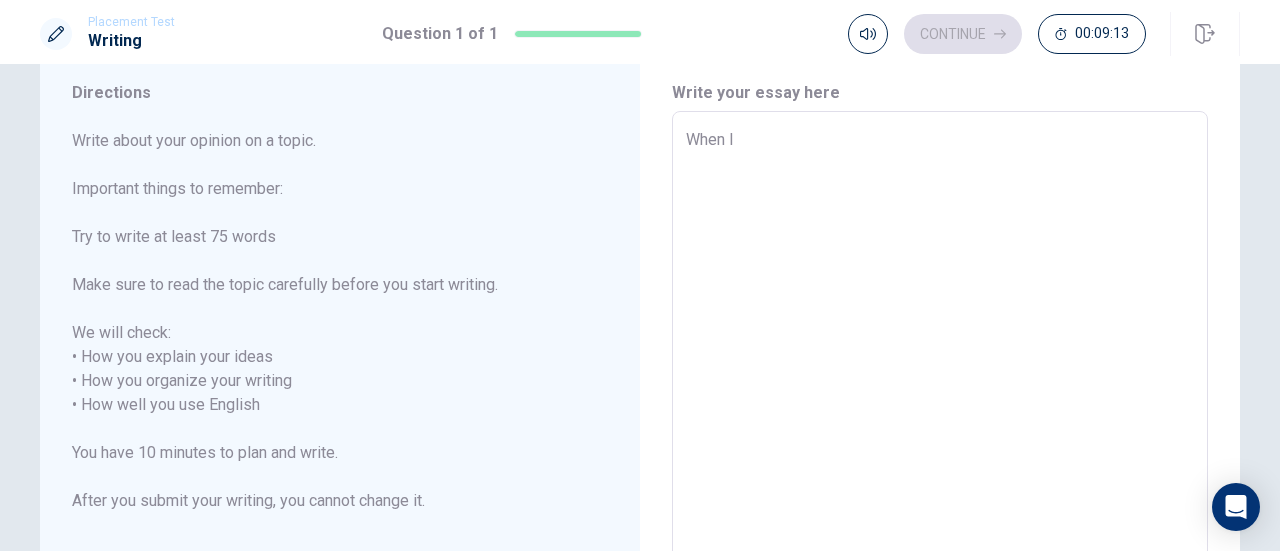 type on "x" 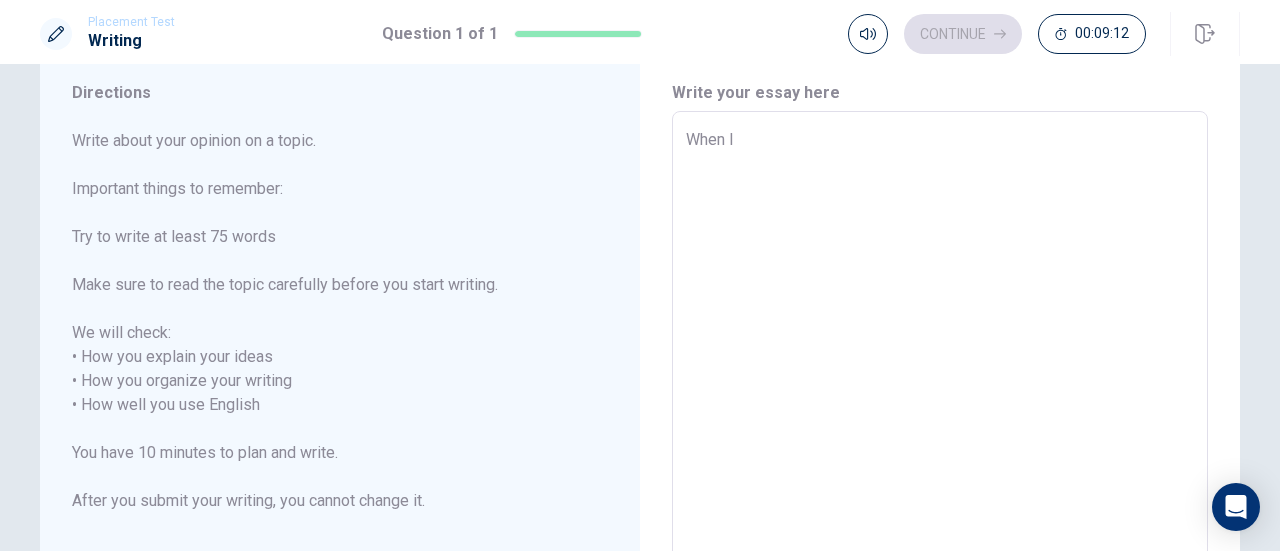 type on "When I t" 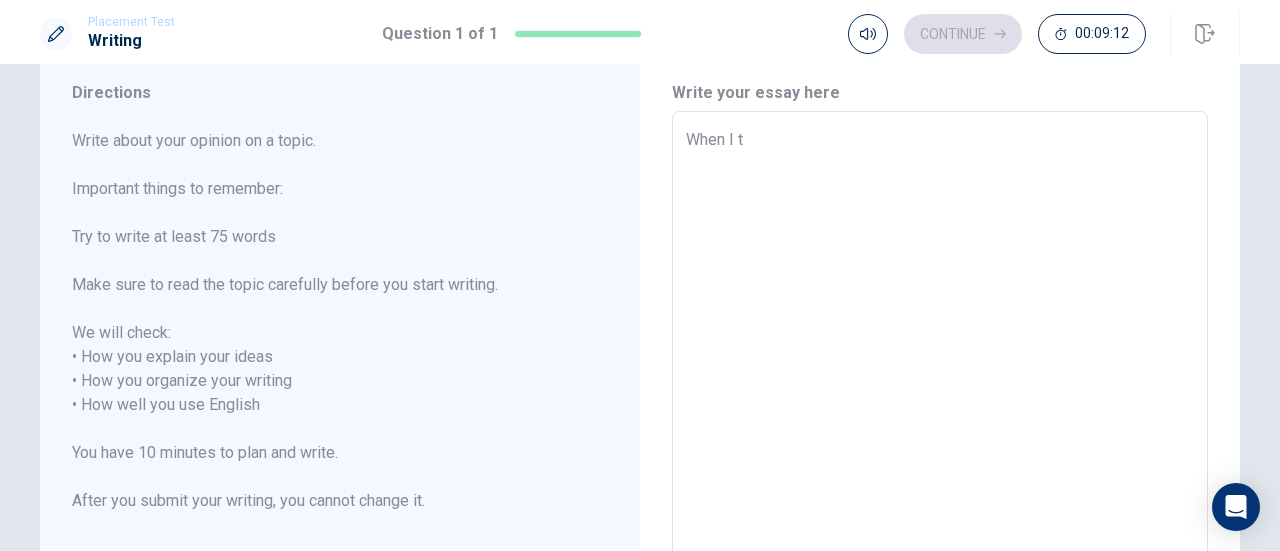 type on "x" 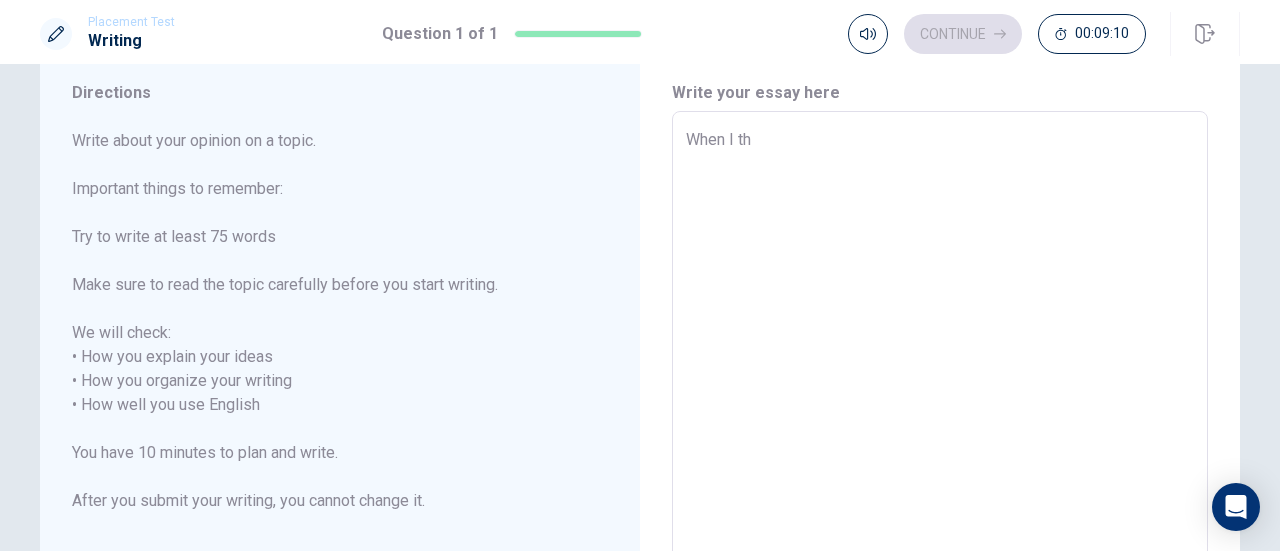 type on "x" 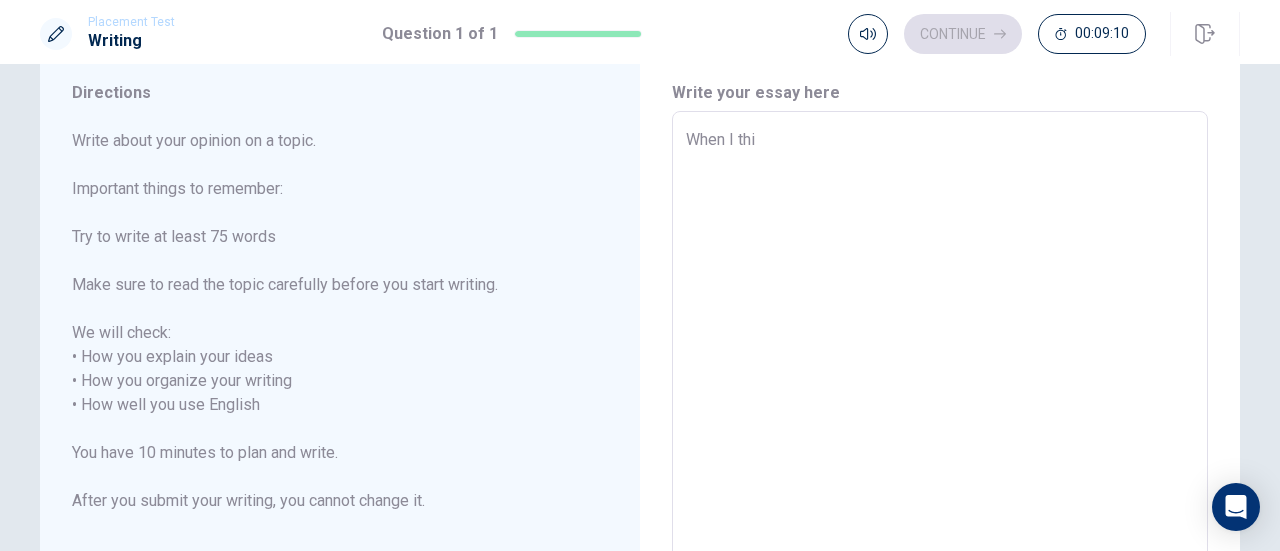 type on "x" 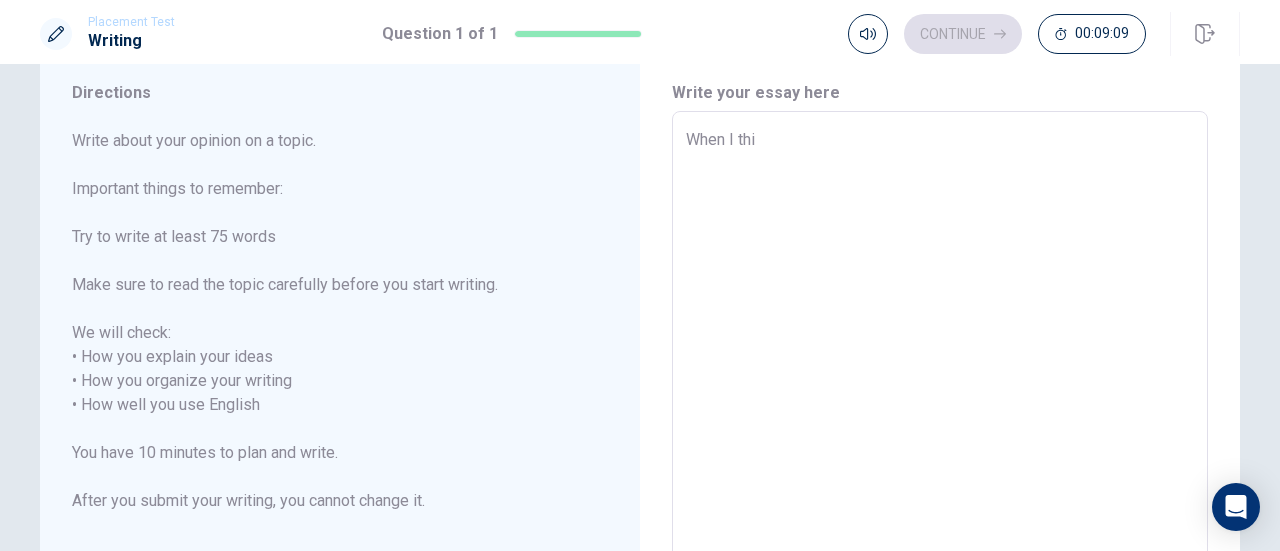 type on "When I thin" 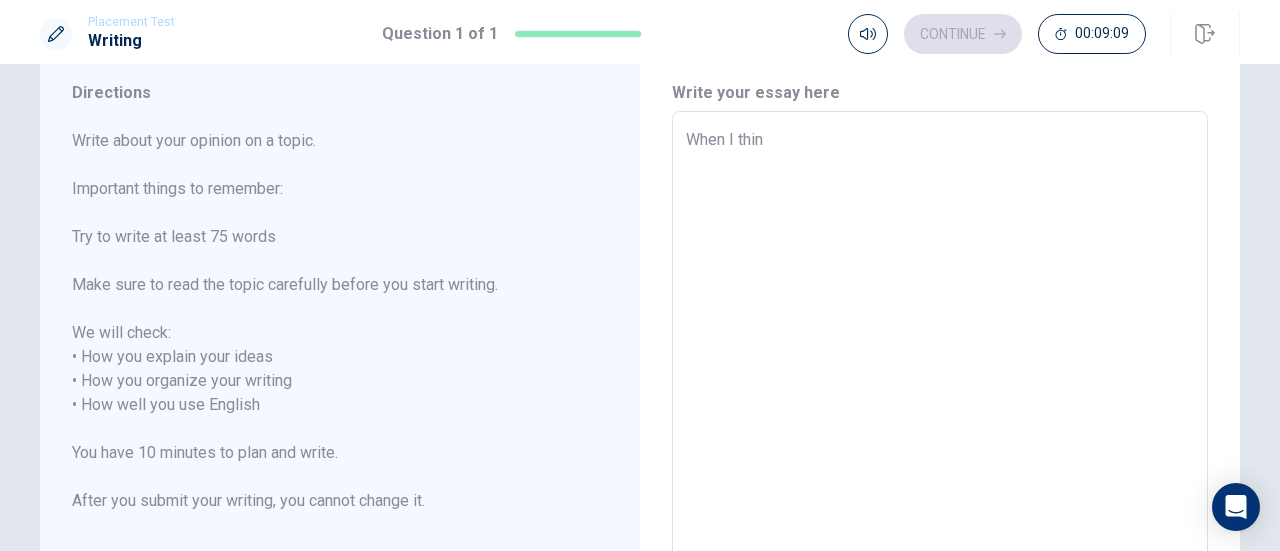 type on "x" 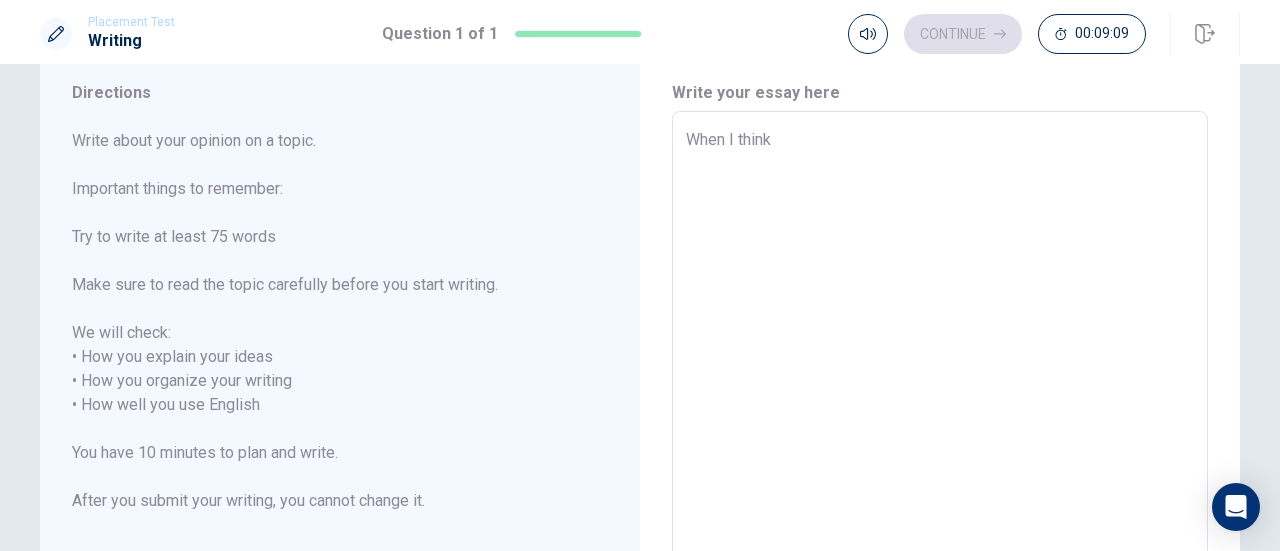type on "x" 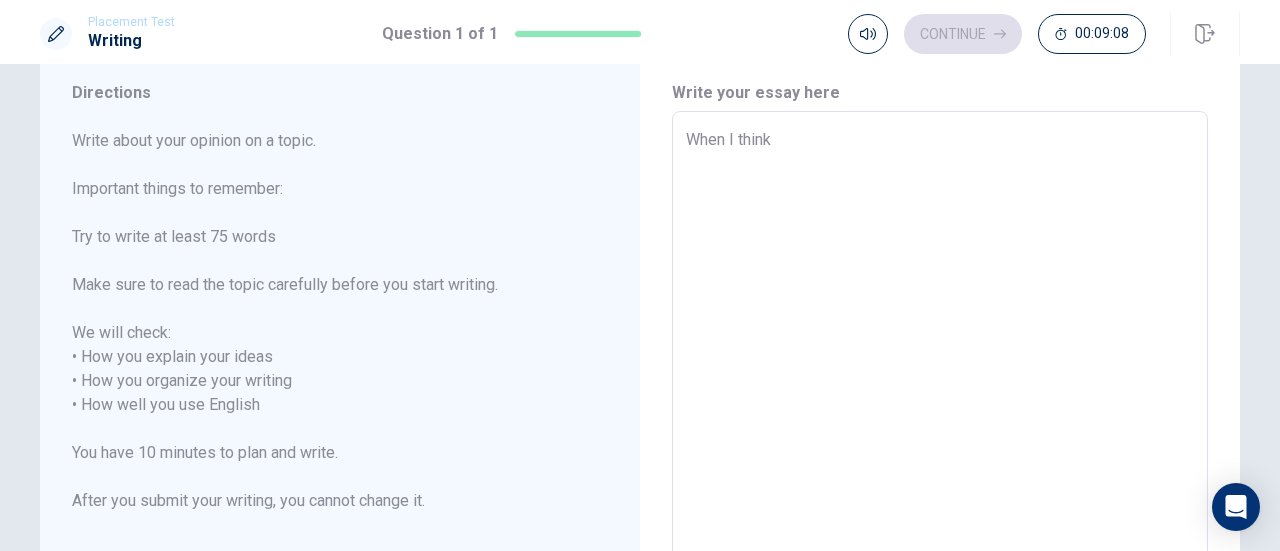 type on "x" 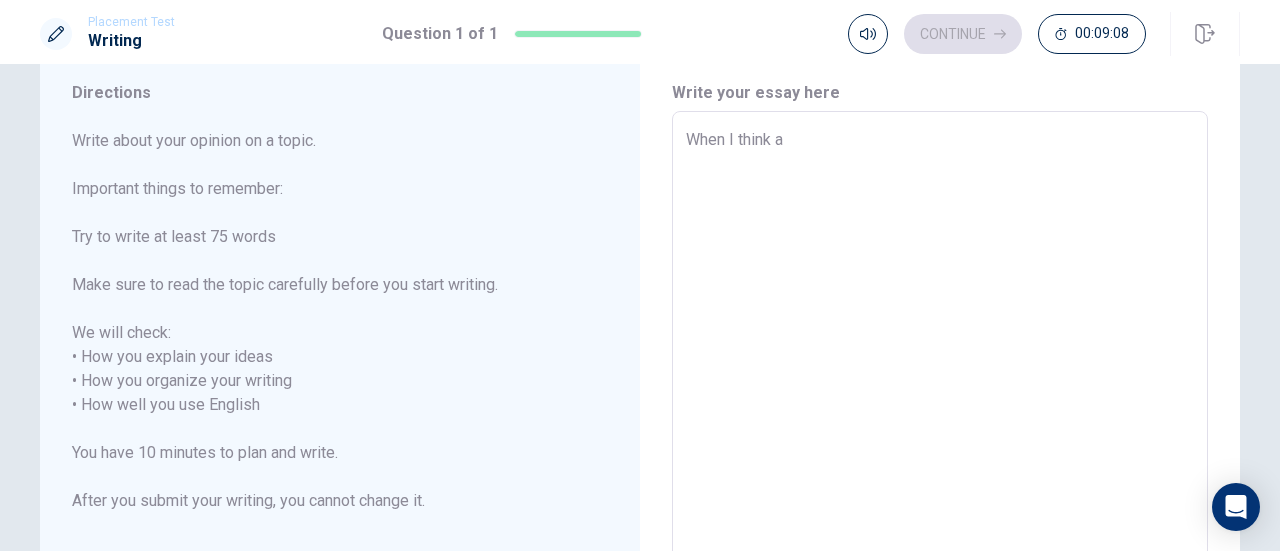 type on "x" 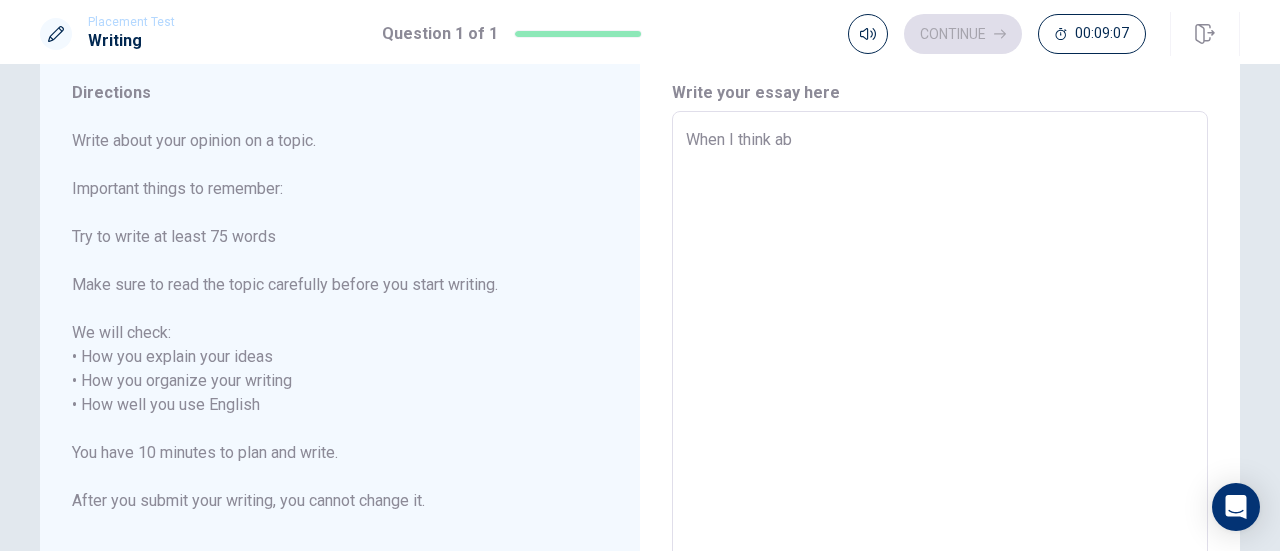 type on "x" 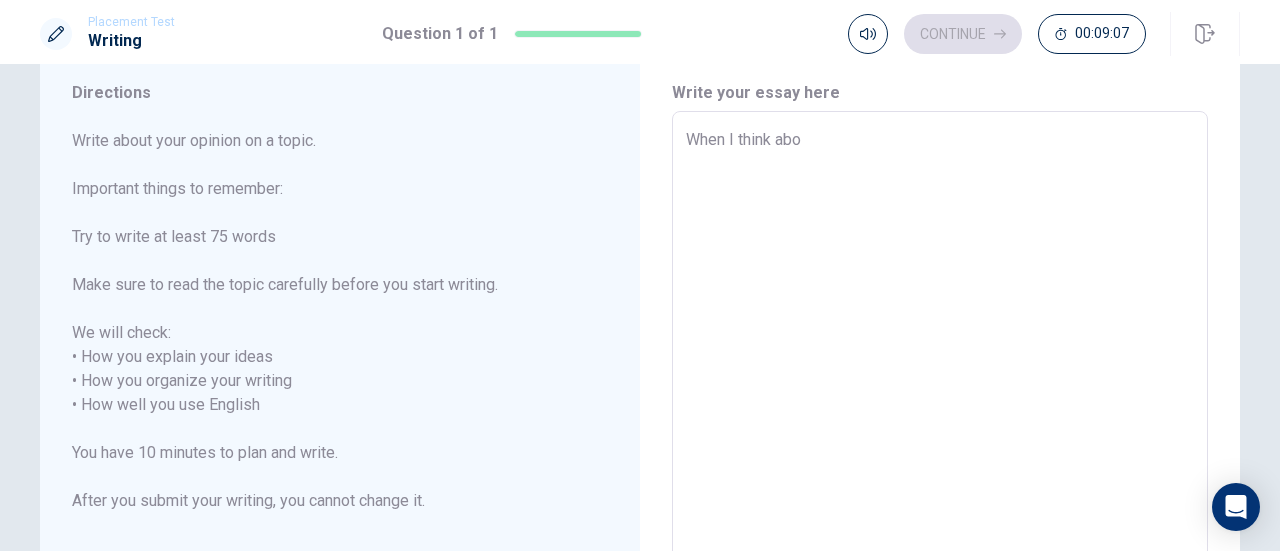 type on "x" 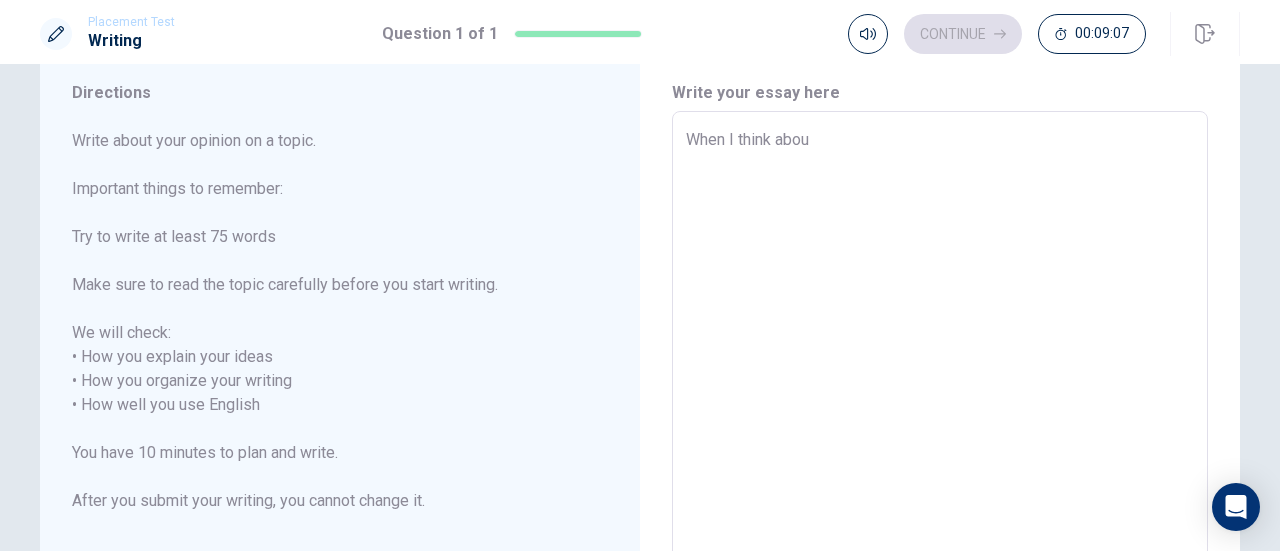 type on "x" 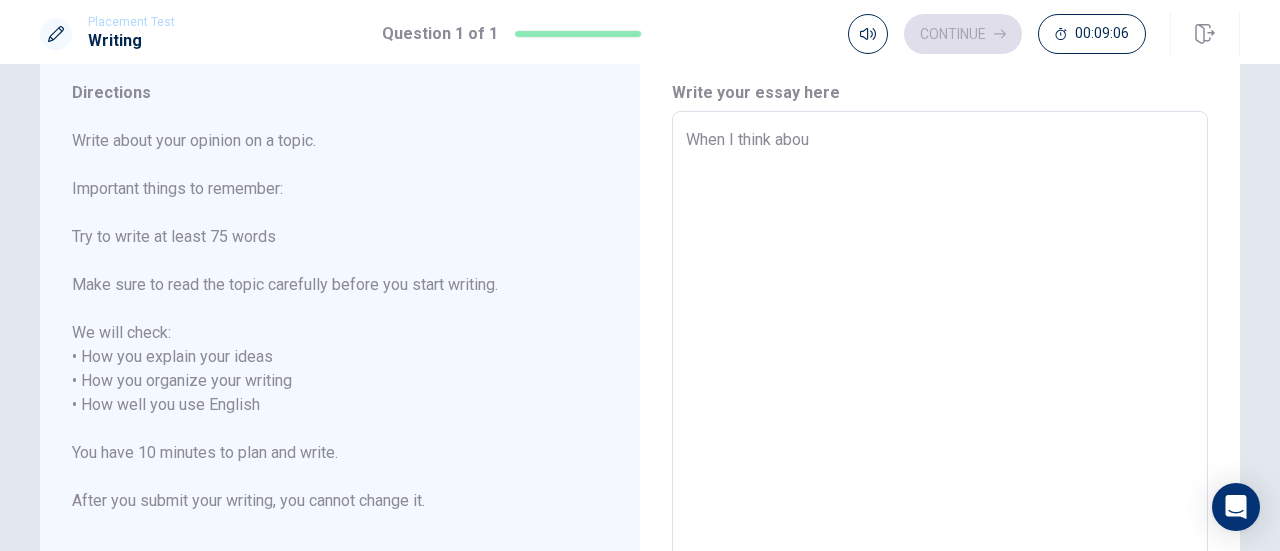 type on "When I think about" 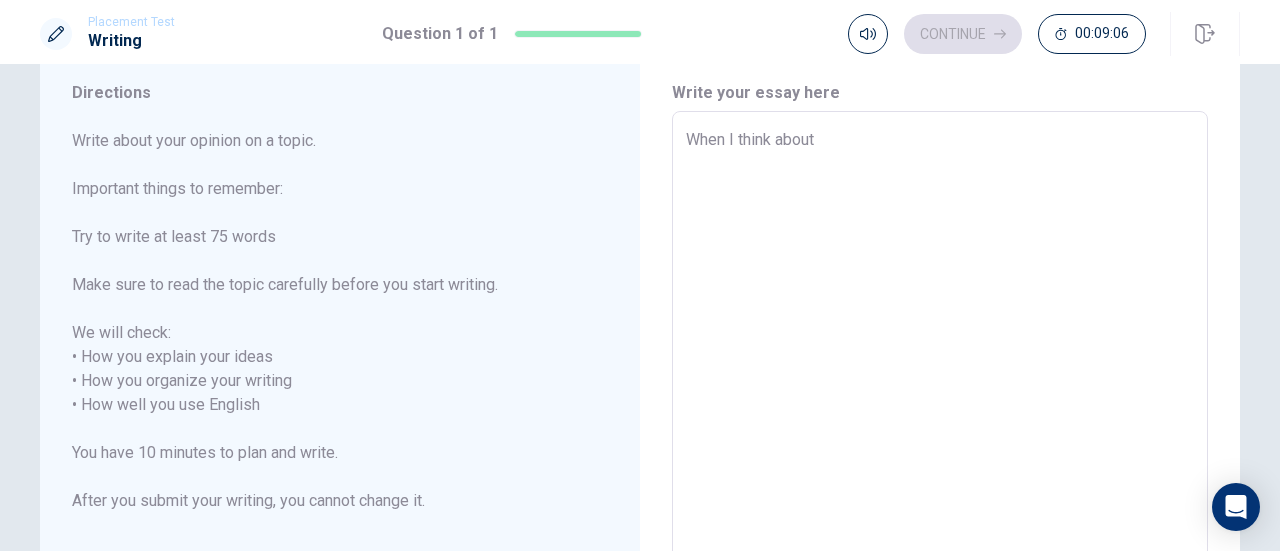 type on "x" 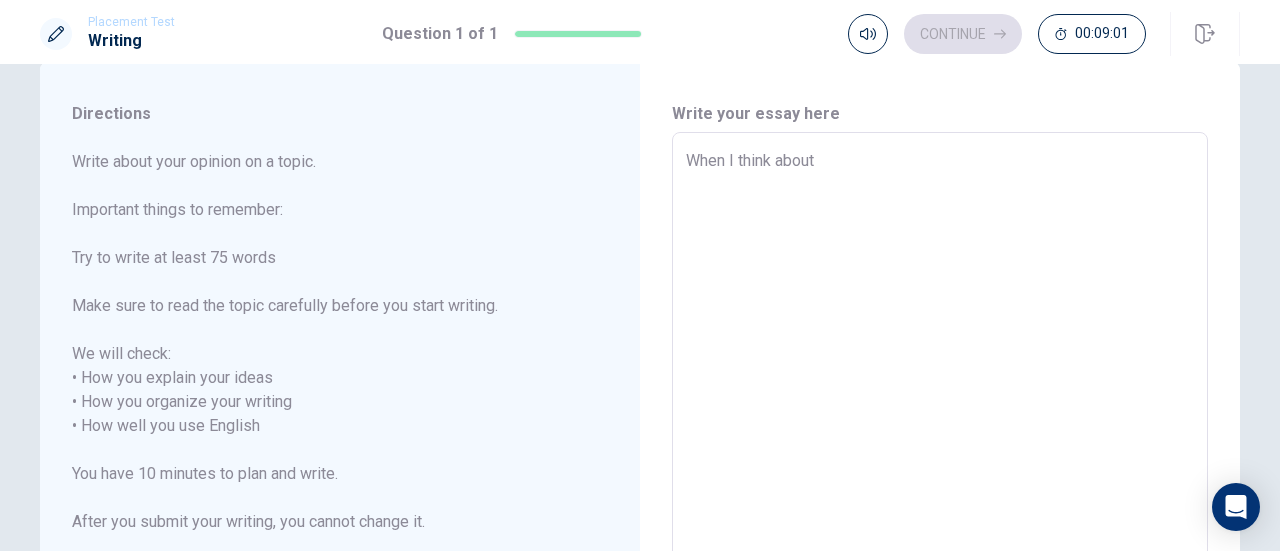 scroll, scrollTop: 43, scrollLeft: 0, axis: vertical 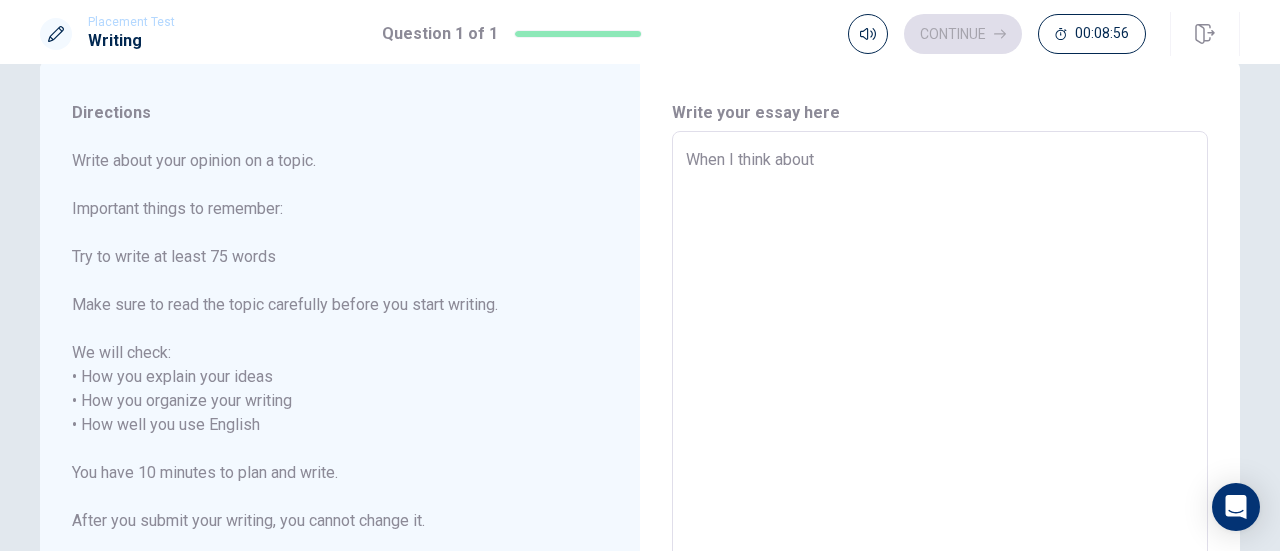 type on "x" 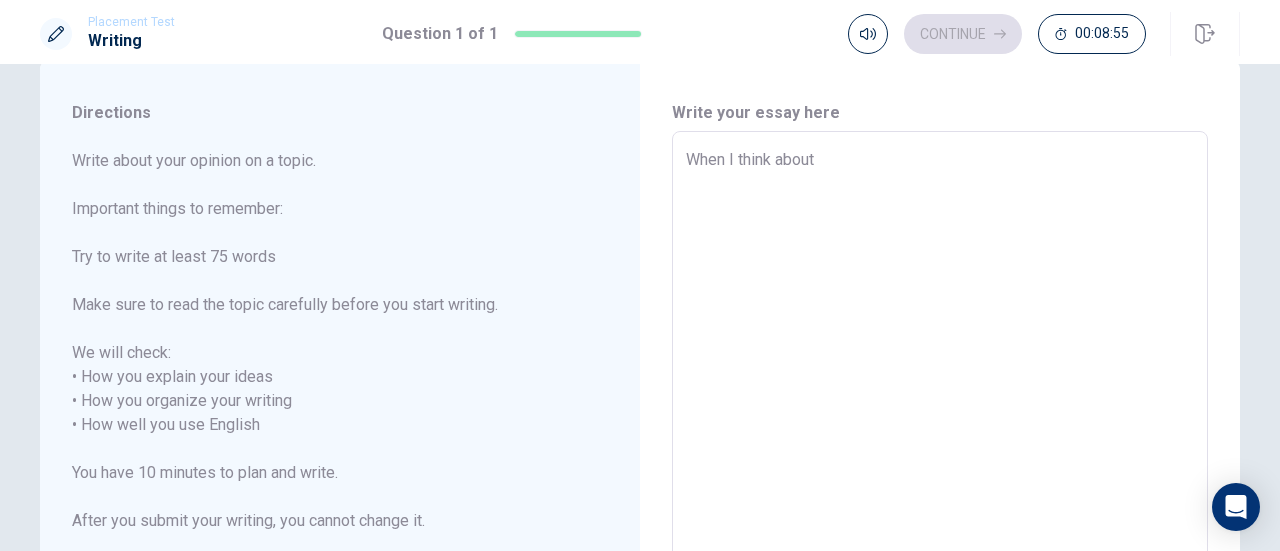 type on "When I think about a" 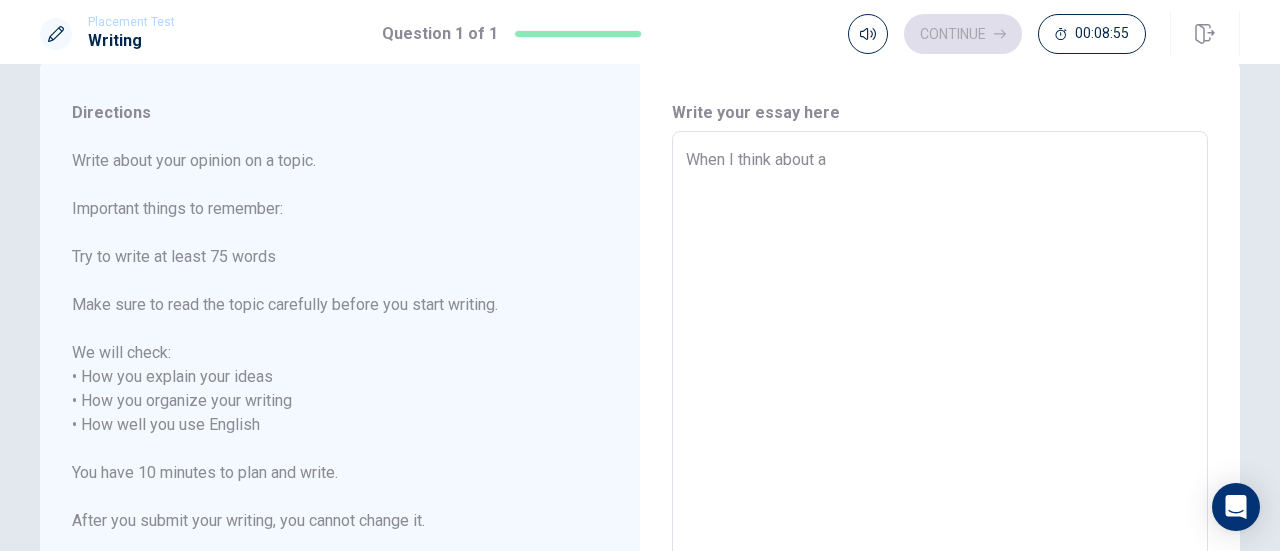 type on "x" 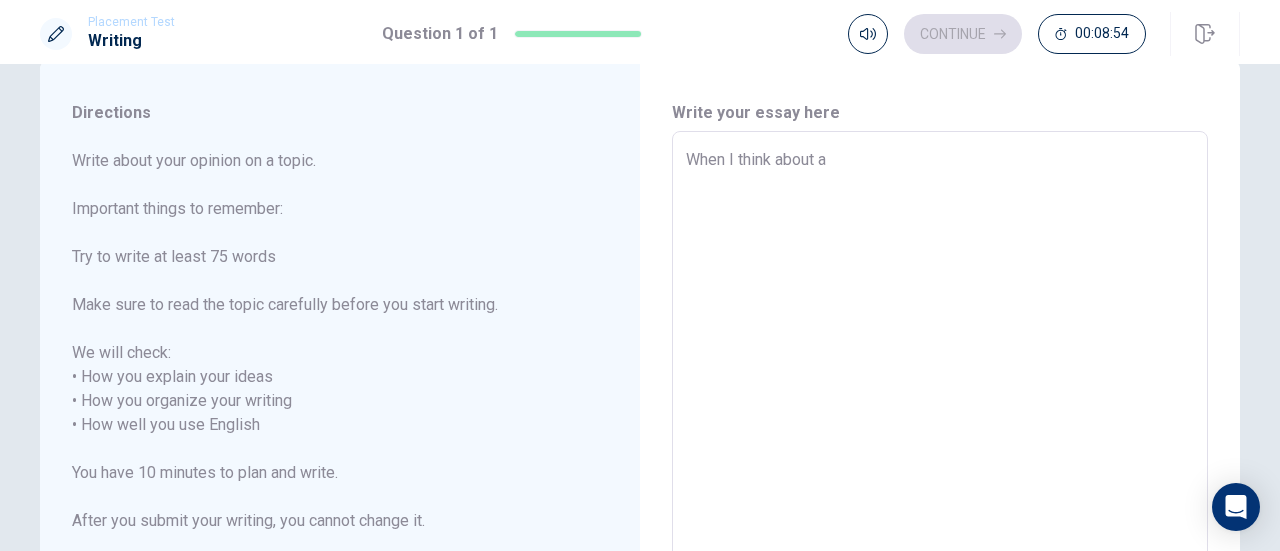 type on "When I think about a m" 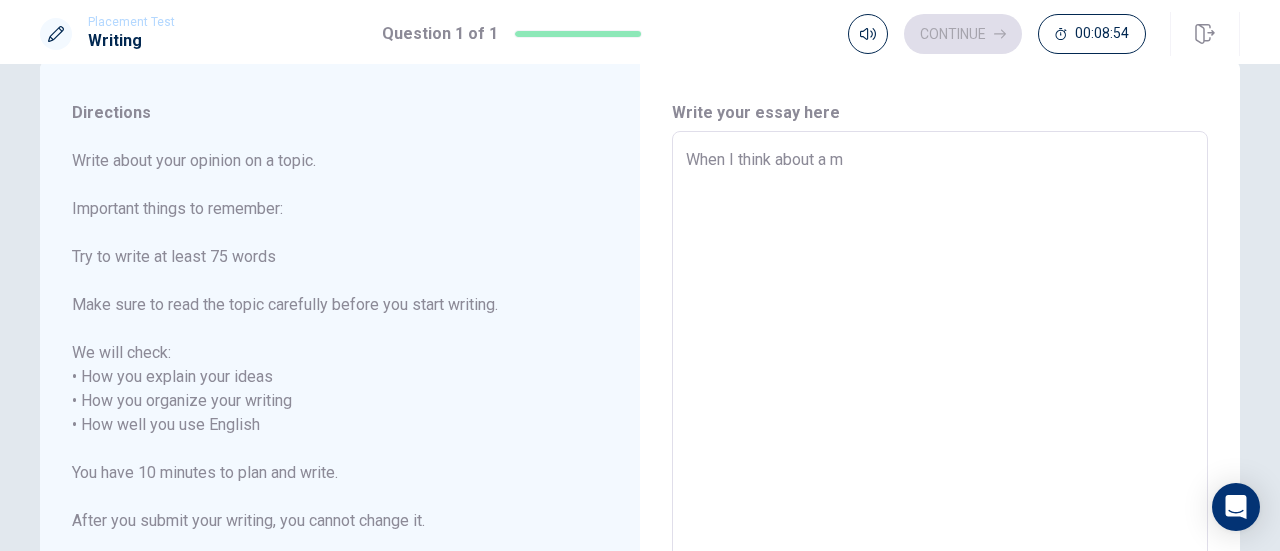 type on "x" 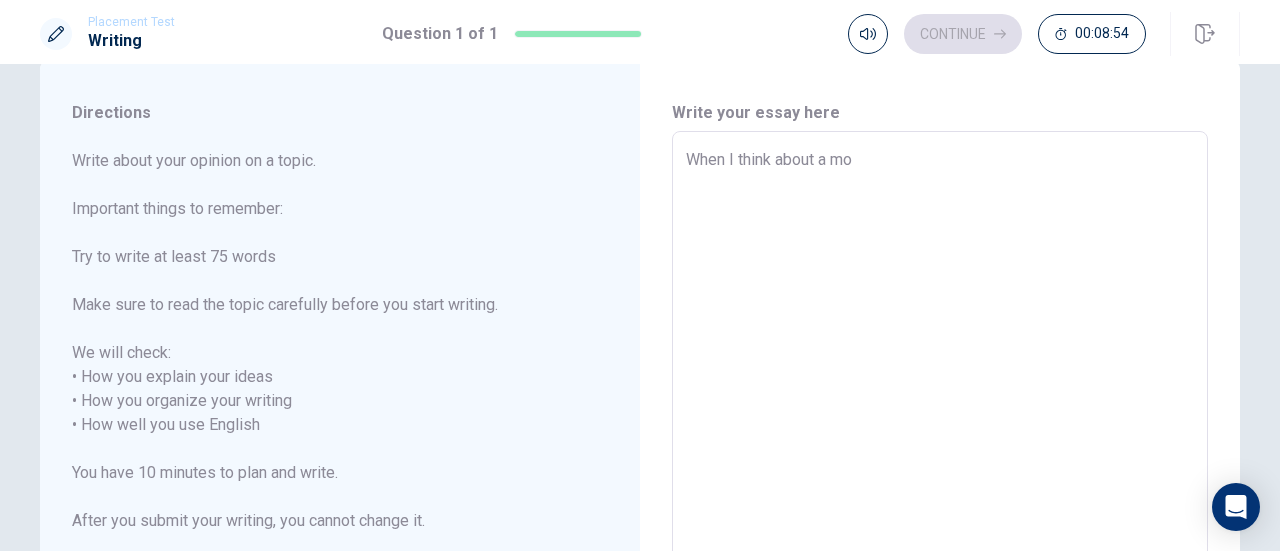 type on "x" 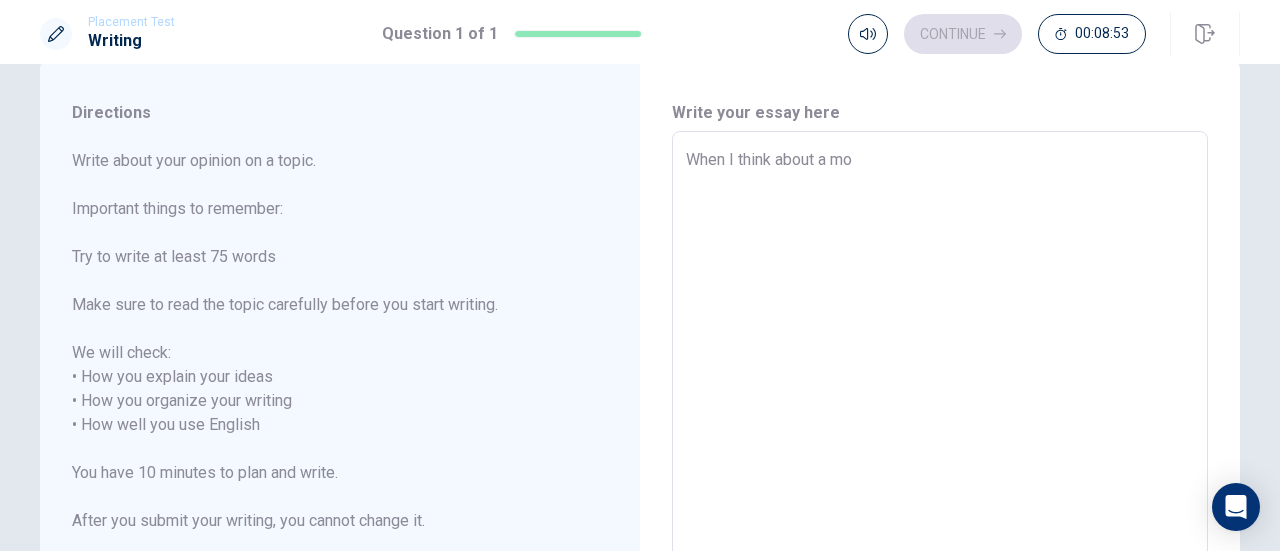 type on "When I think about a m" 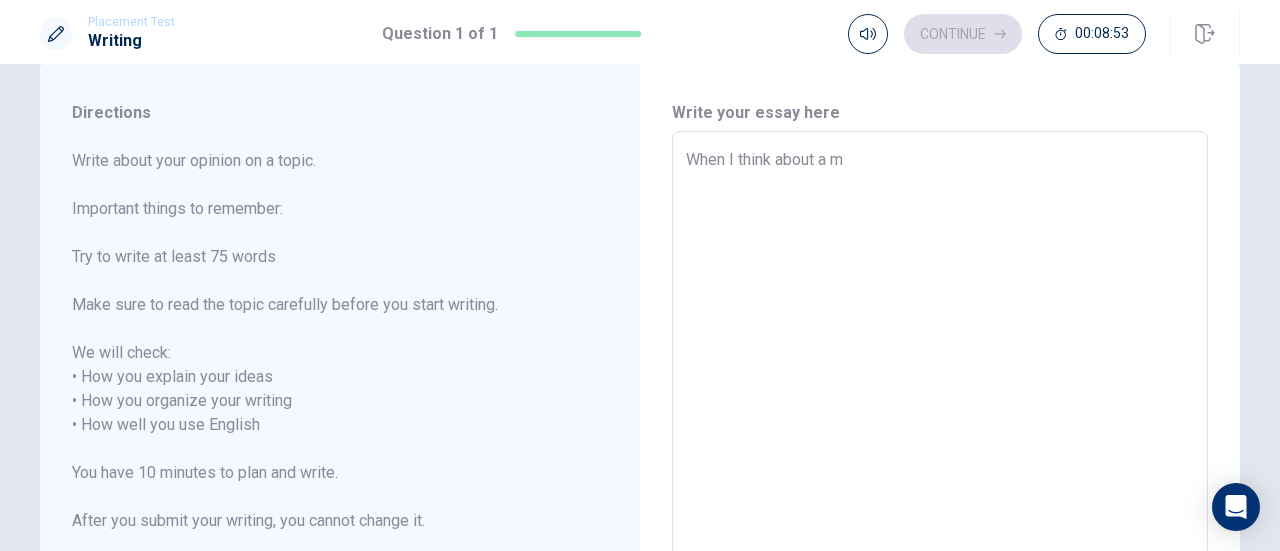 type on "x" 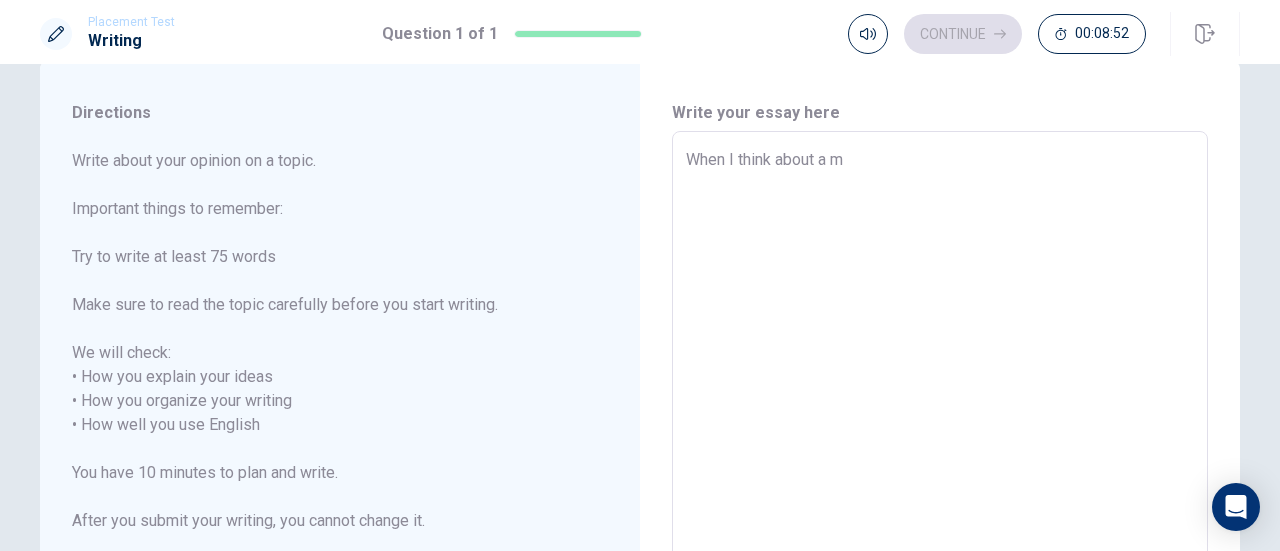type on "When I think about a me" 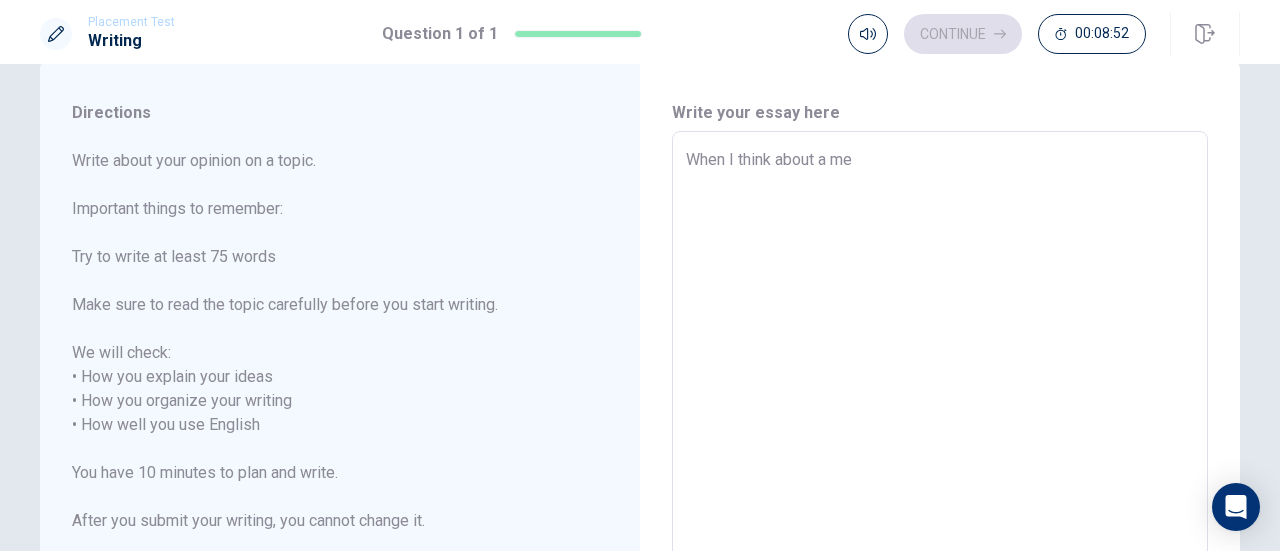 type on "x" 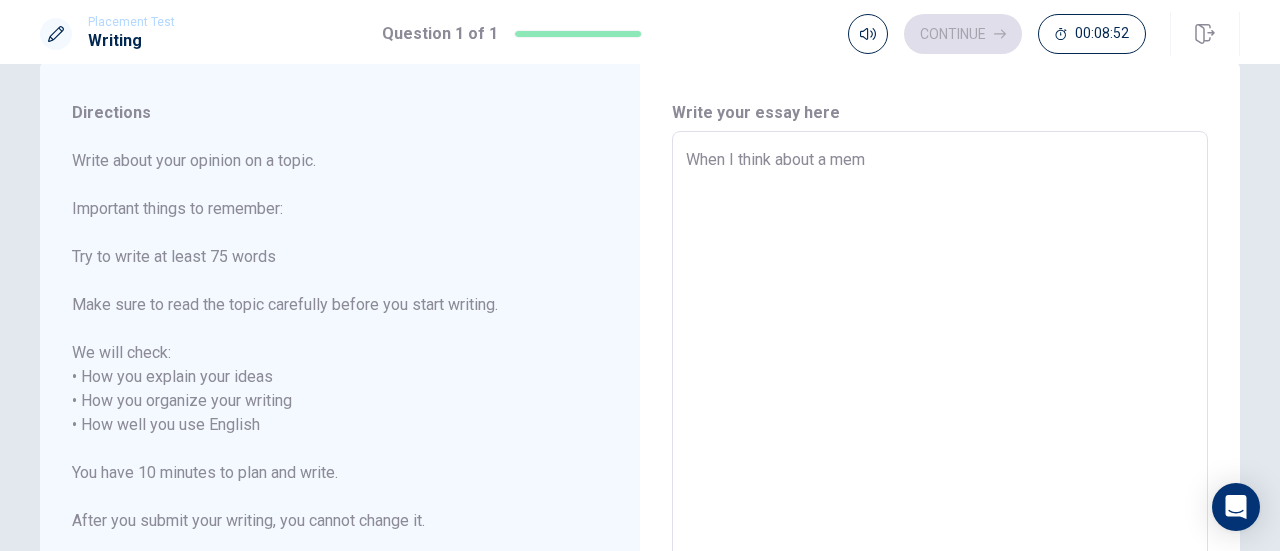 type on "x" 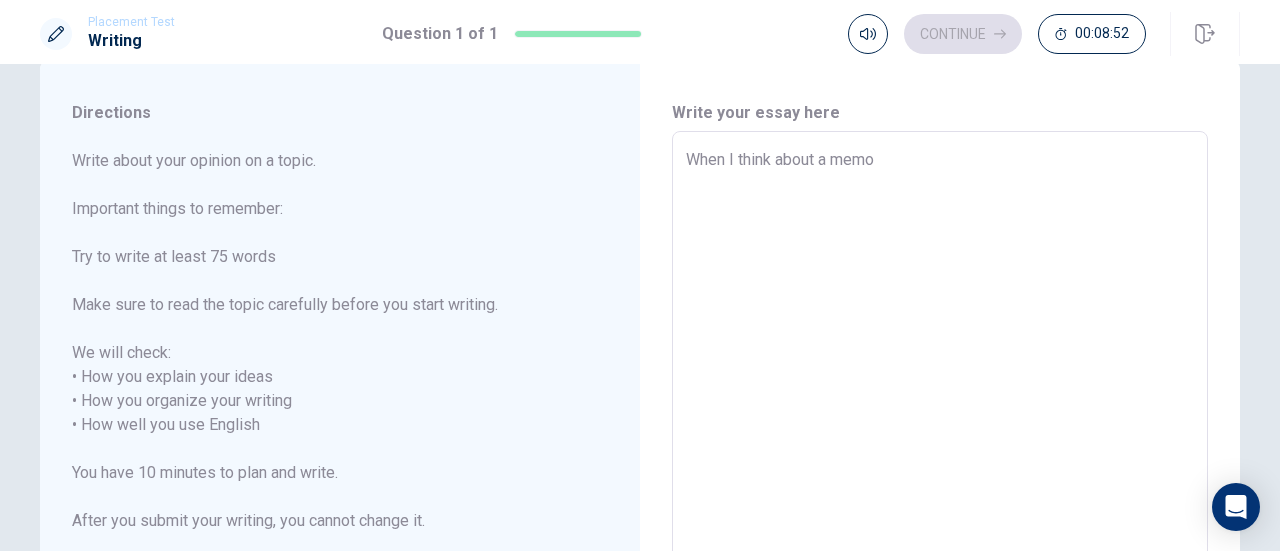 type on "x" 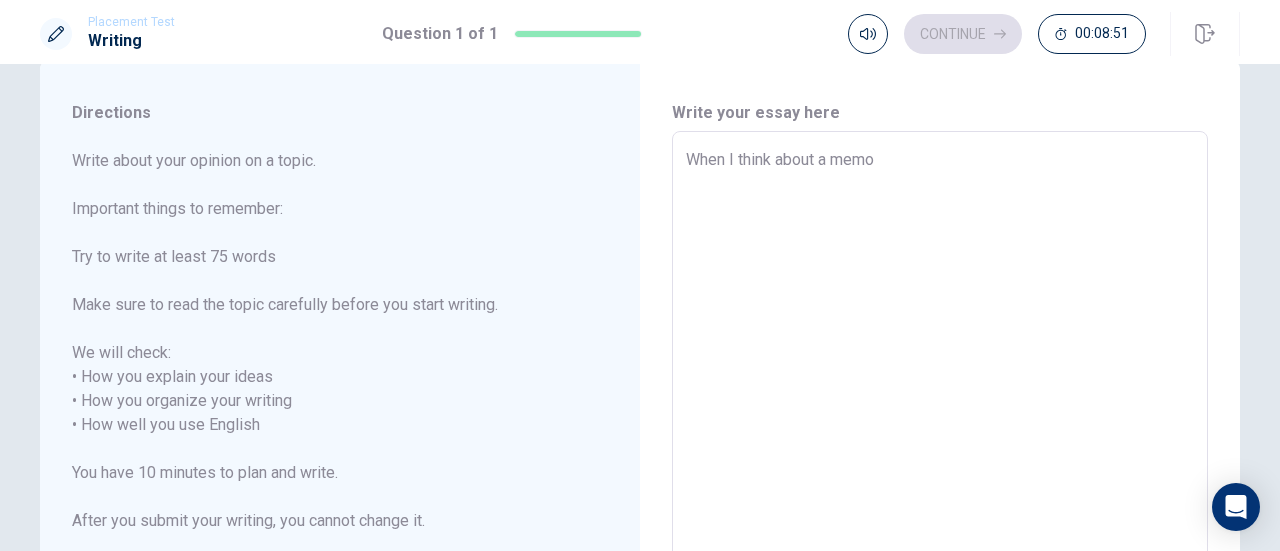 type on "When I think about a memor" 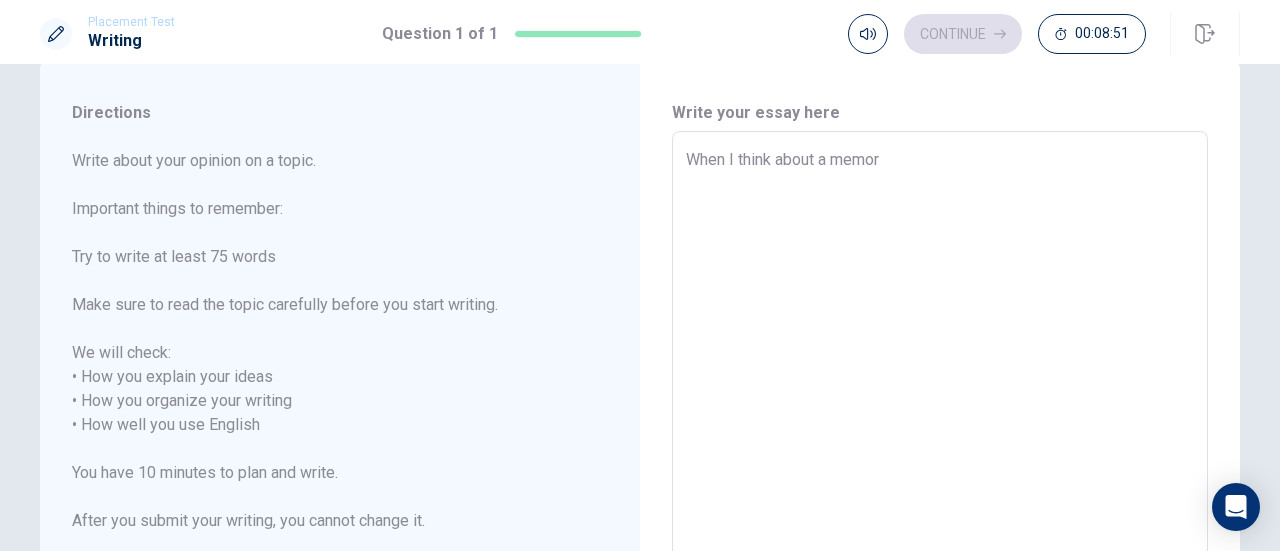 type on "x" 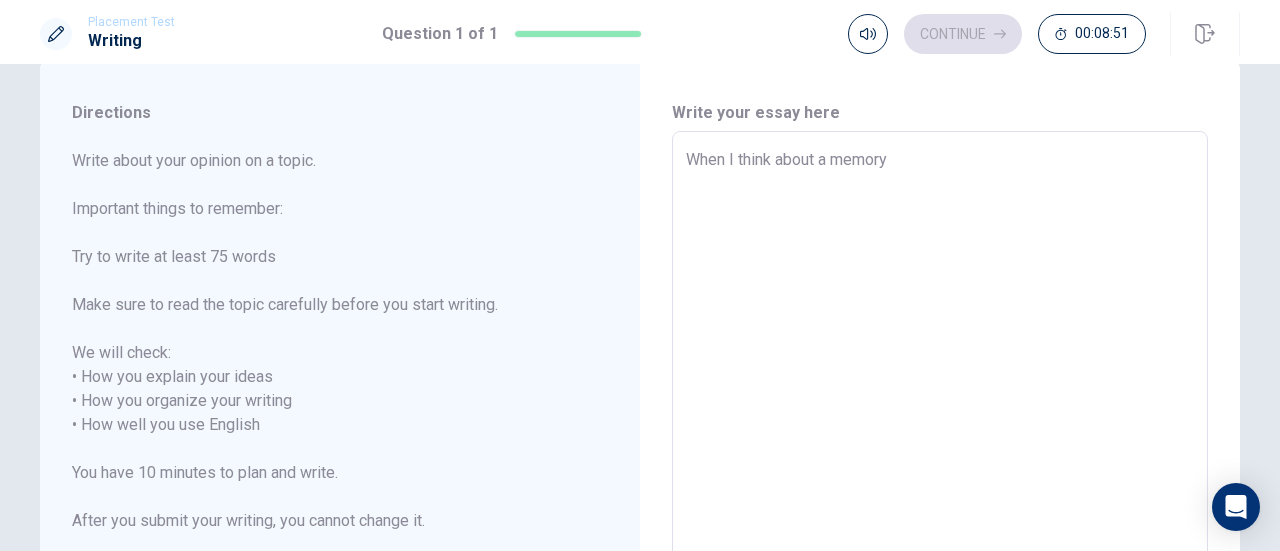 type on "x" 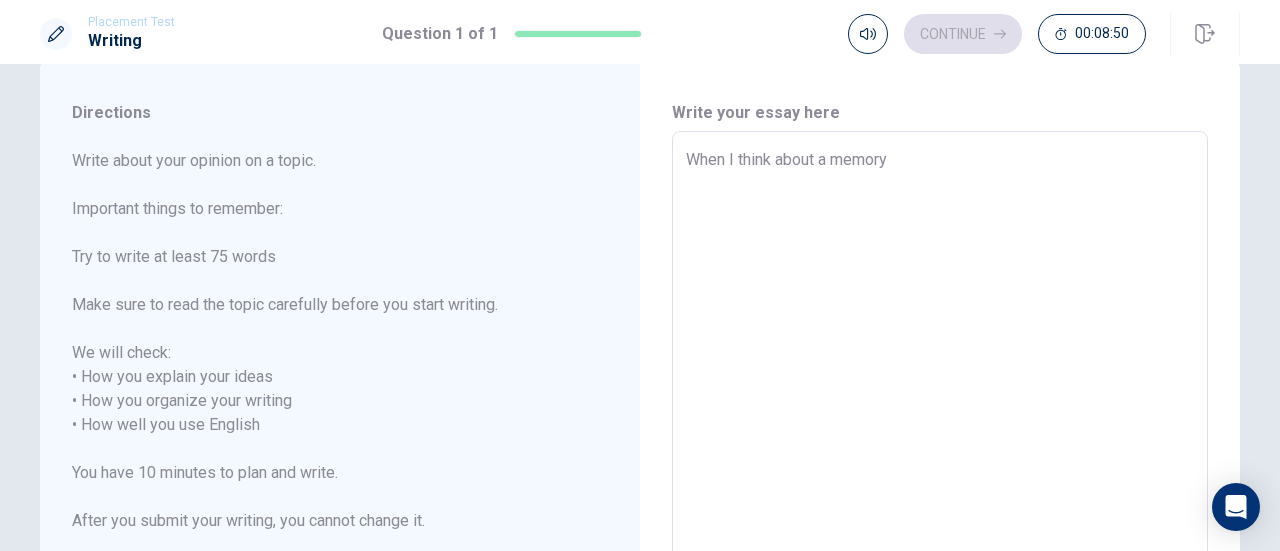 type on "When I think about a memory" 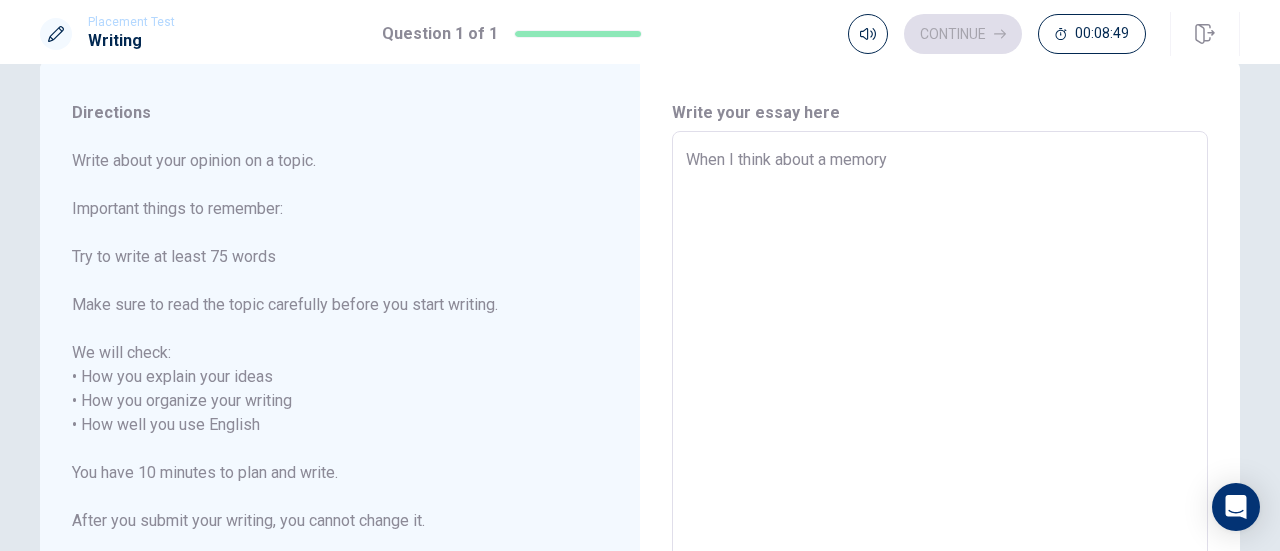 type on "When I think about a memory," 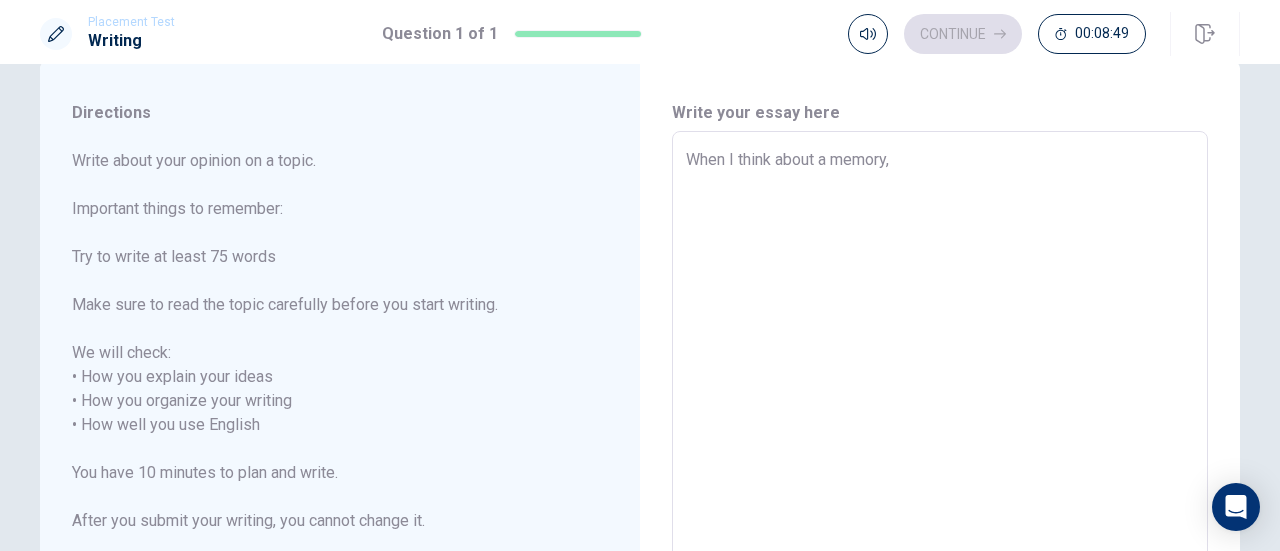 type on "x" 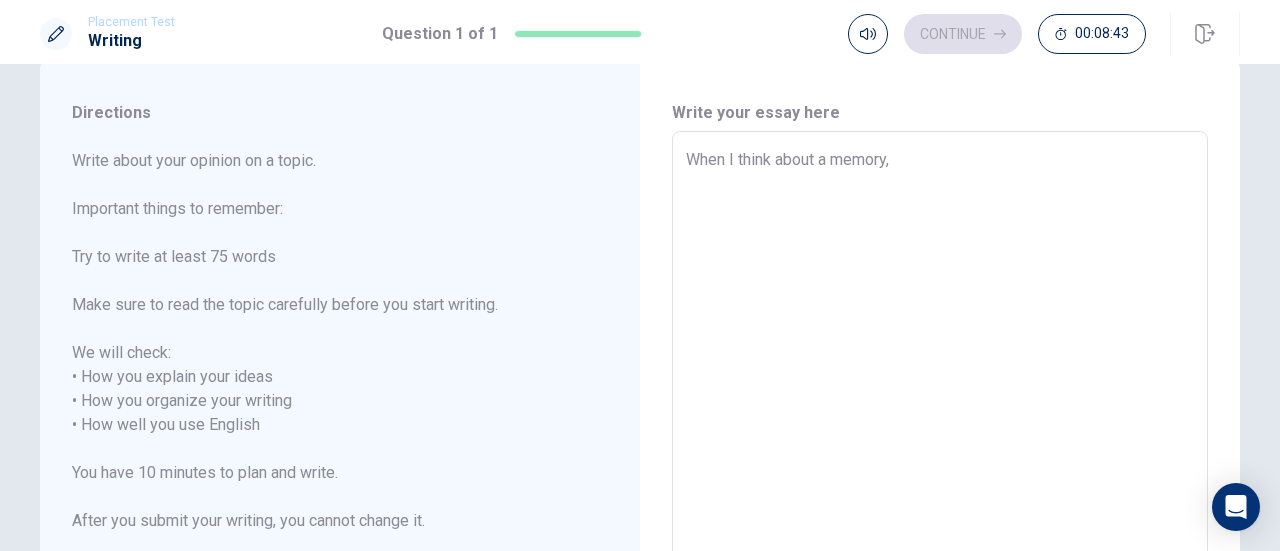type on "x" 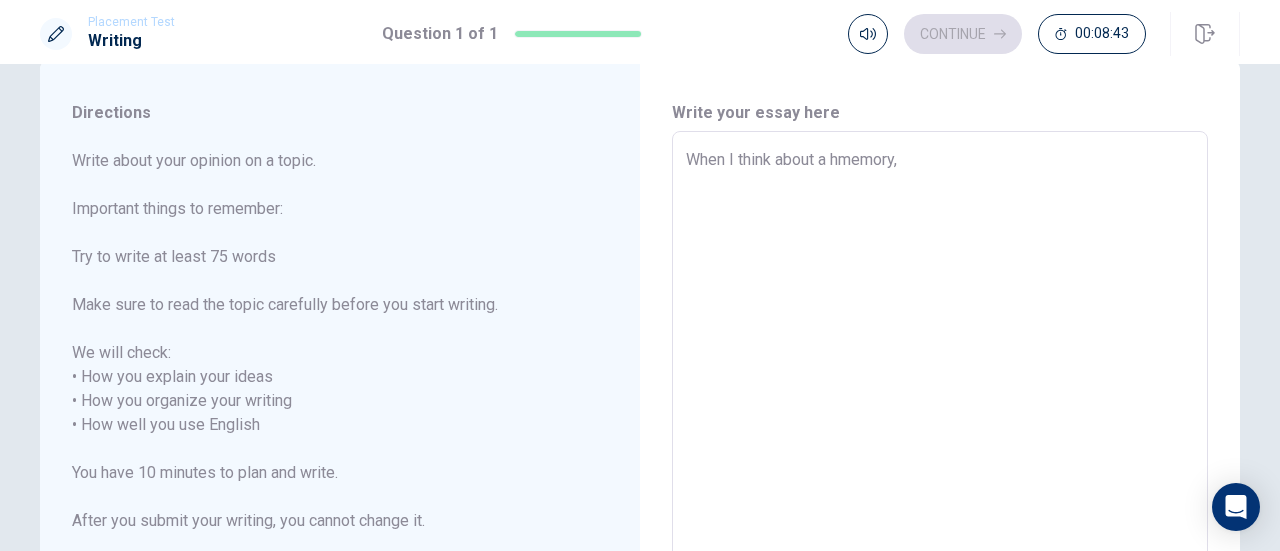 type on "x" 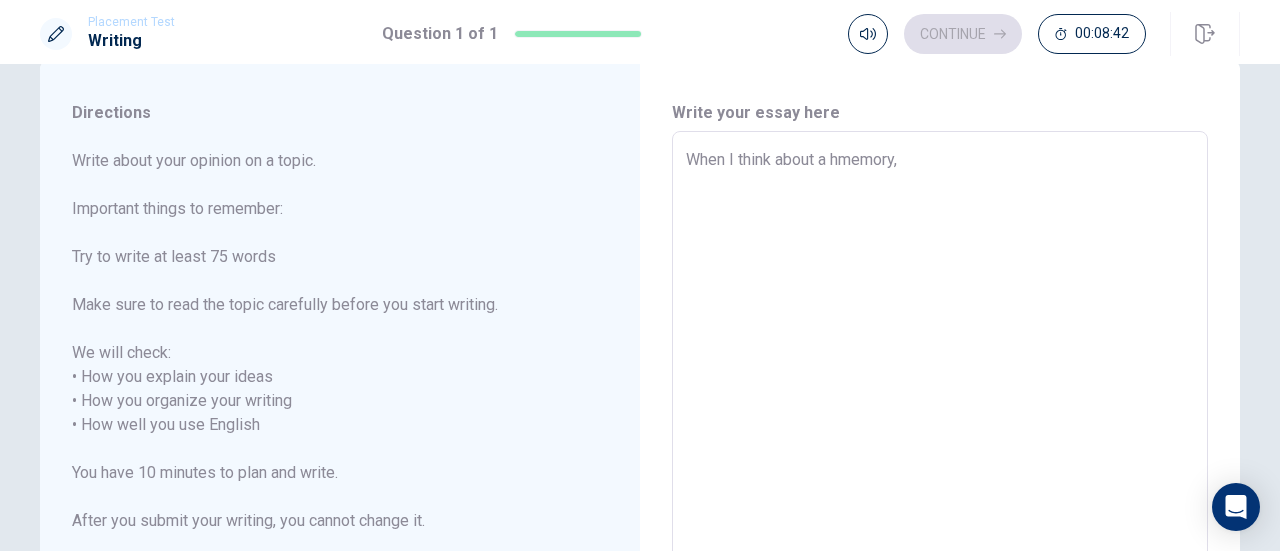 type on "When I think about a hamemory," 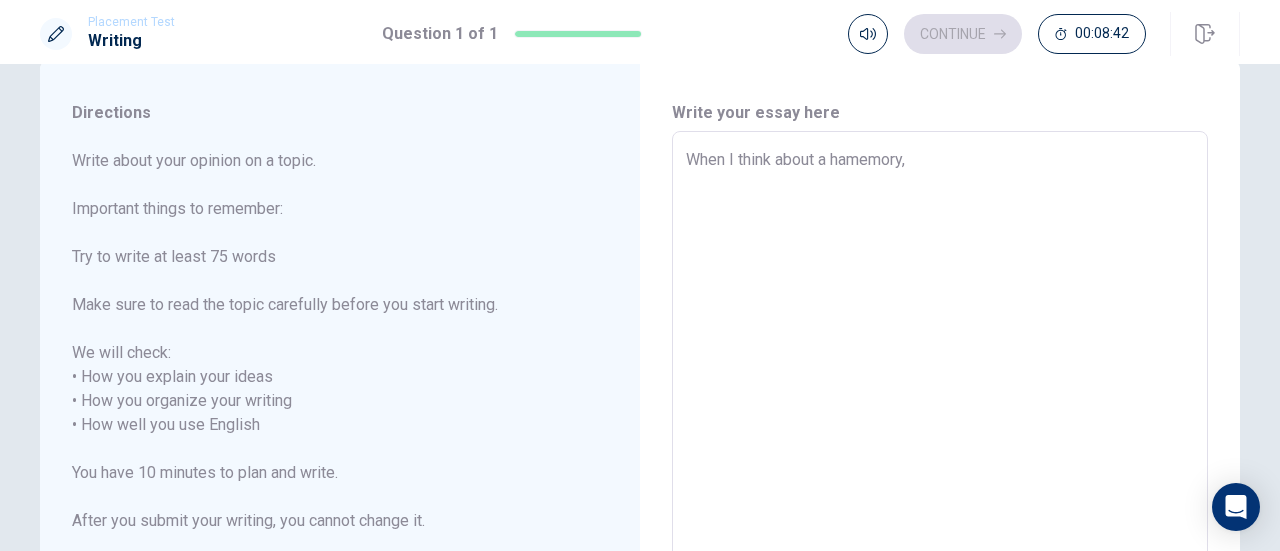 type on "x" 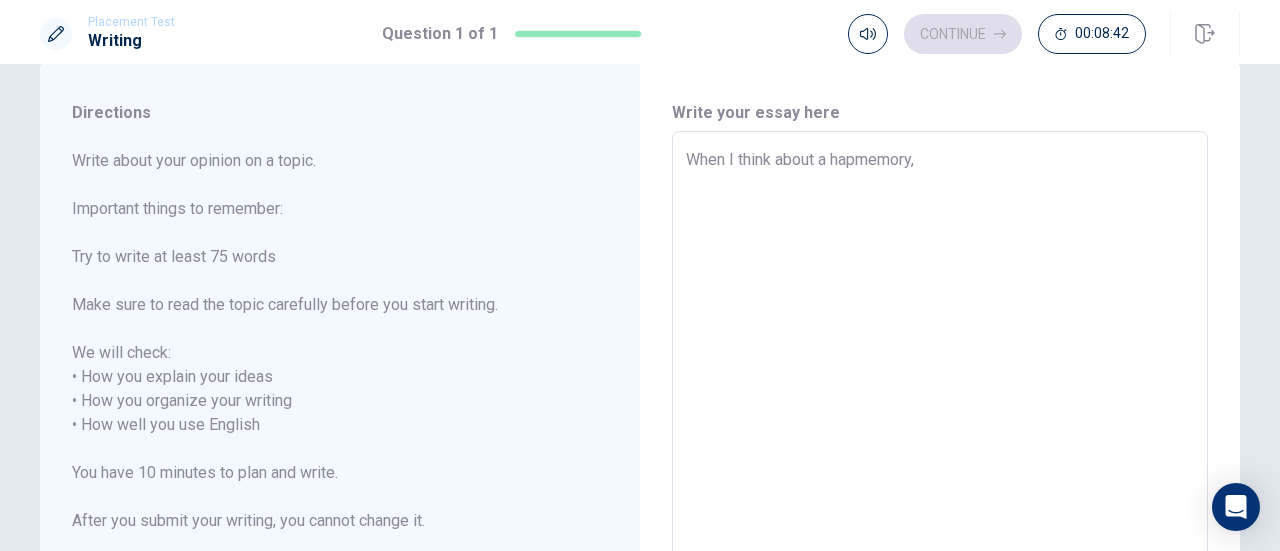 type on "x" 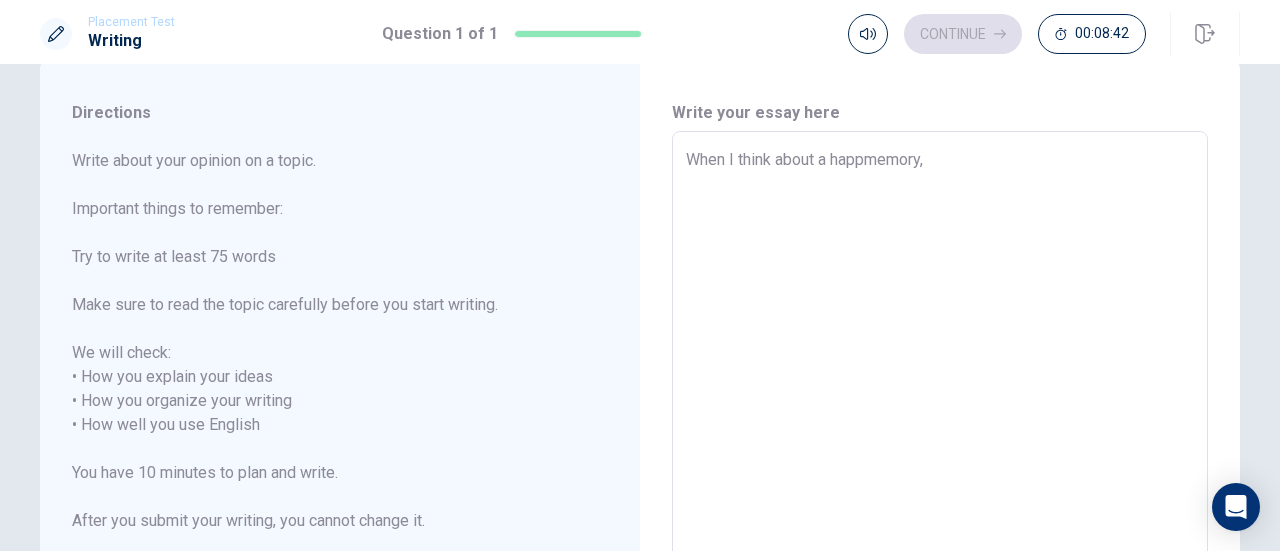 type on "x" 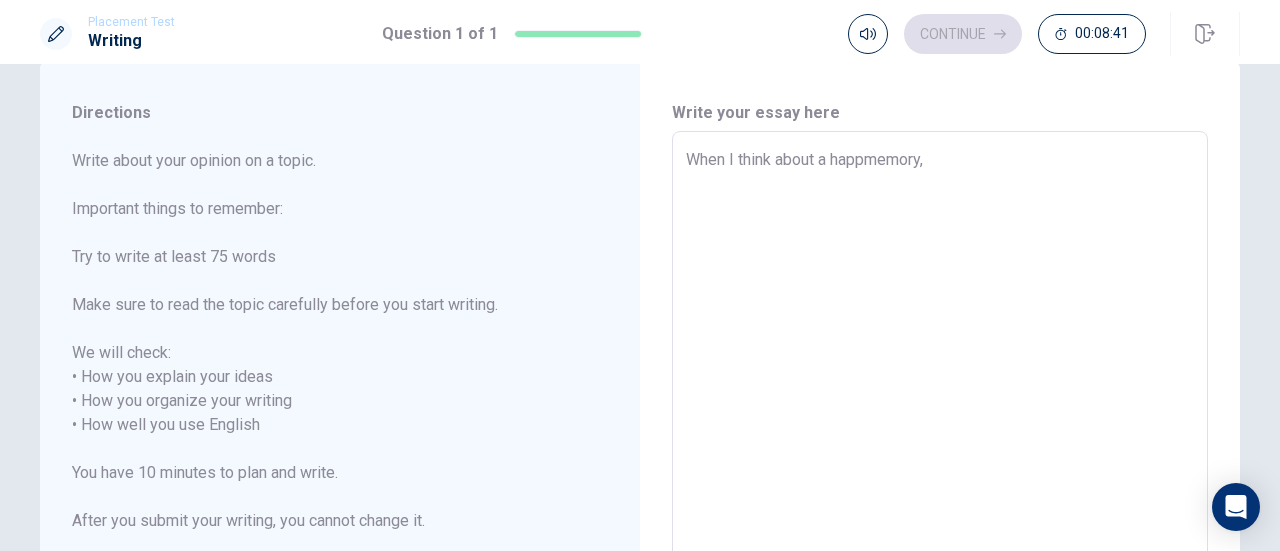 type on "When I think about a happymemory," 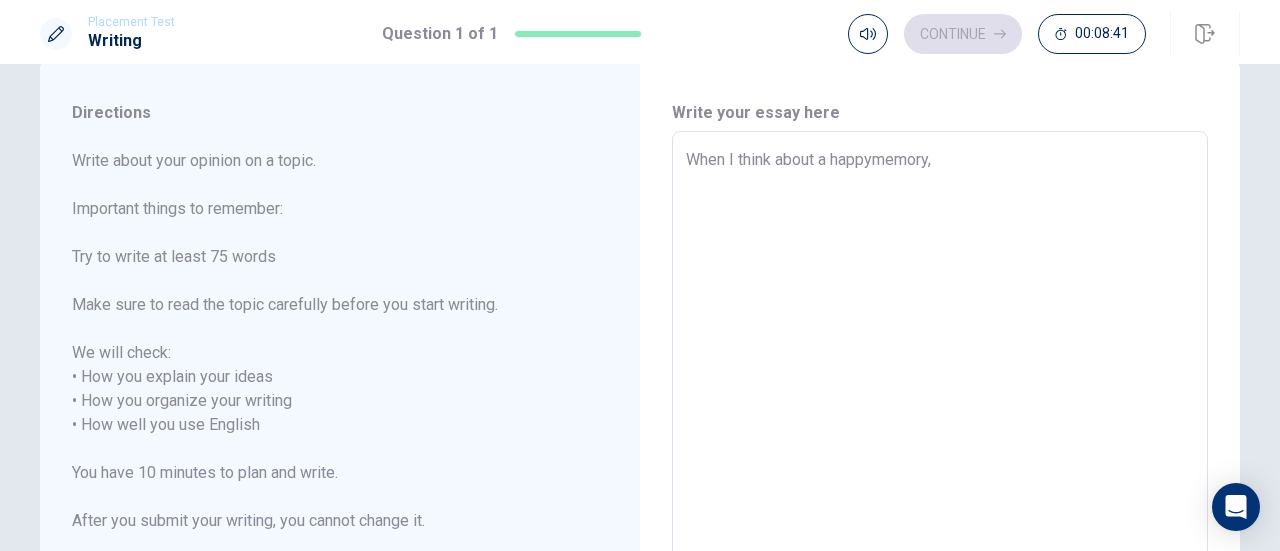 type on "x" 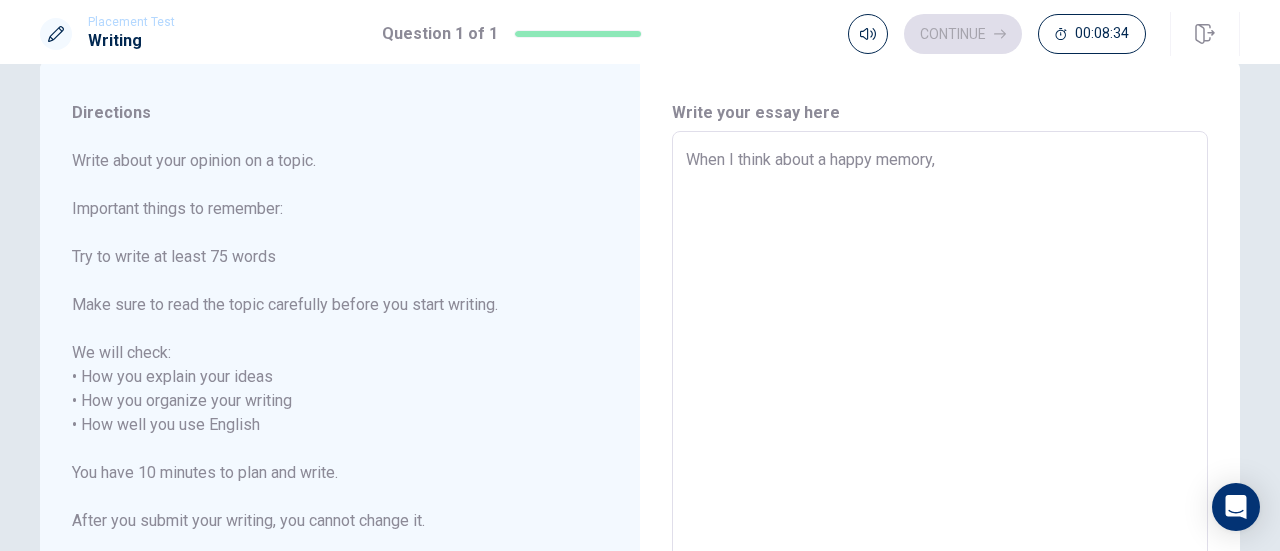 type on "x" 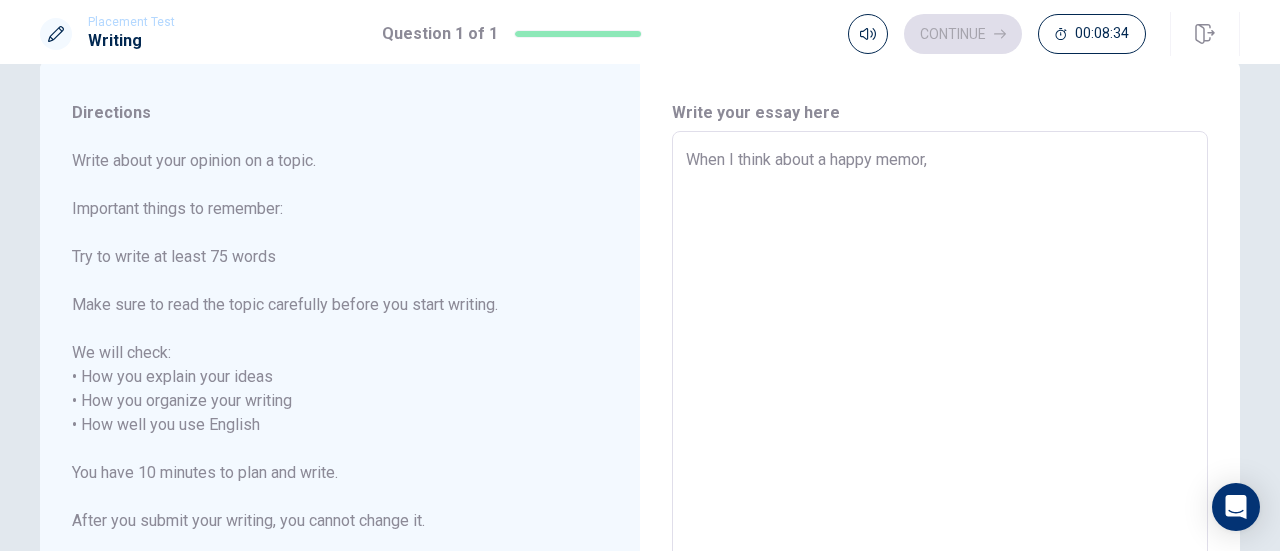 type on "x" 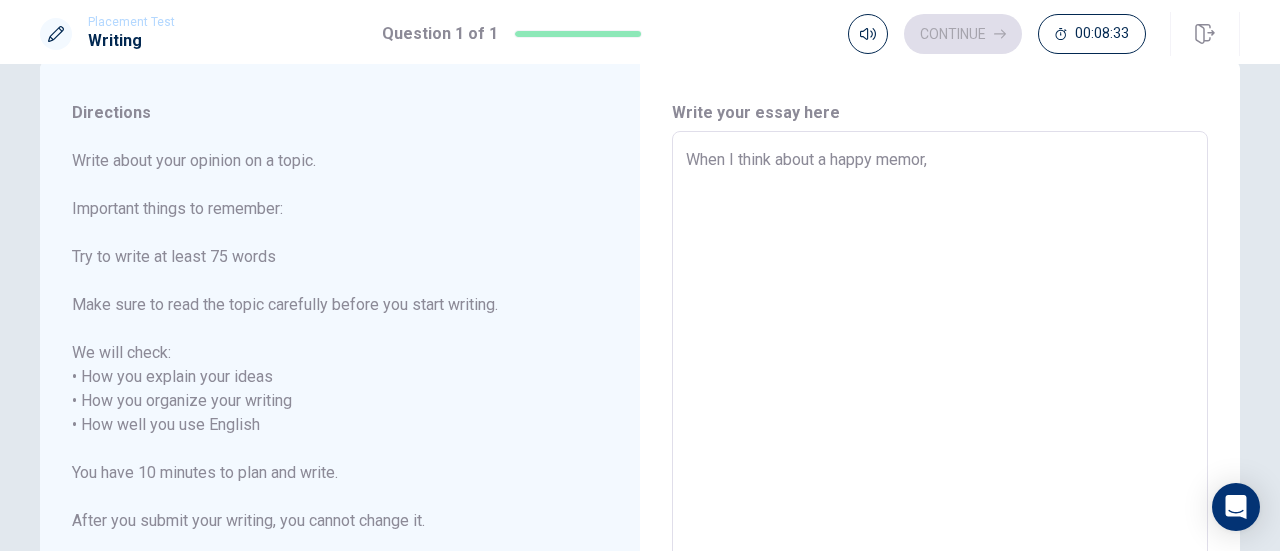 type on "When I think about a happy memo," 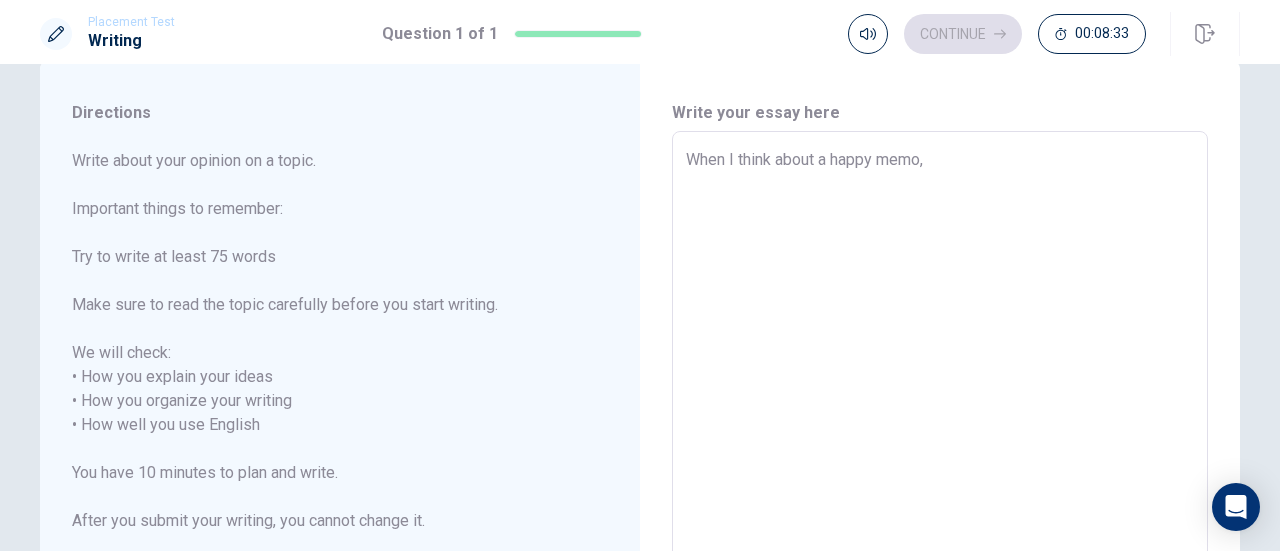 type on "x" 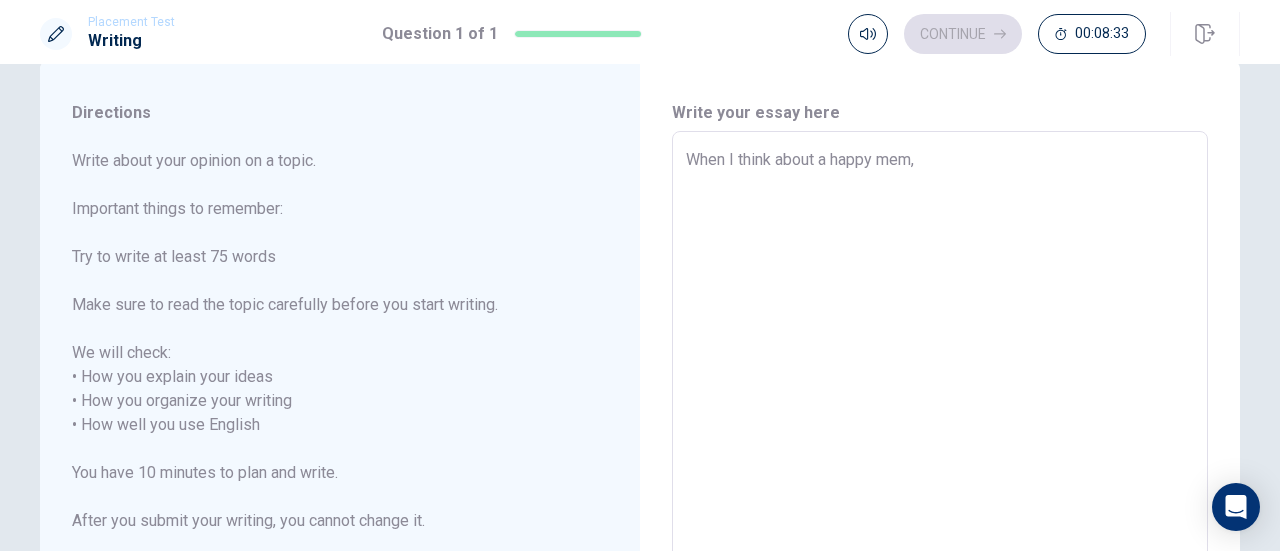 type on "When I think about a happy me," 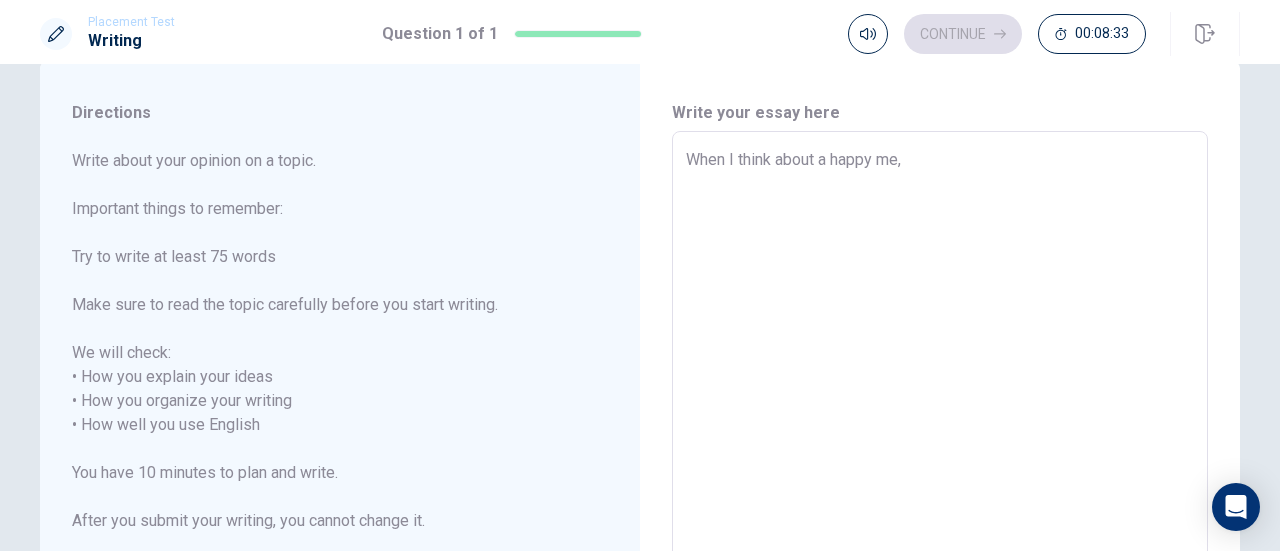 type on "x" 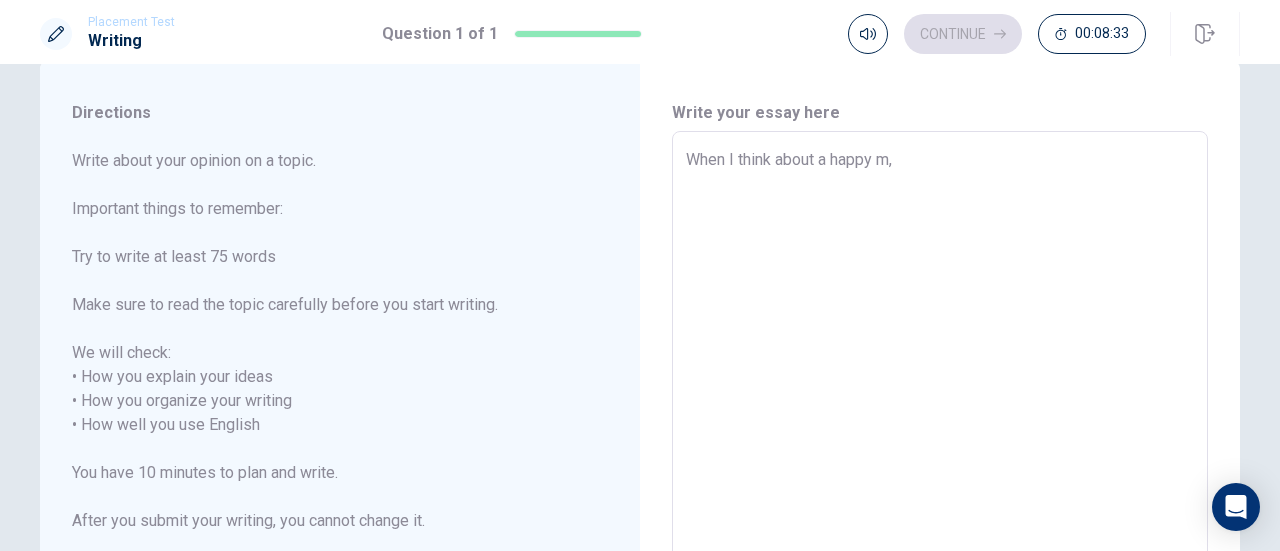 type on "x" 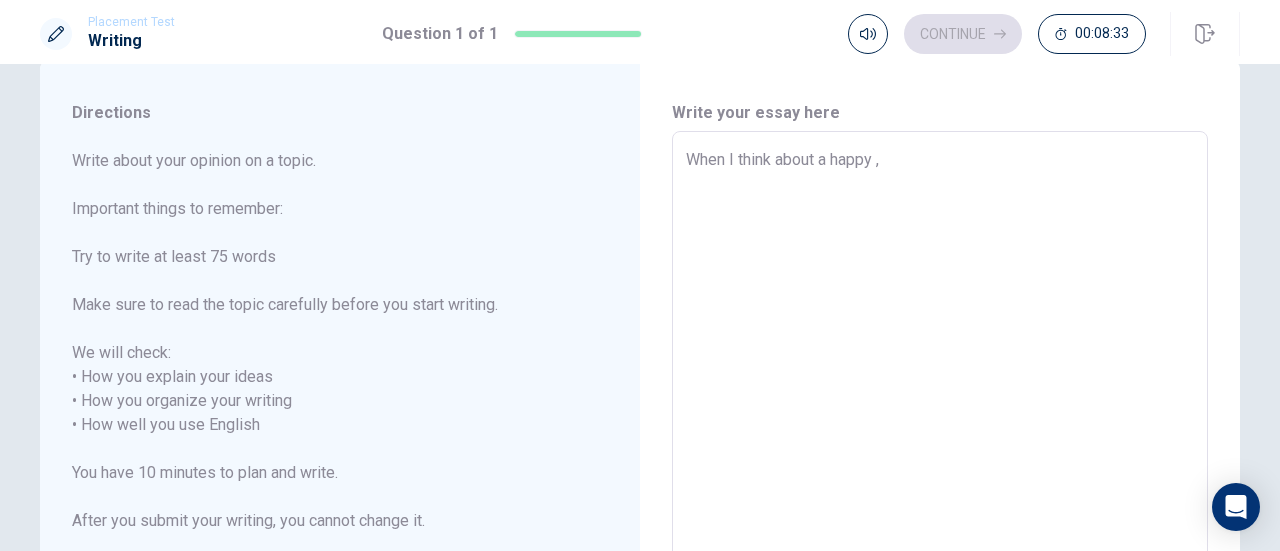 type on "When I think about a happy," 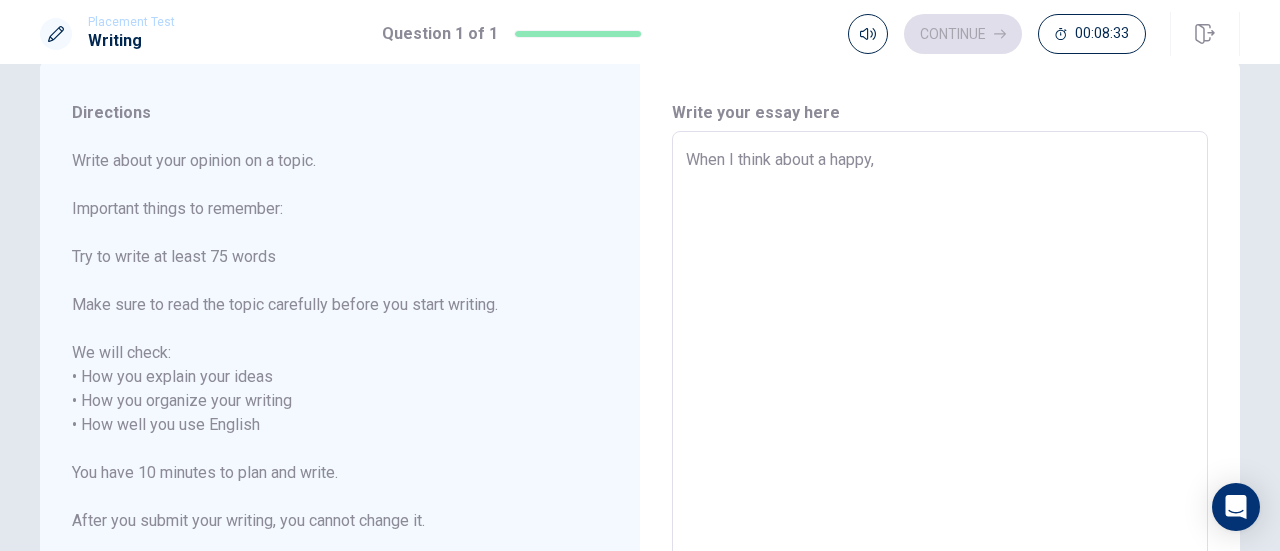 type on "When I think about a happ," 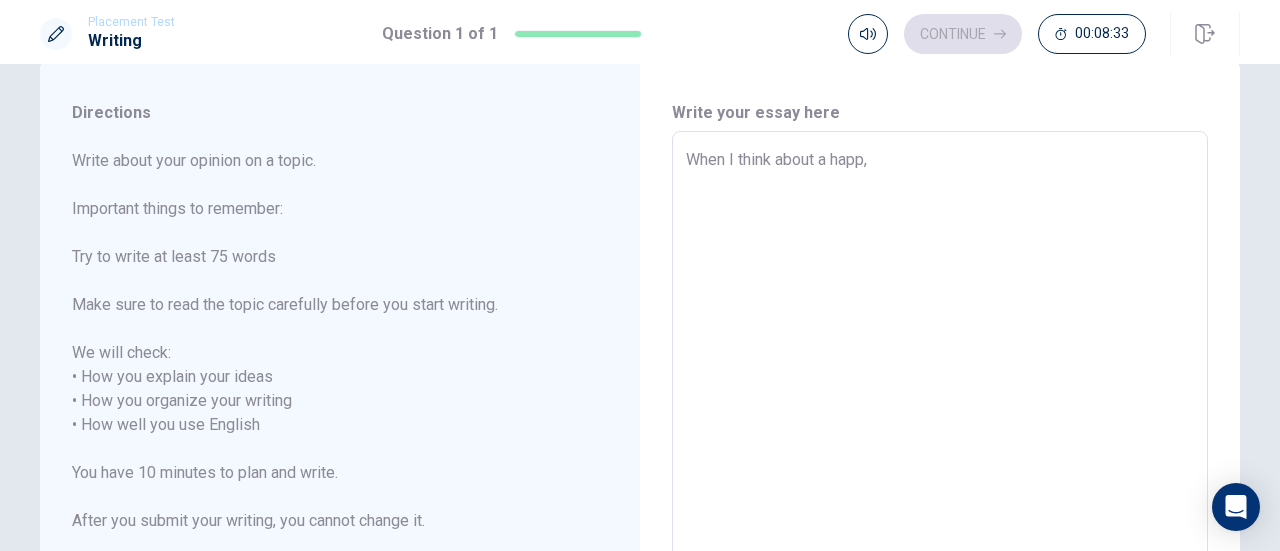 type on "When I think about a hap," 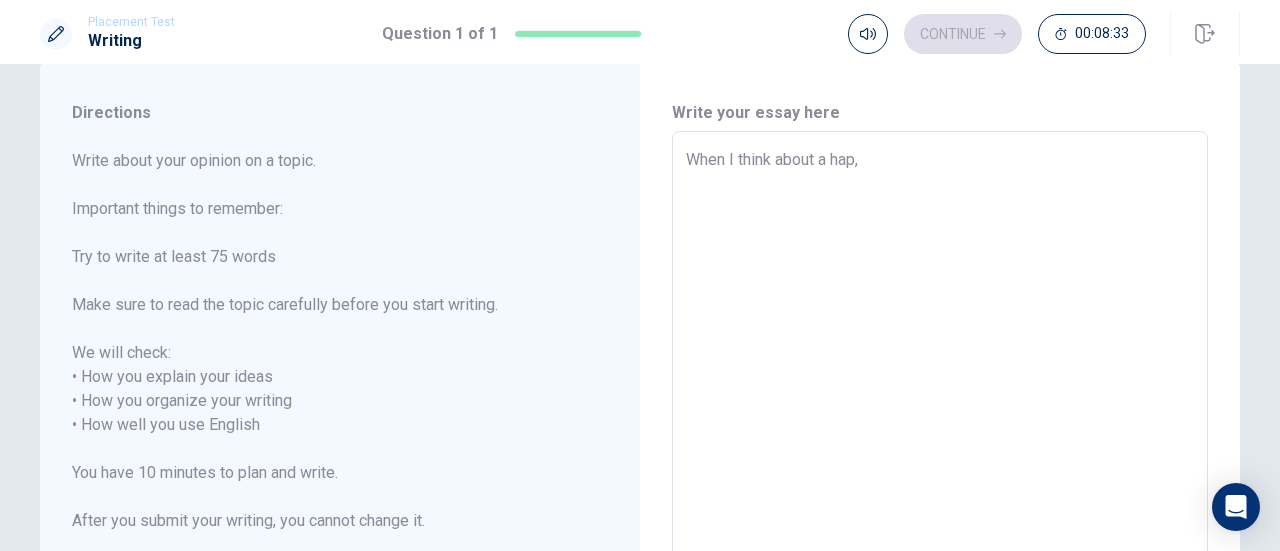 type on "x" 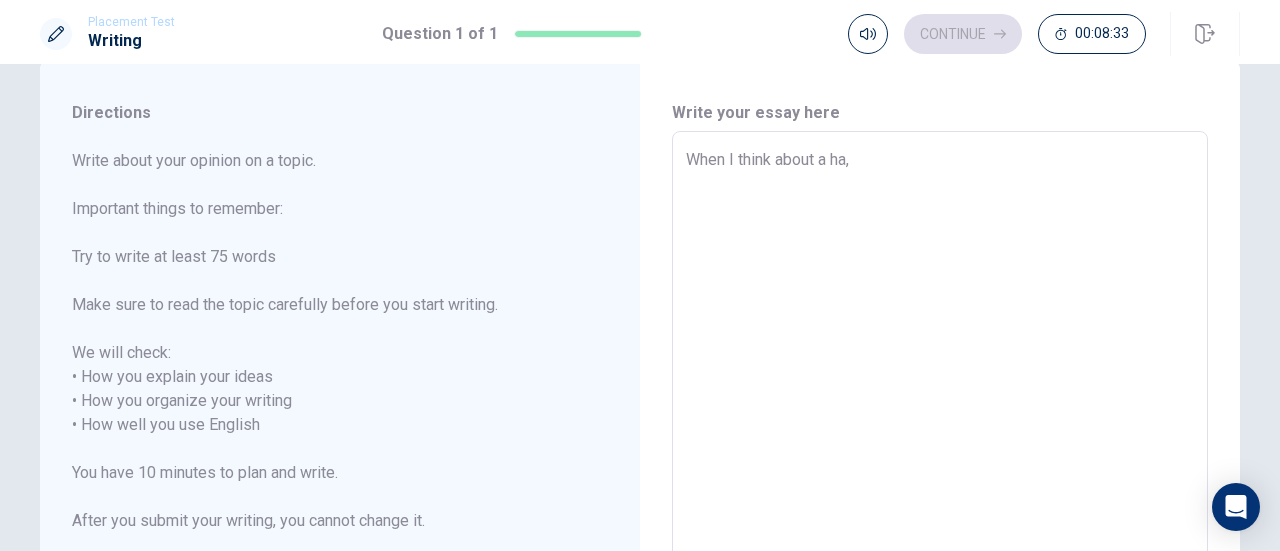 type on "When I think about a h," 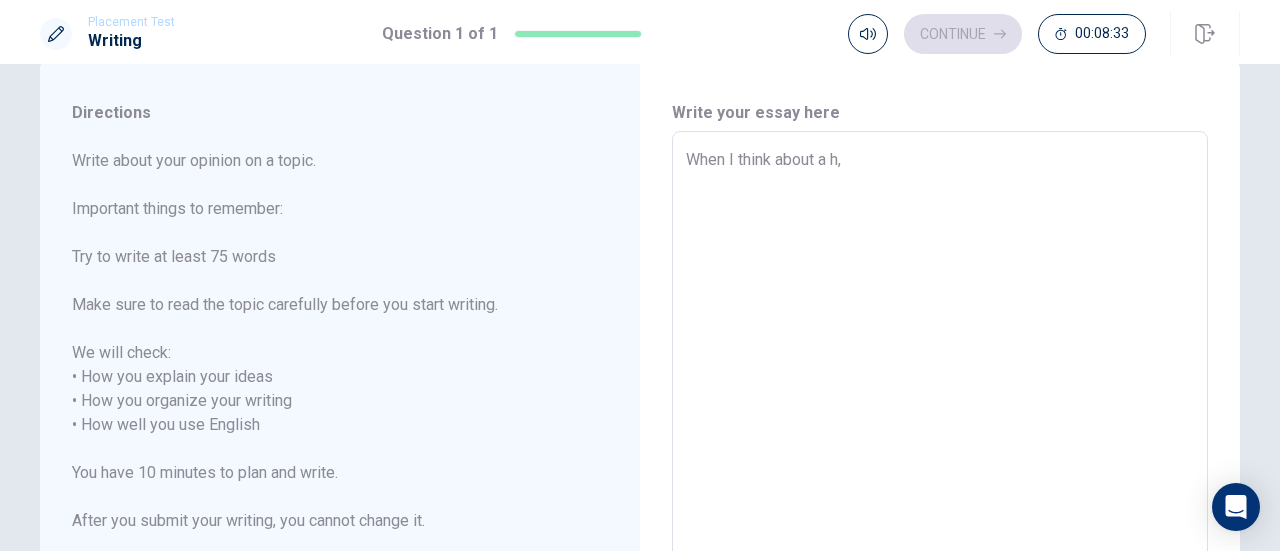type on "x" 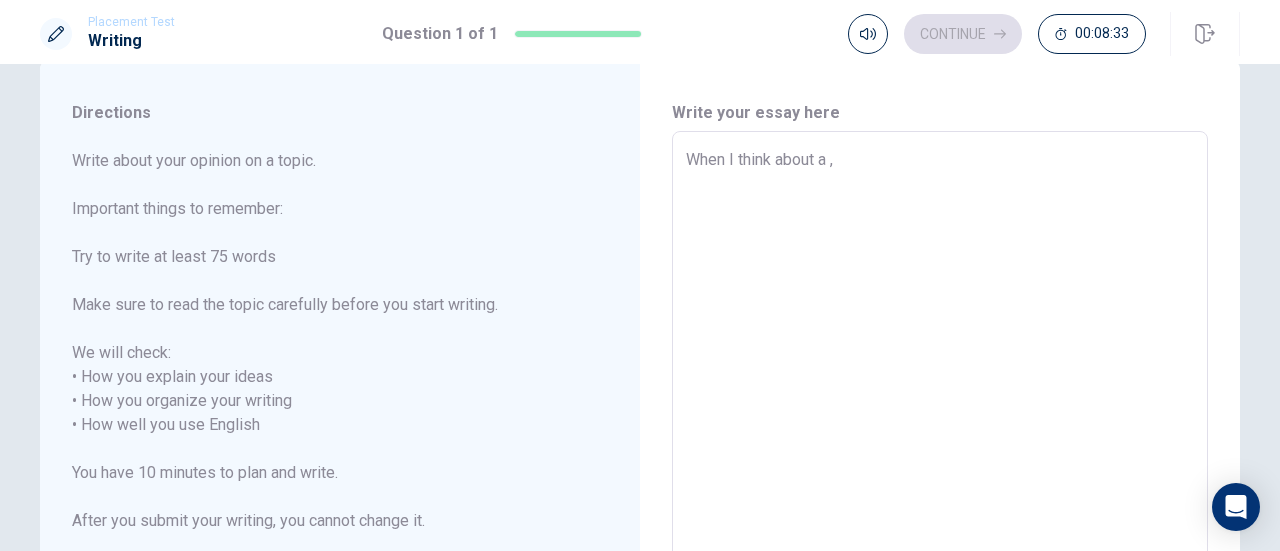 type on "When I think about a," 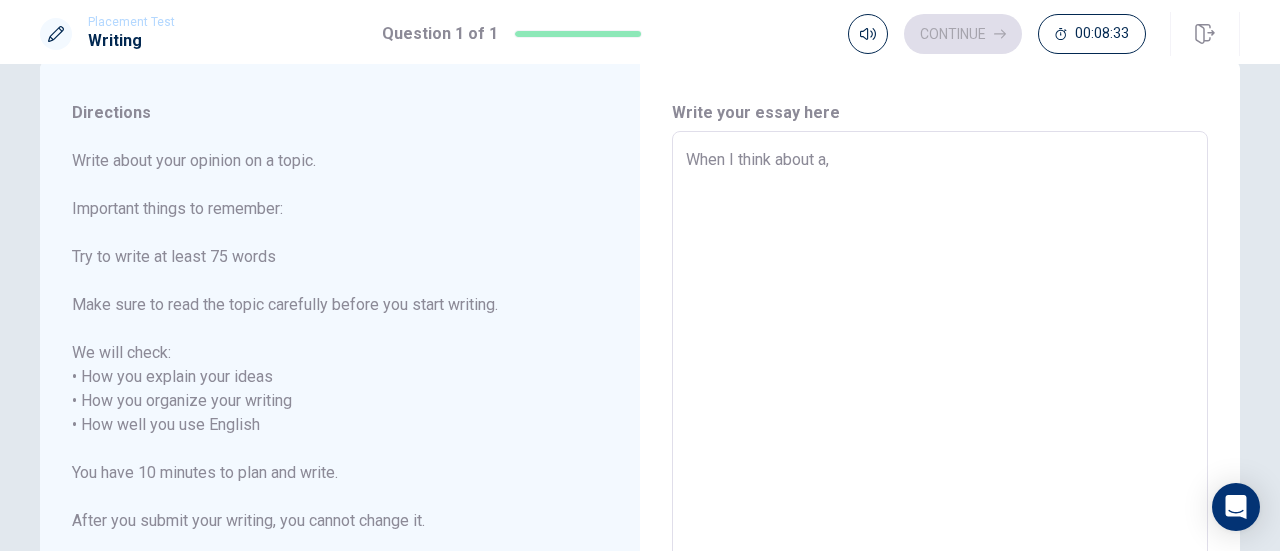type on "When I think about ," 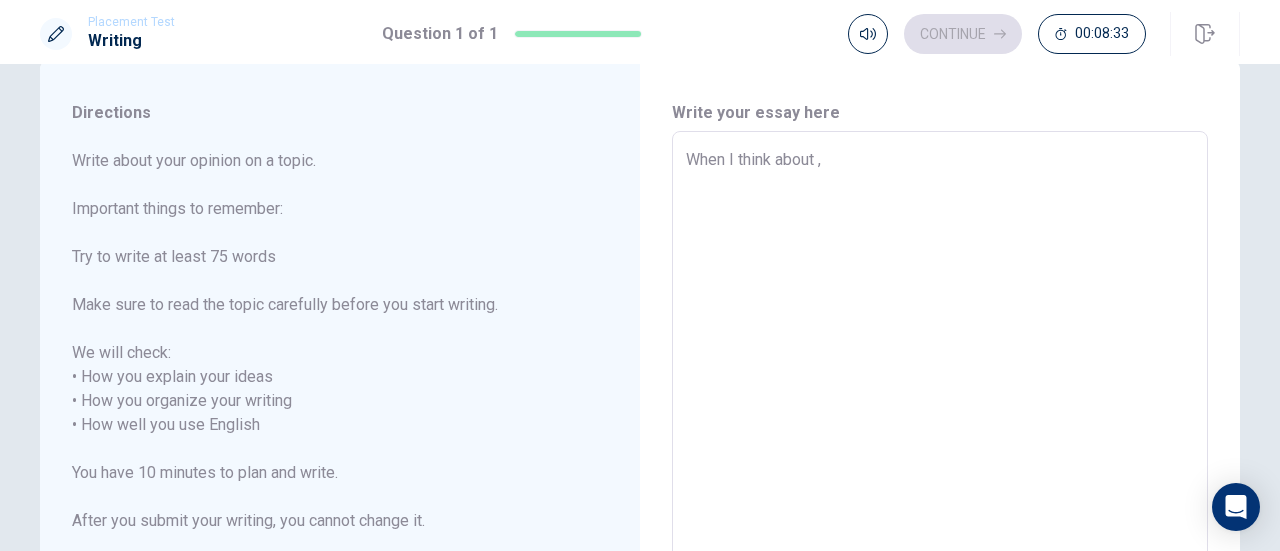 type on "x" 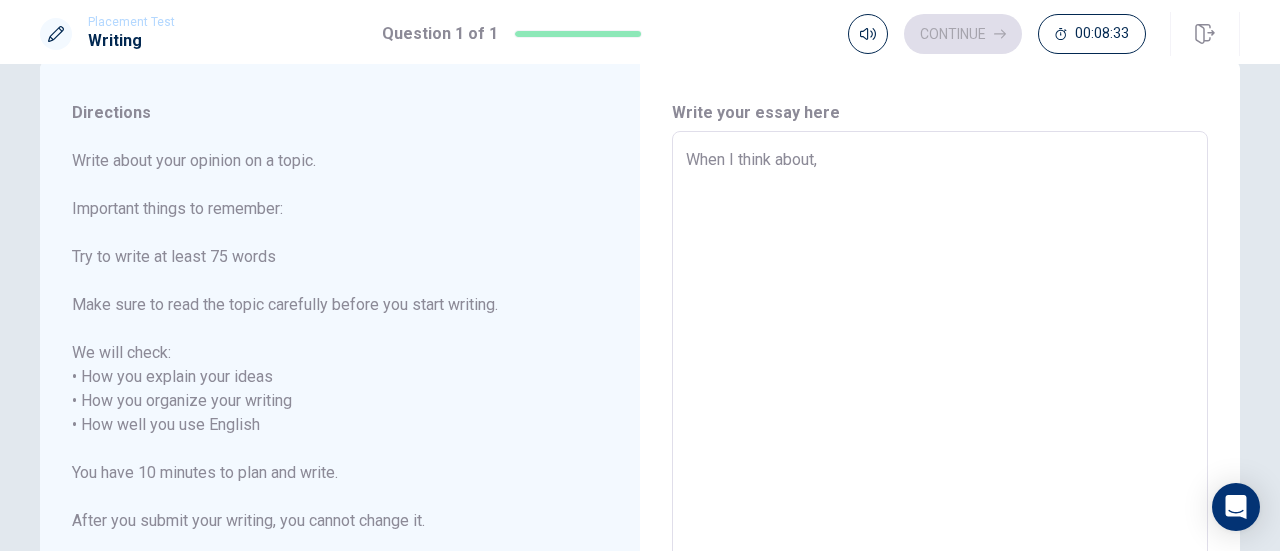 type on "When I think abou," 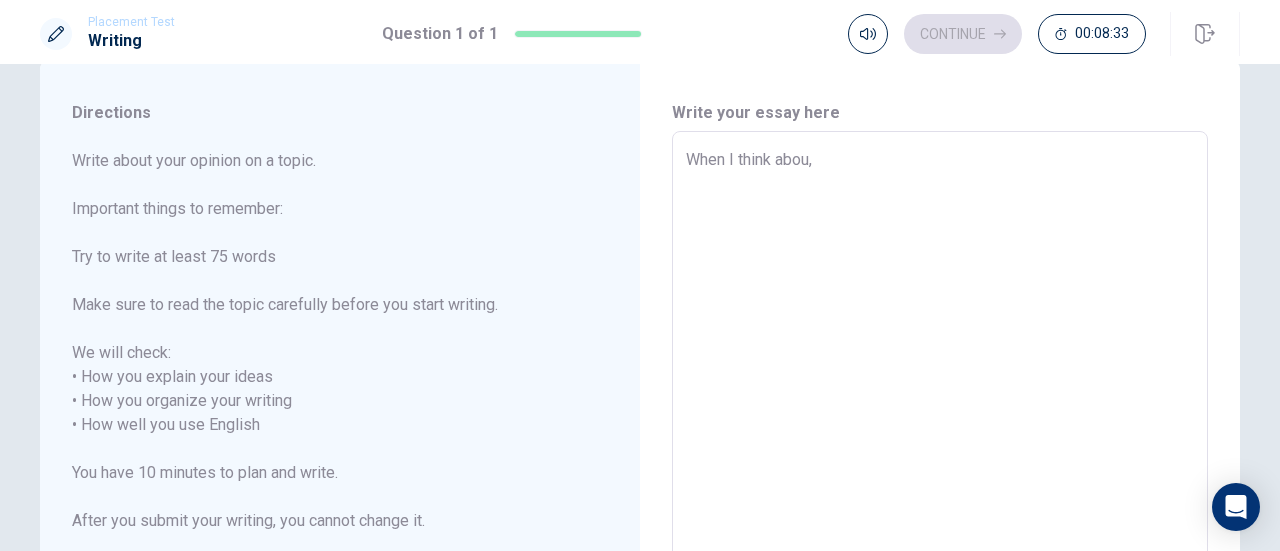 type on "When I think abo," 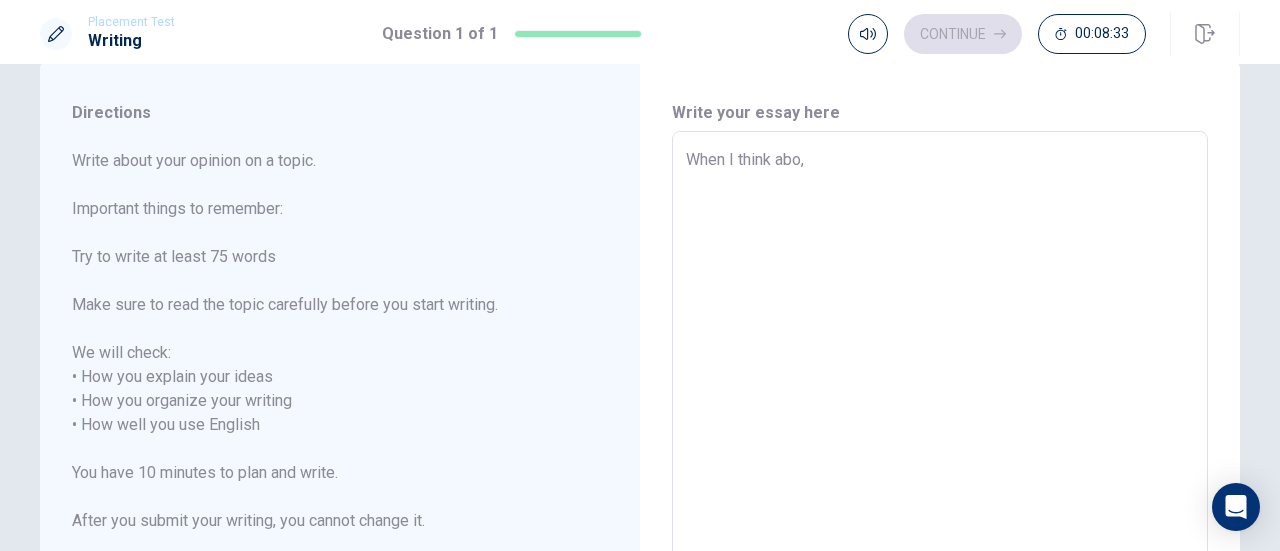 type on "When I think ab," 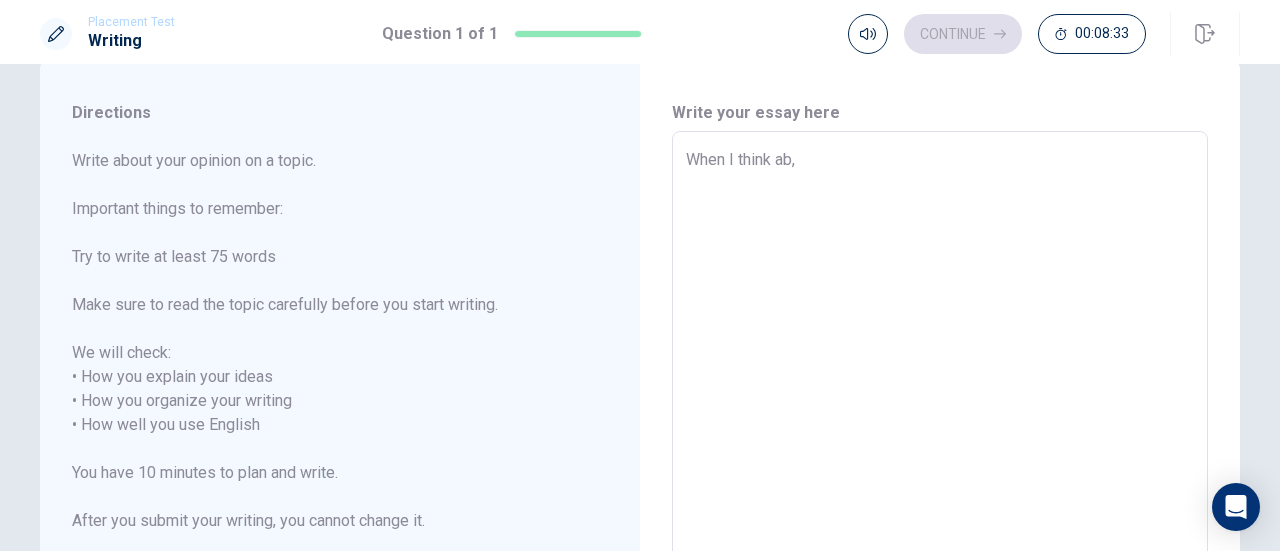 type on "x" 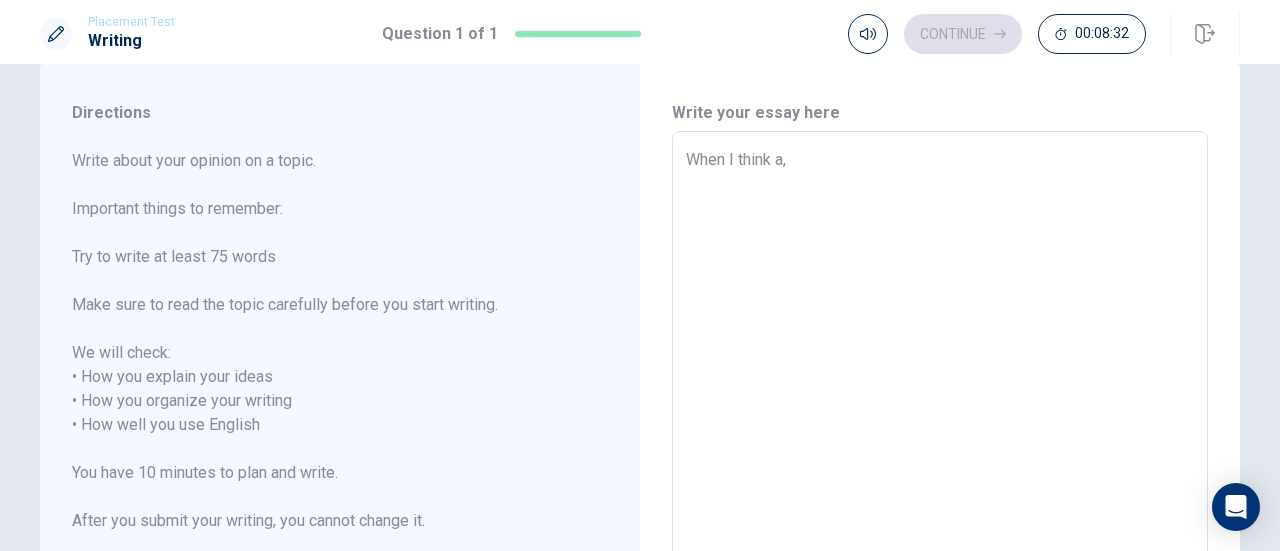 type on "x" 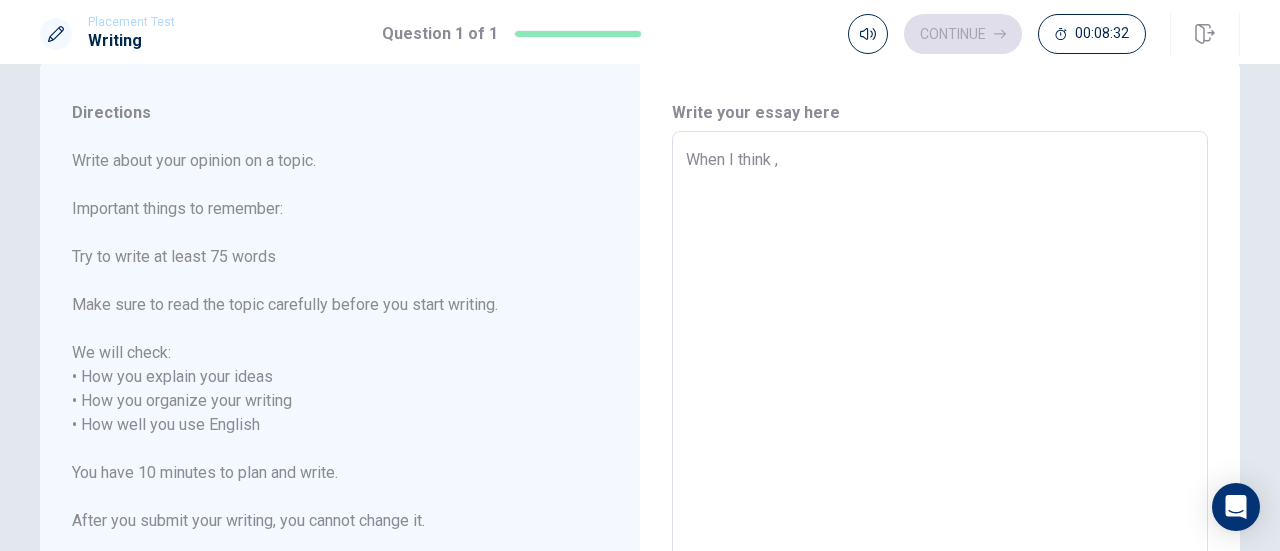 type on "x" 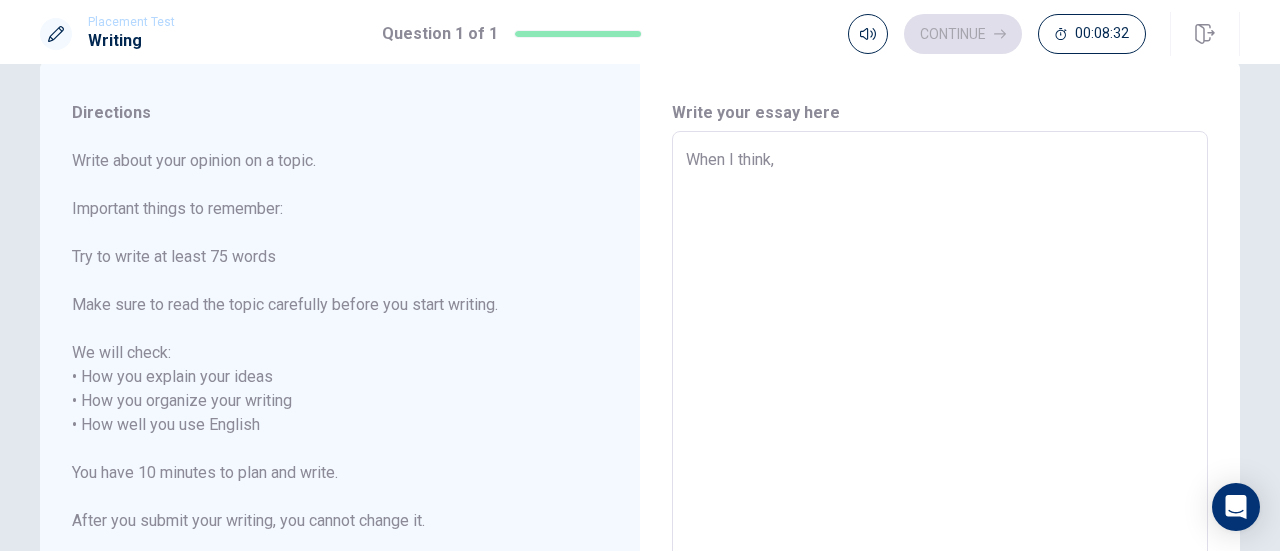 type on "x" 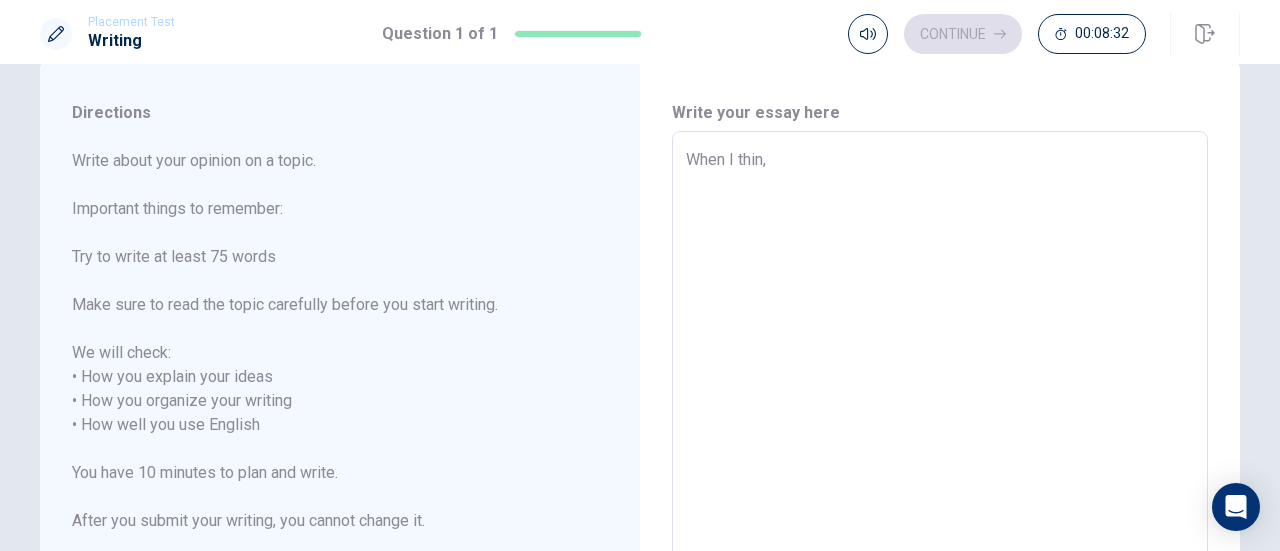 type on "x" 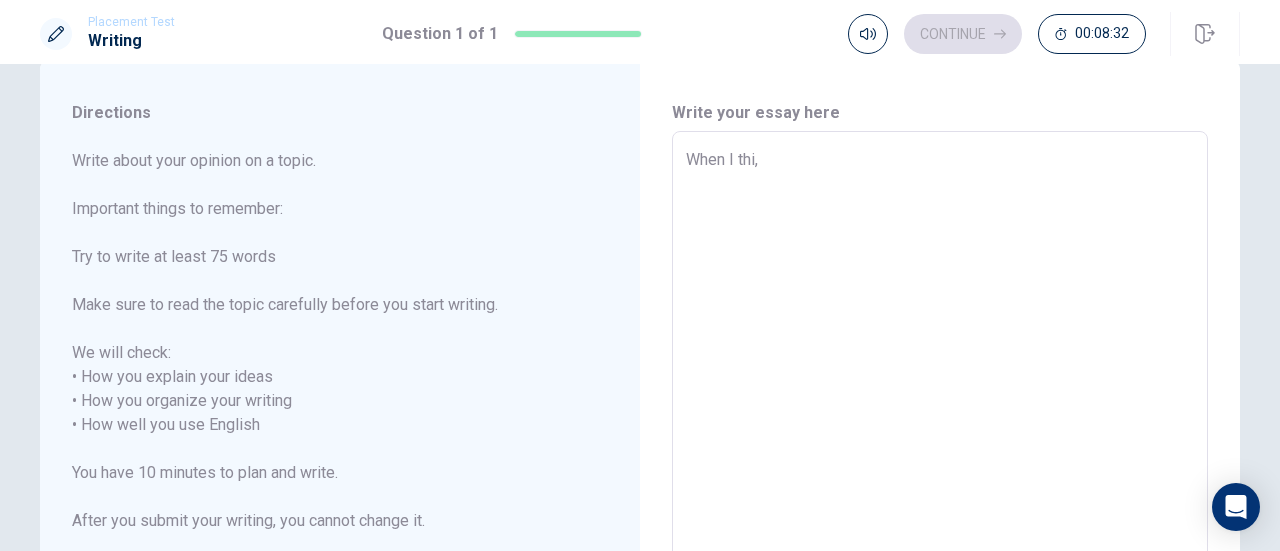 type on "x" 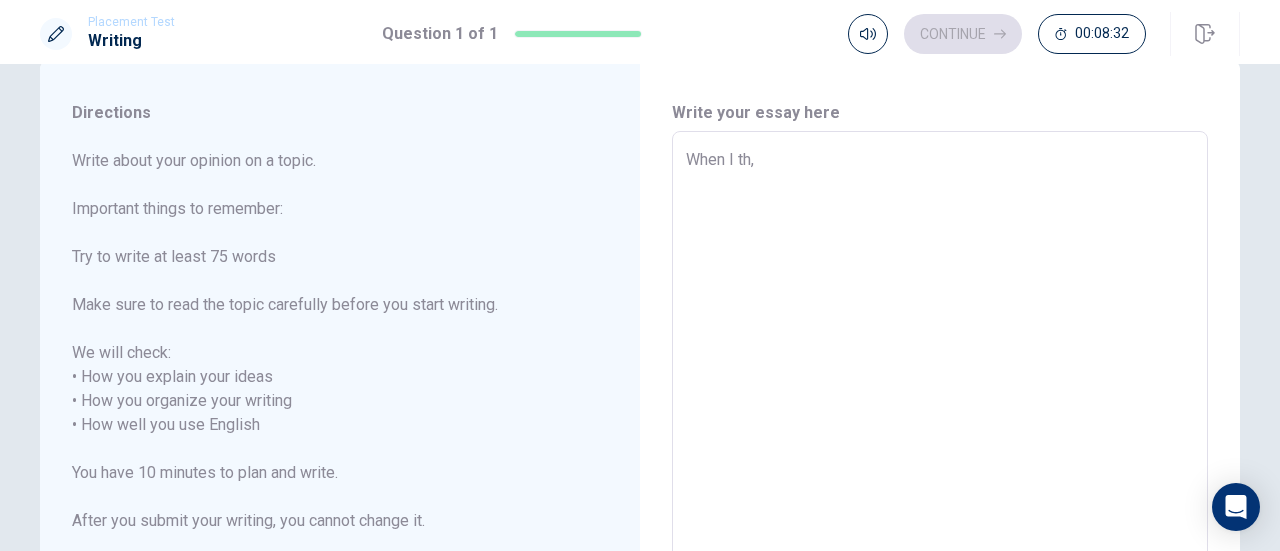 type on "x" 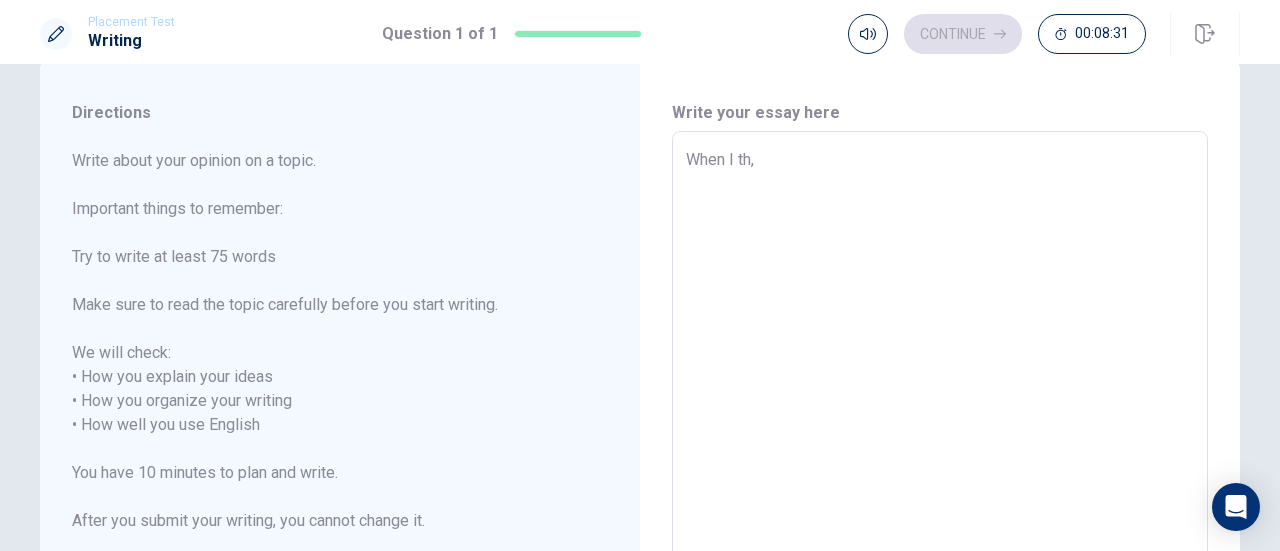 type on "When I t," 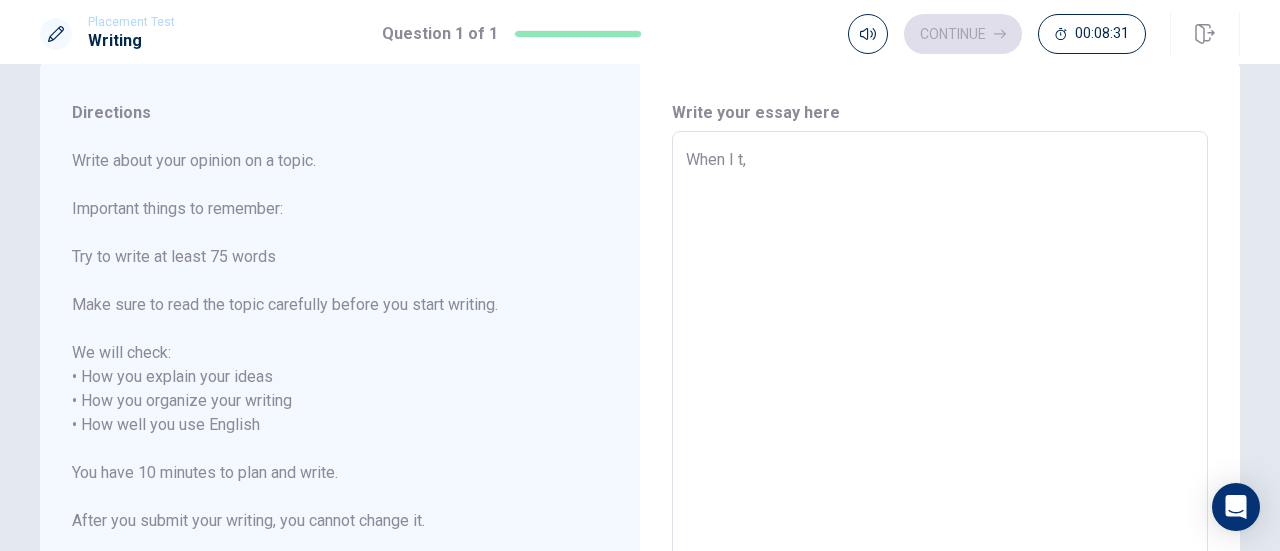 type on "x" 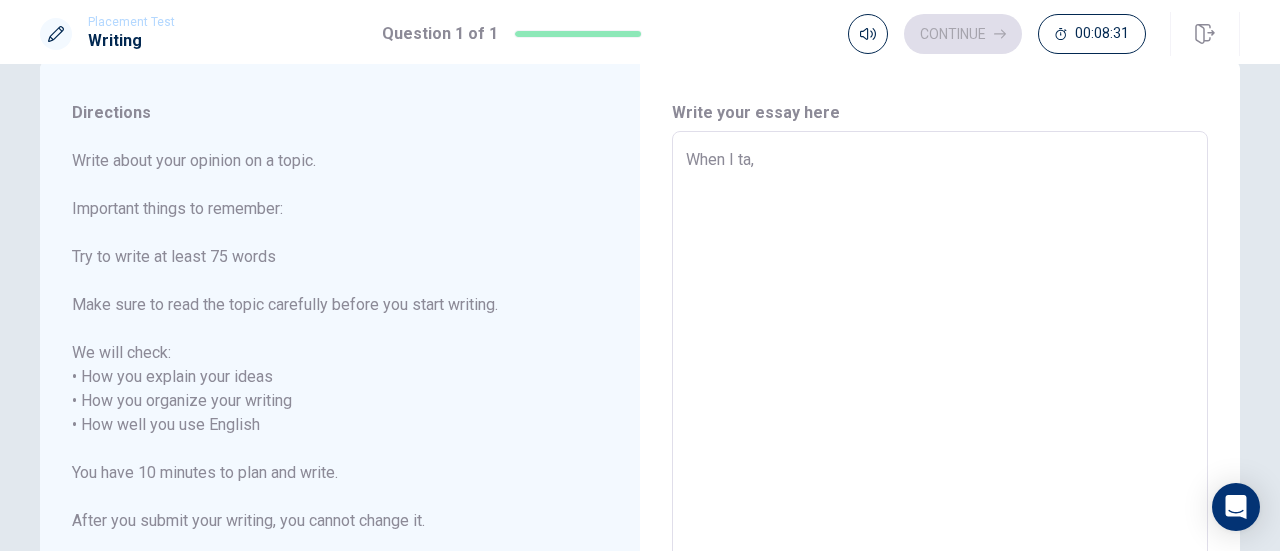 type on "x" 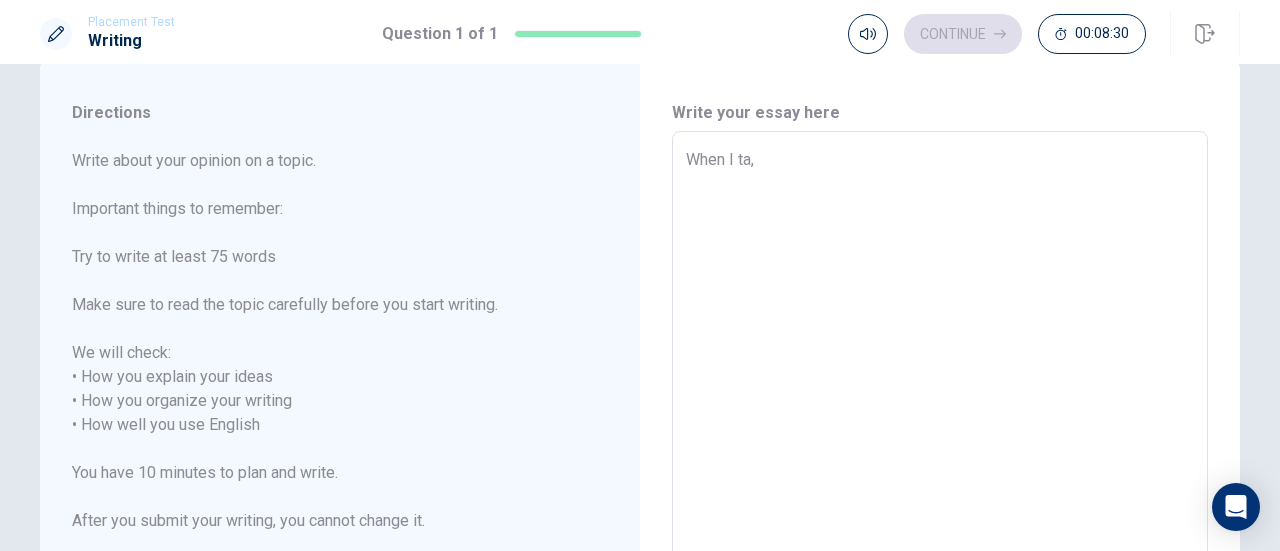type on "When I tal," 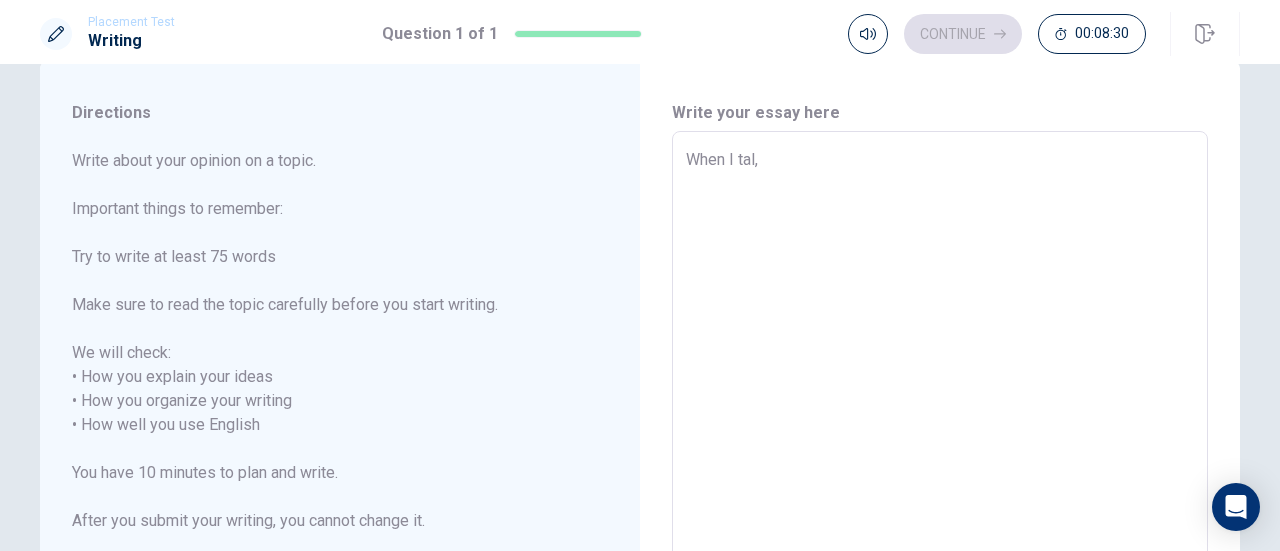 type on "x" 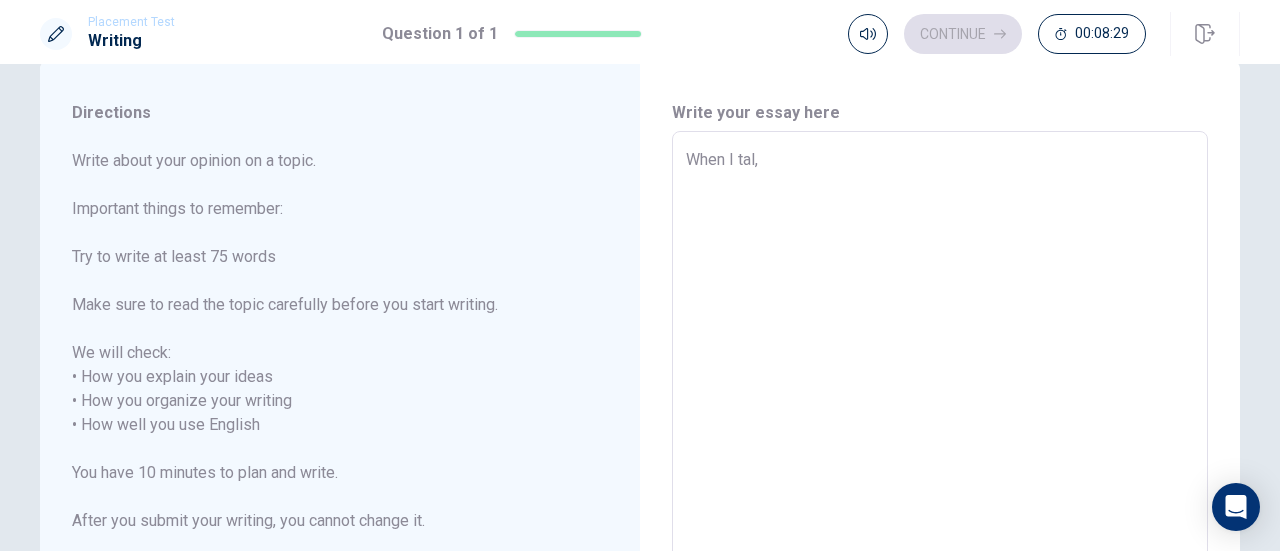type on "When I talk," 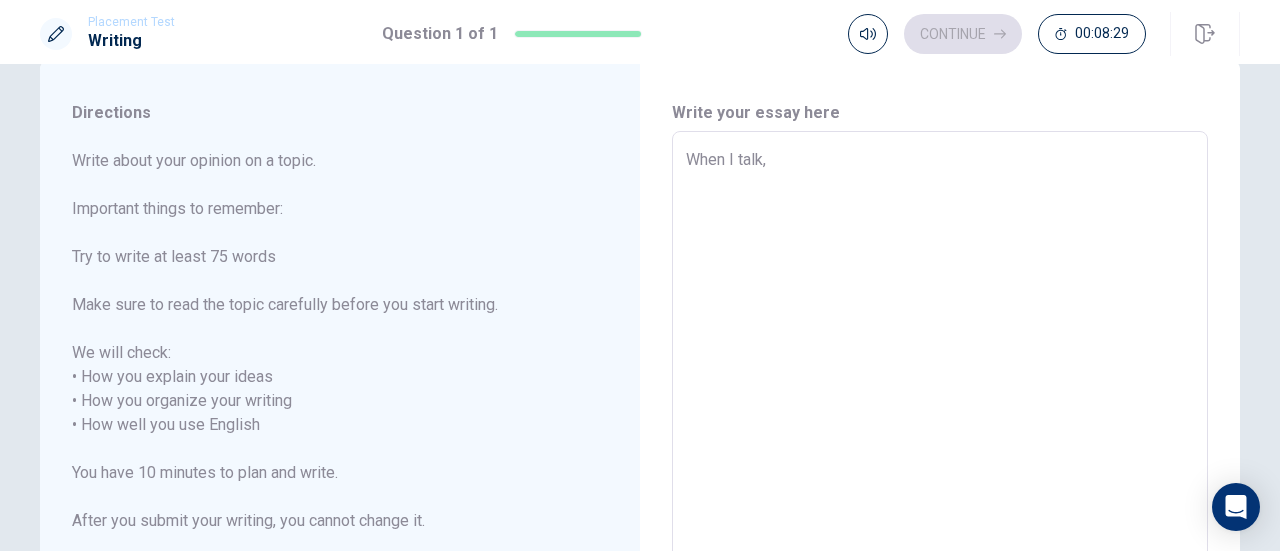 type on "x" 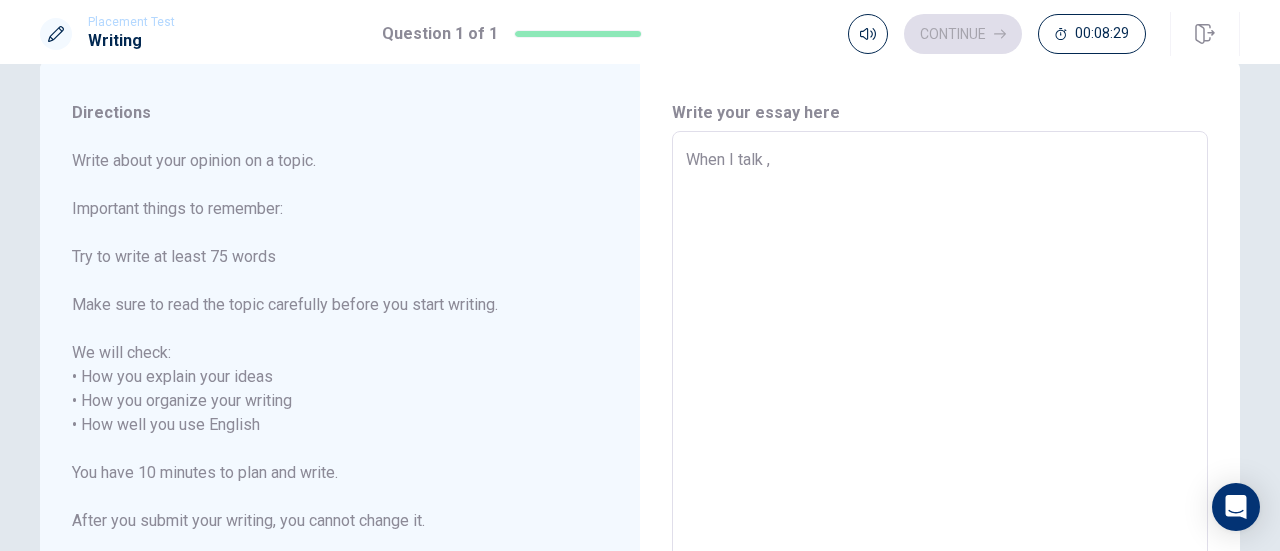 type on "x" 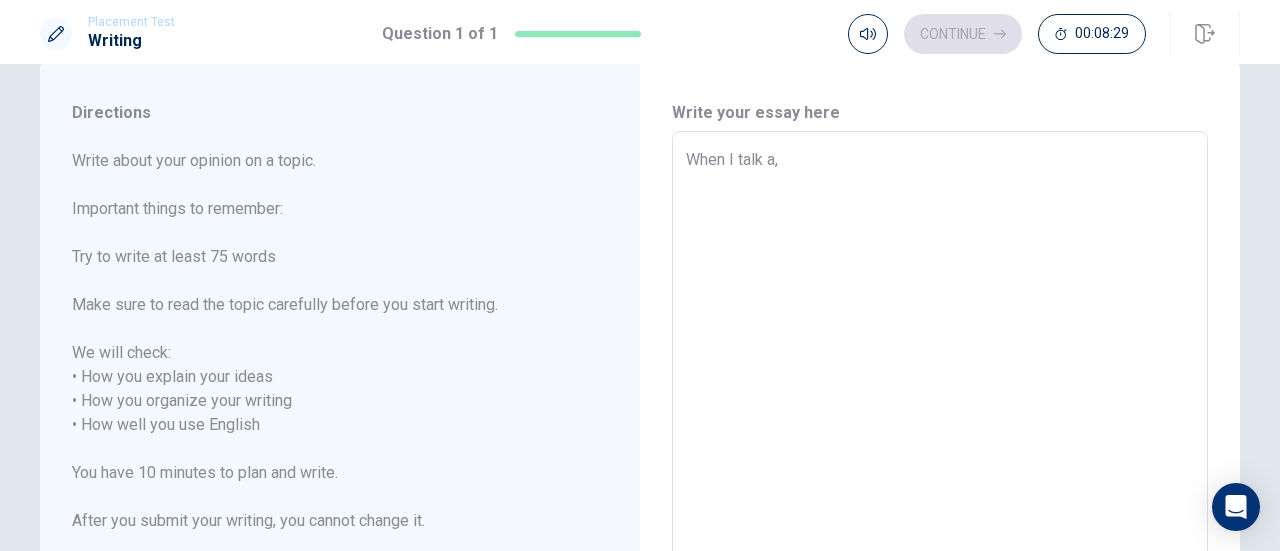type on "x" 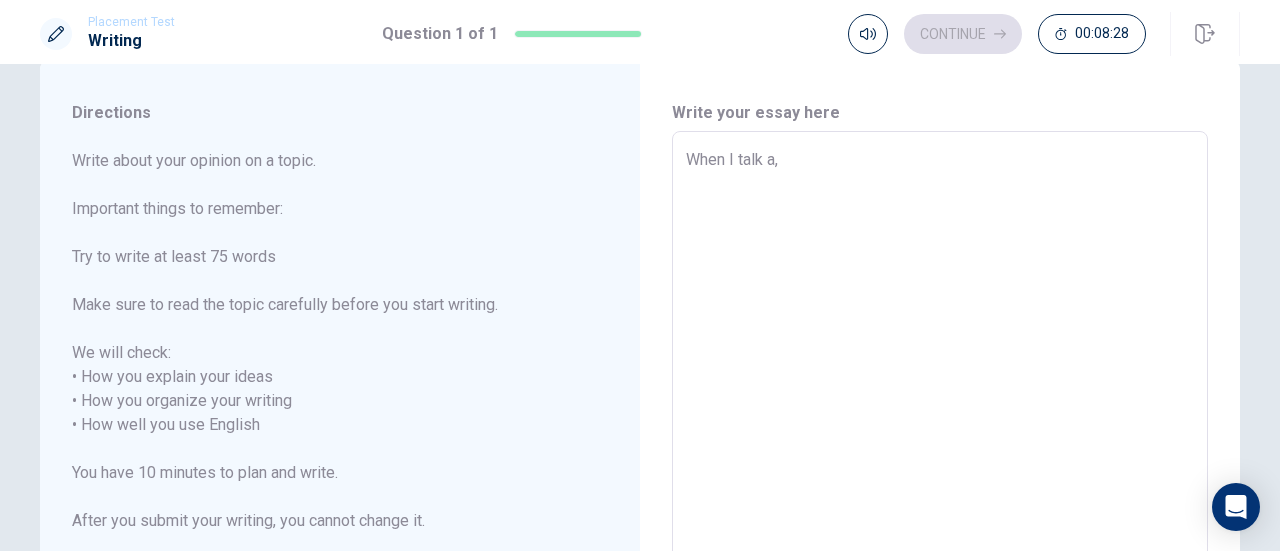 type on "When I talk ab," 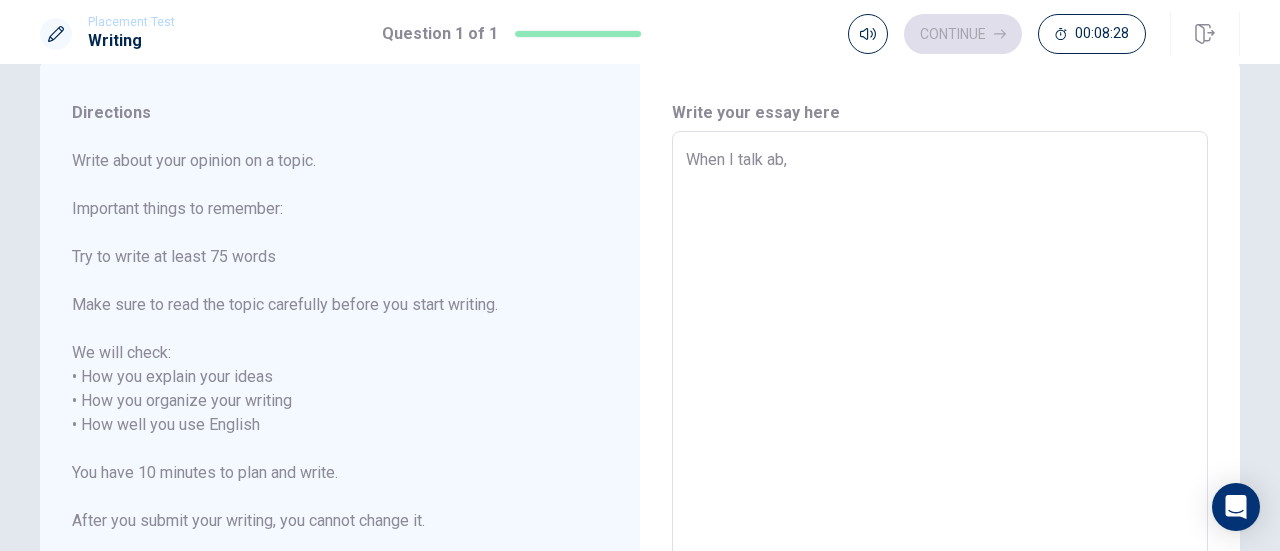 type on "x" 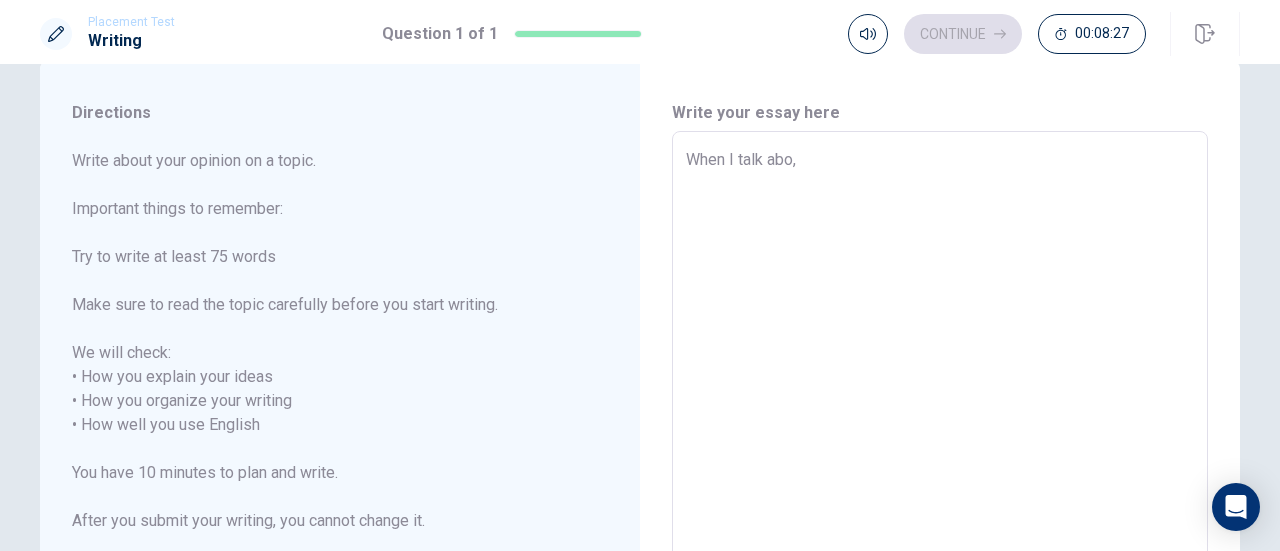 type on "x" 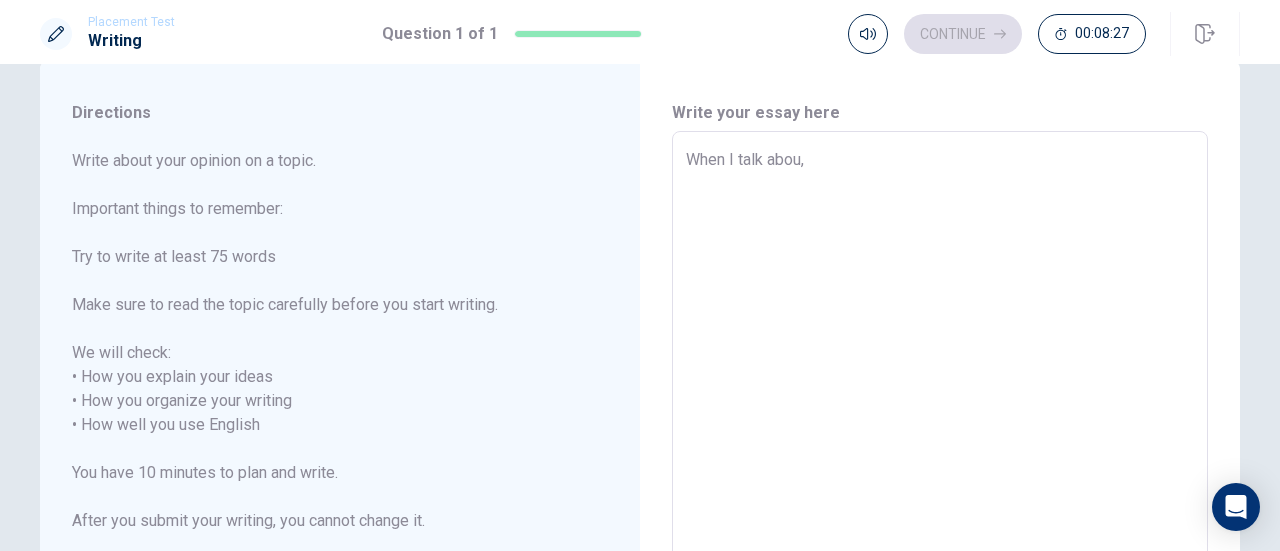 type on "x" 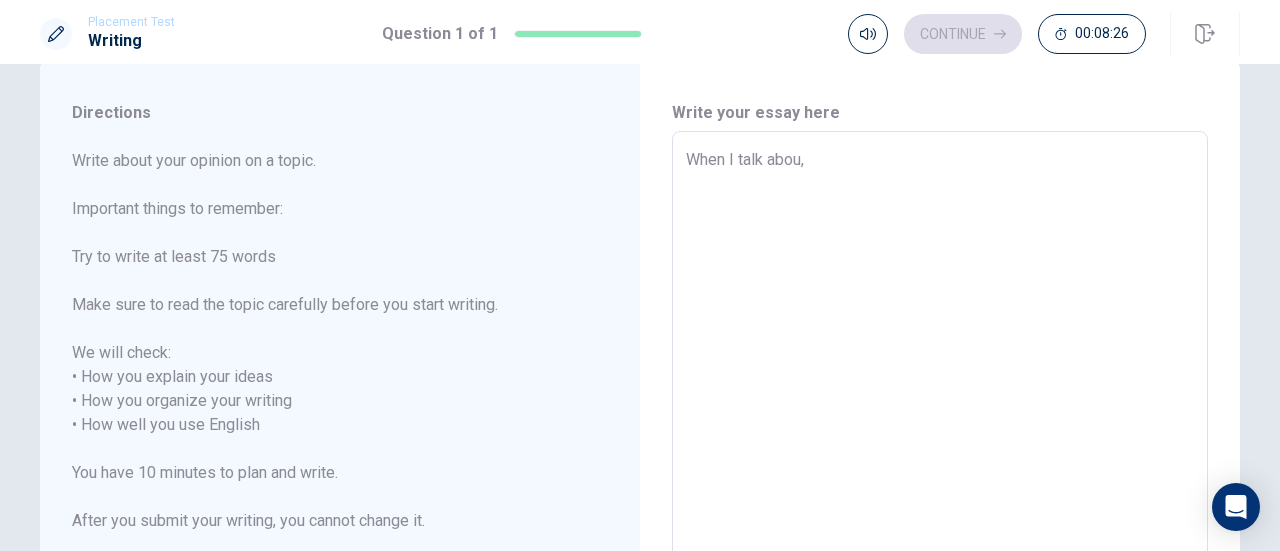 type on "When I talk about," 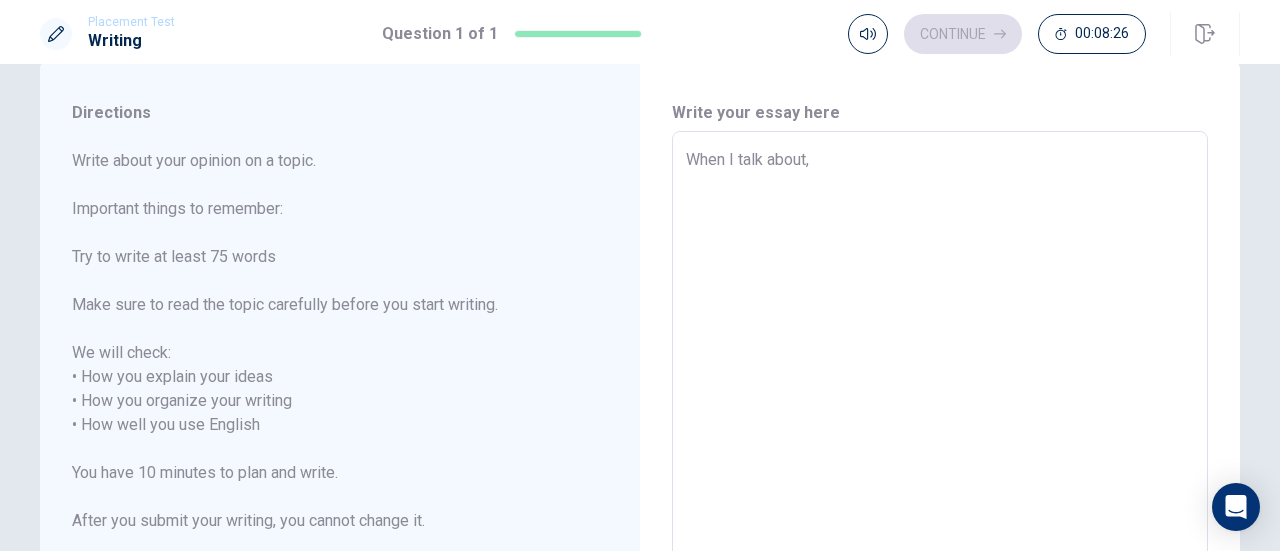 type on "x" 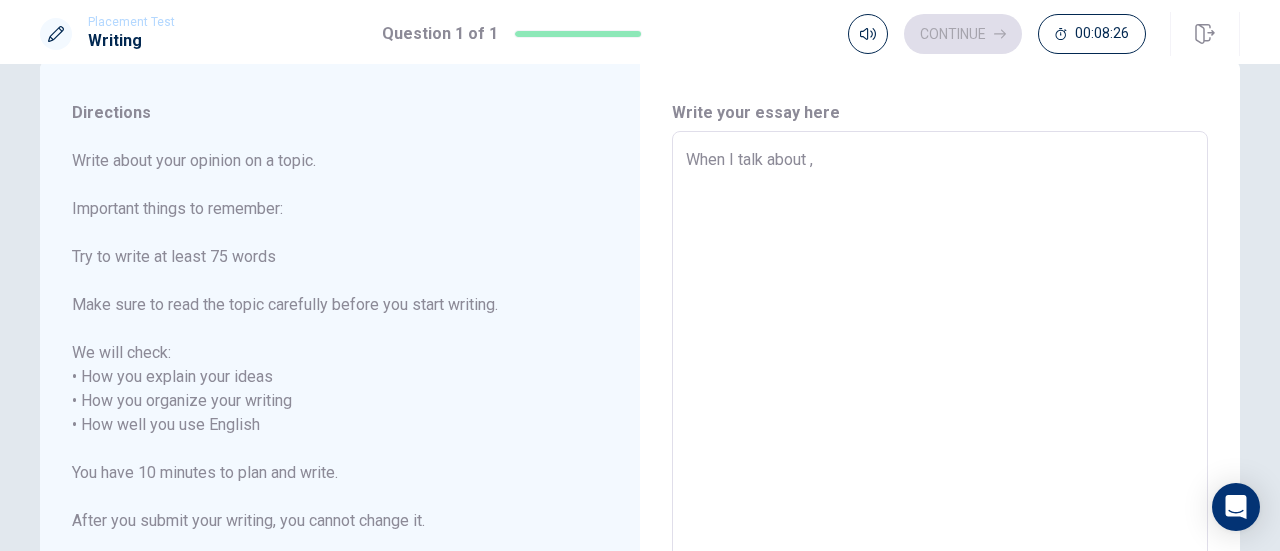 type on "x" 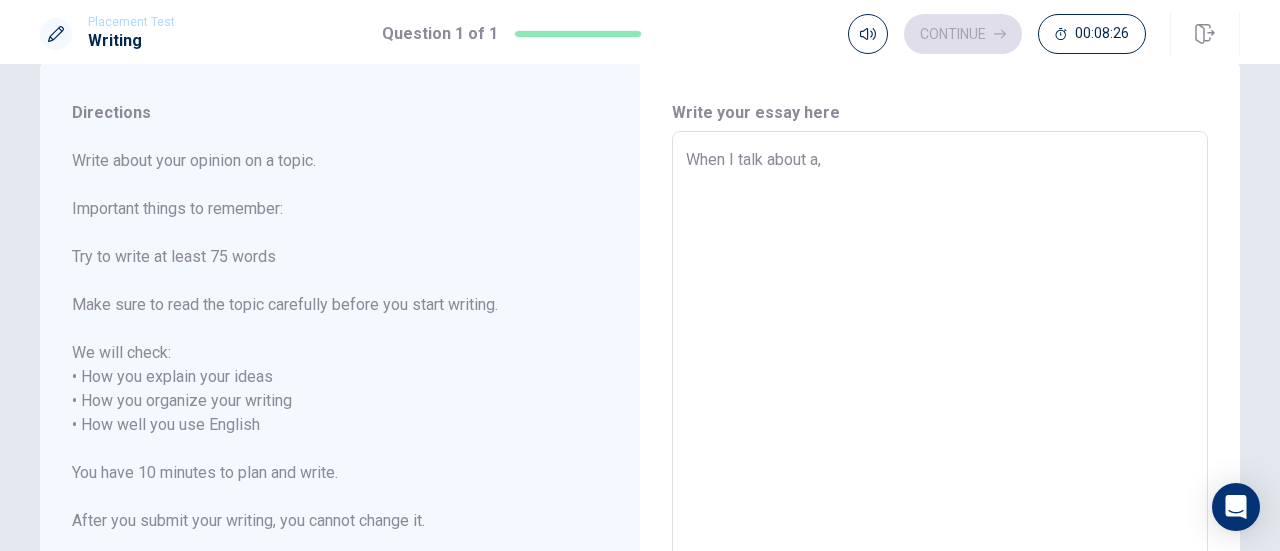 type on "x" 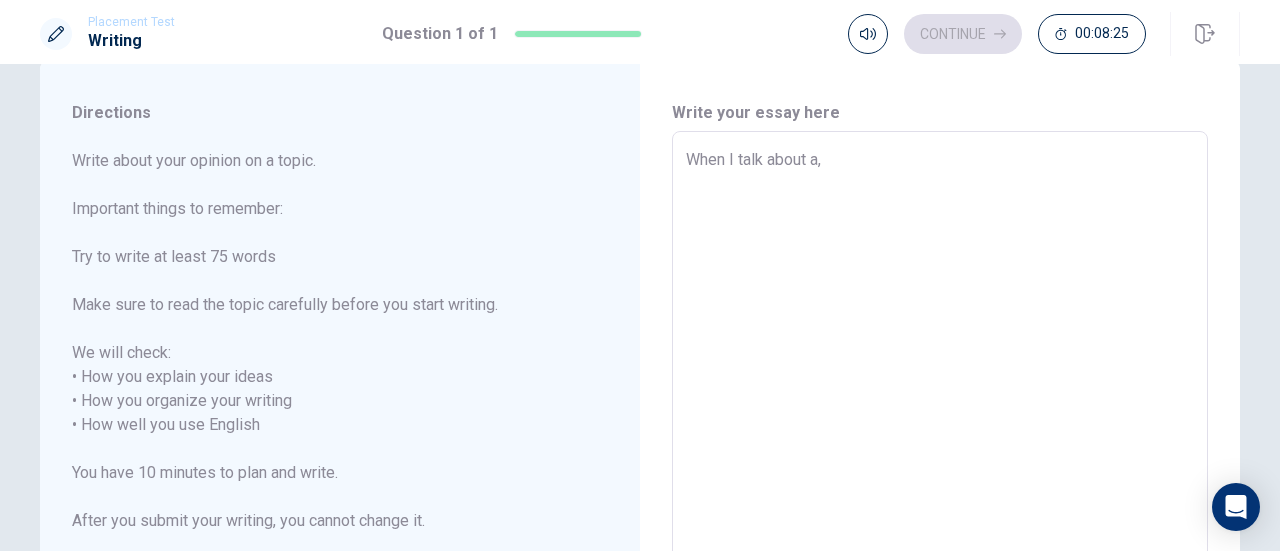 type on "When I talk about a ," 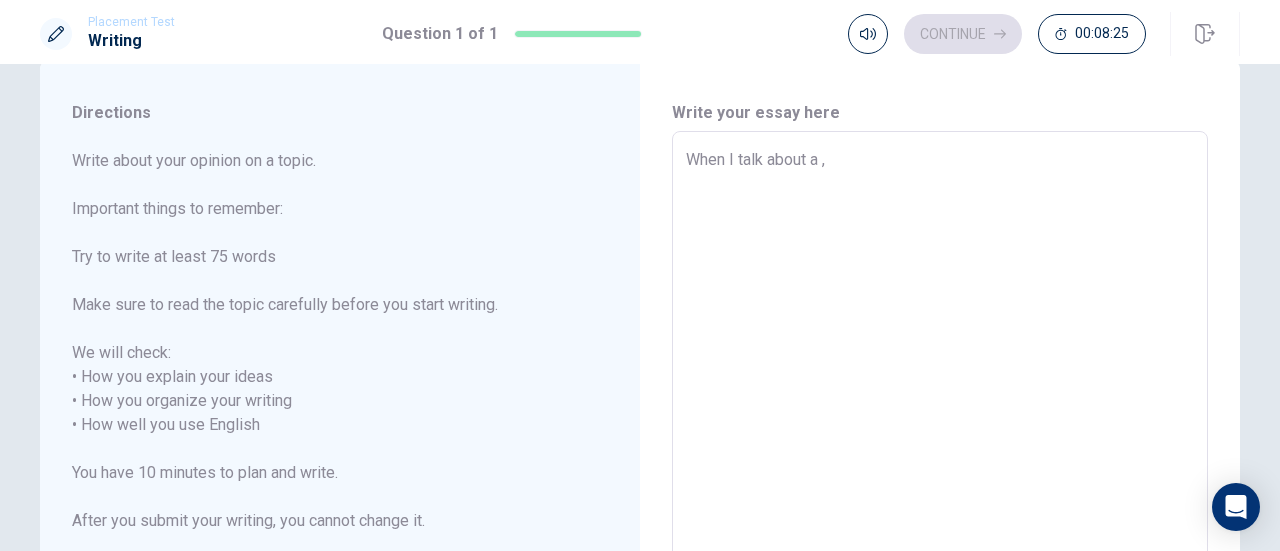 type on "x" 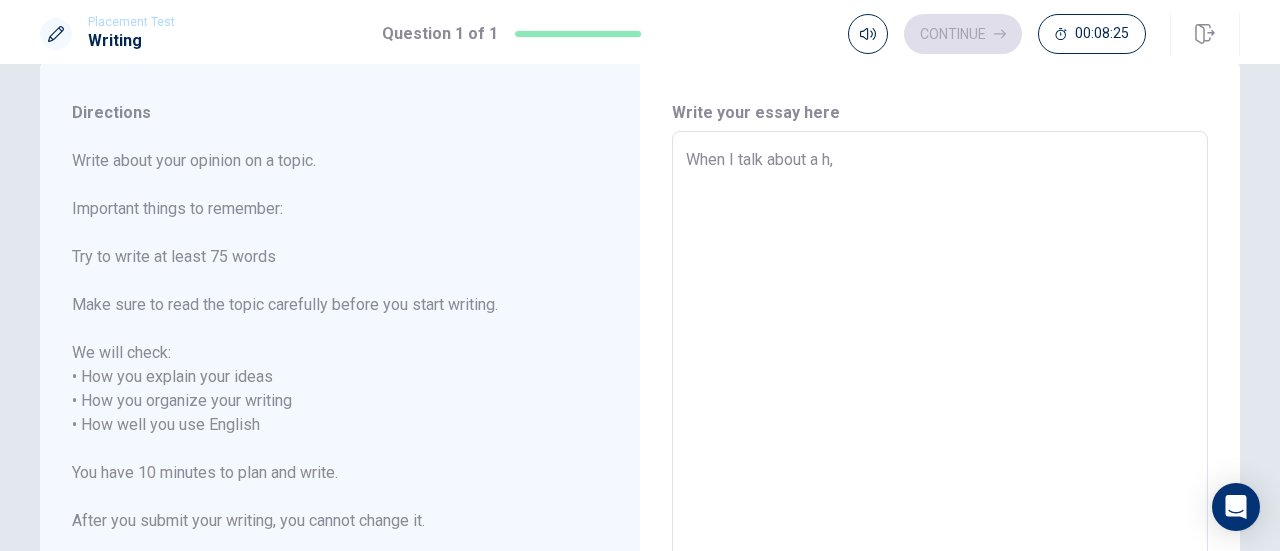 type on "x" 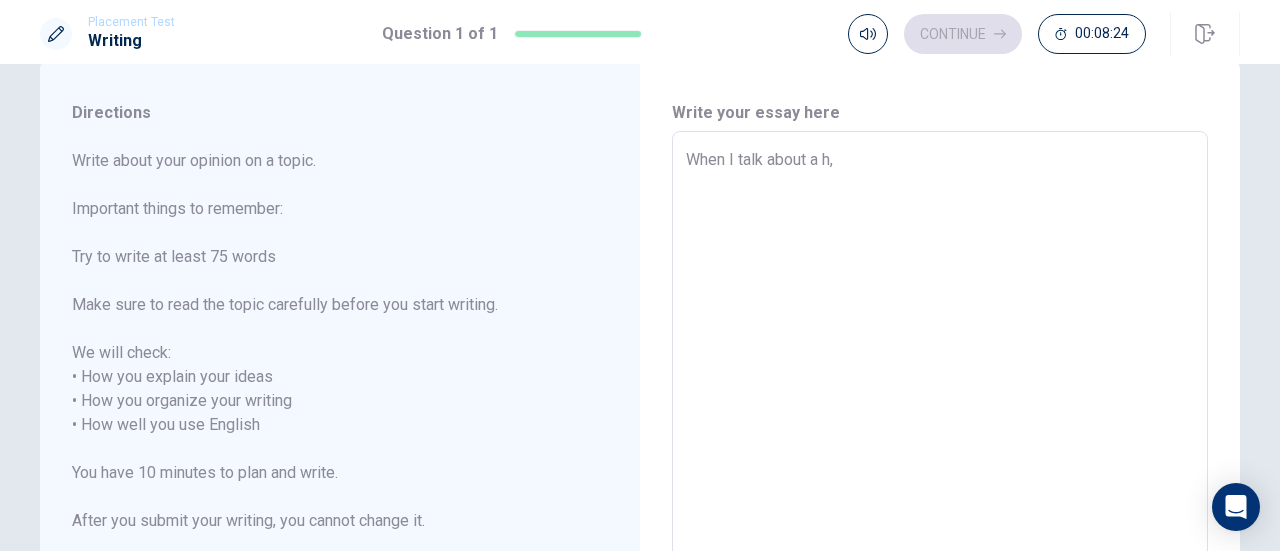 type on "When I talk about a ha," 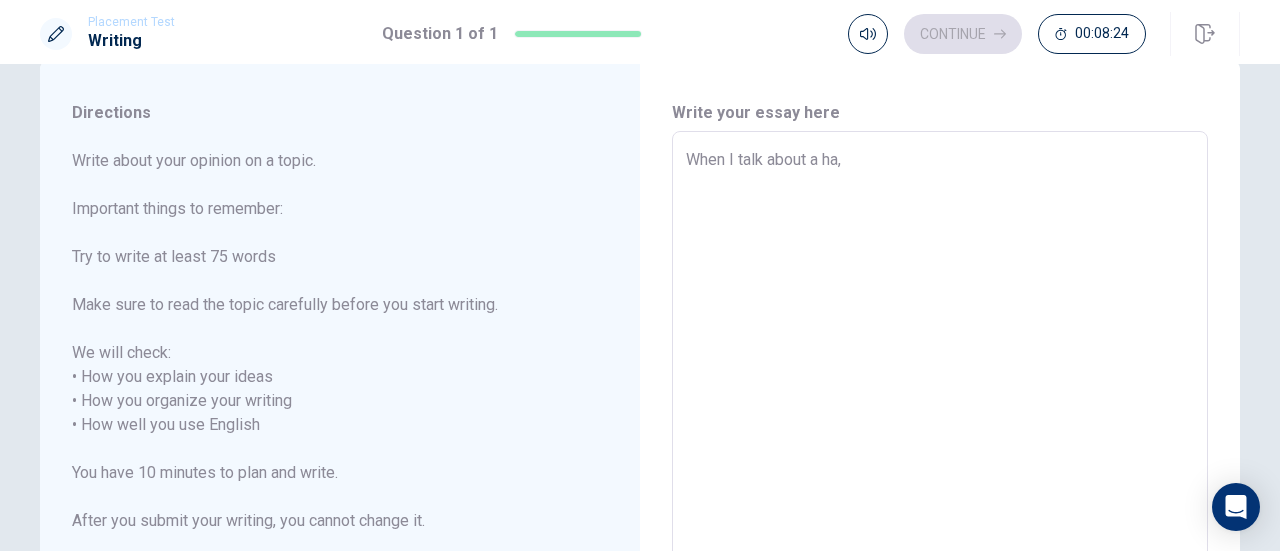 type on "x" 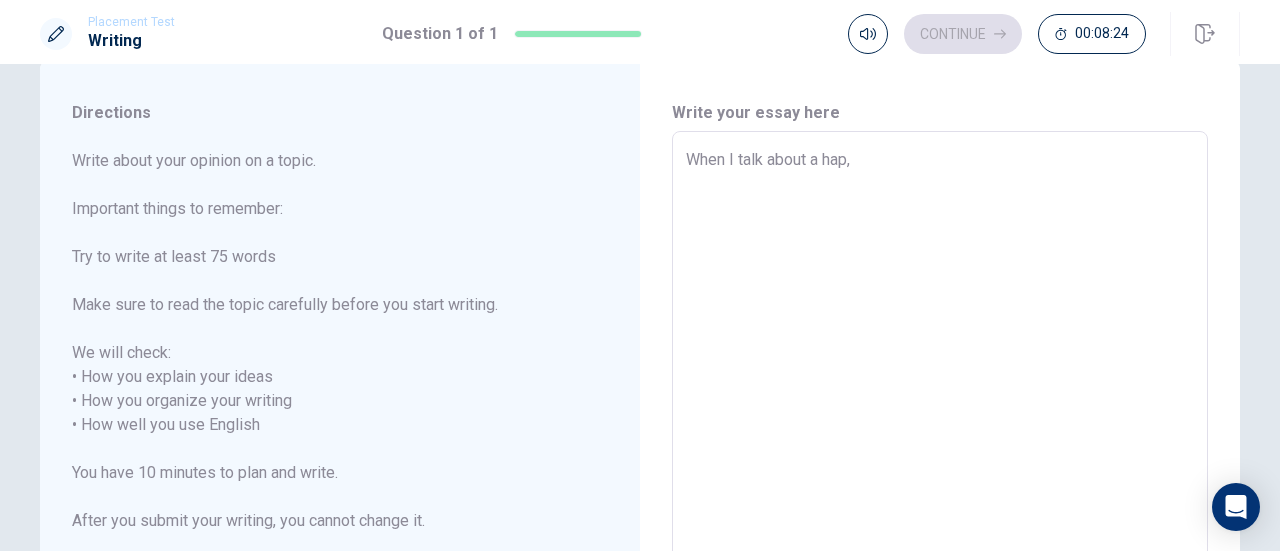 type on "x" 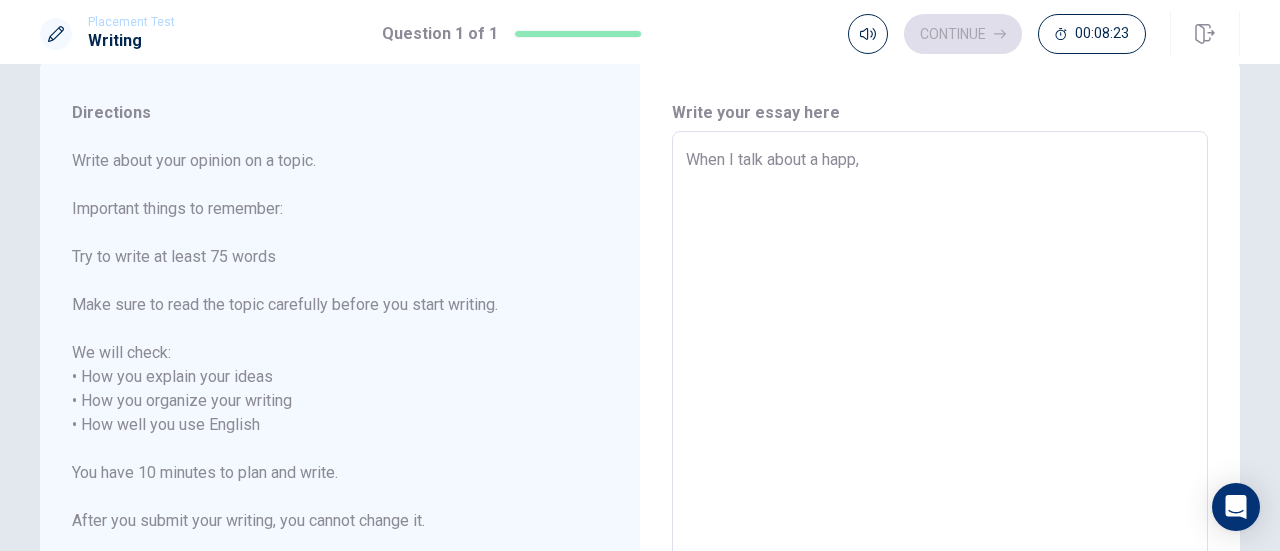 type on "x" 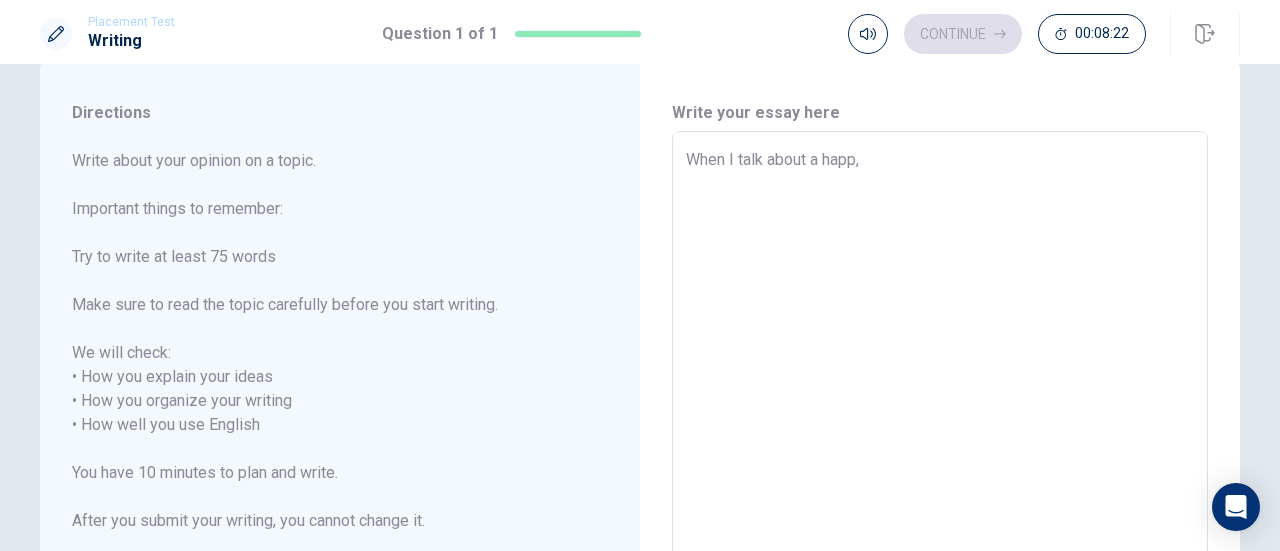 type on "When I talk about a happy," 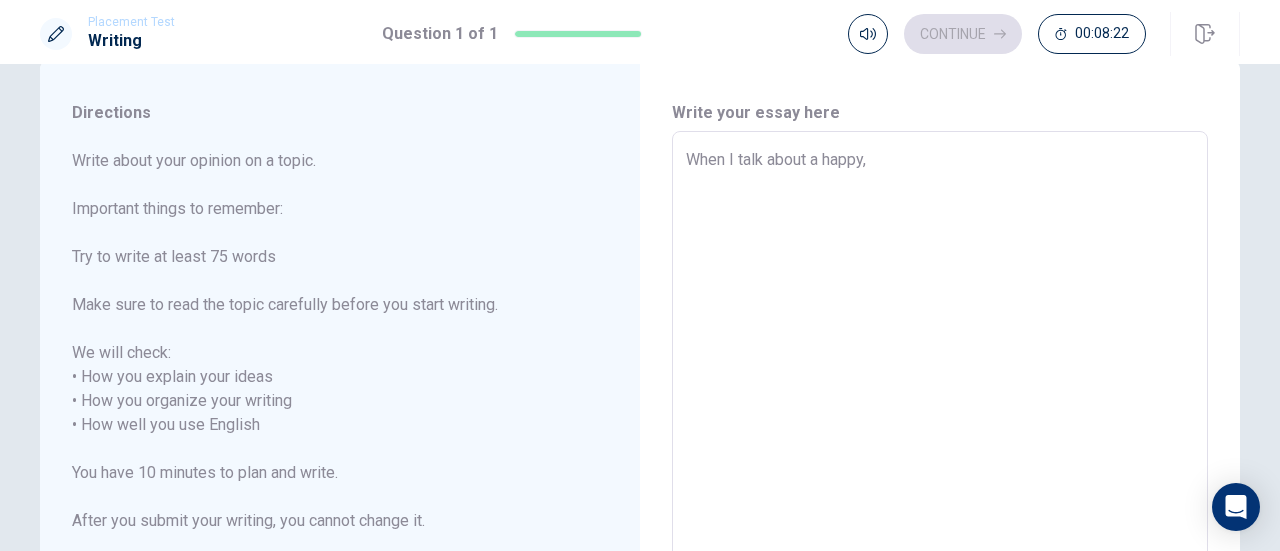 type on "x" 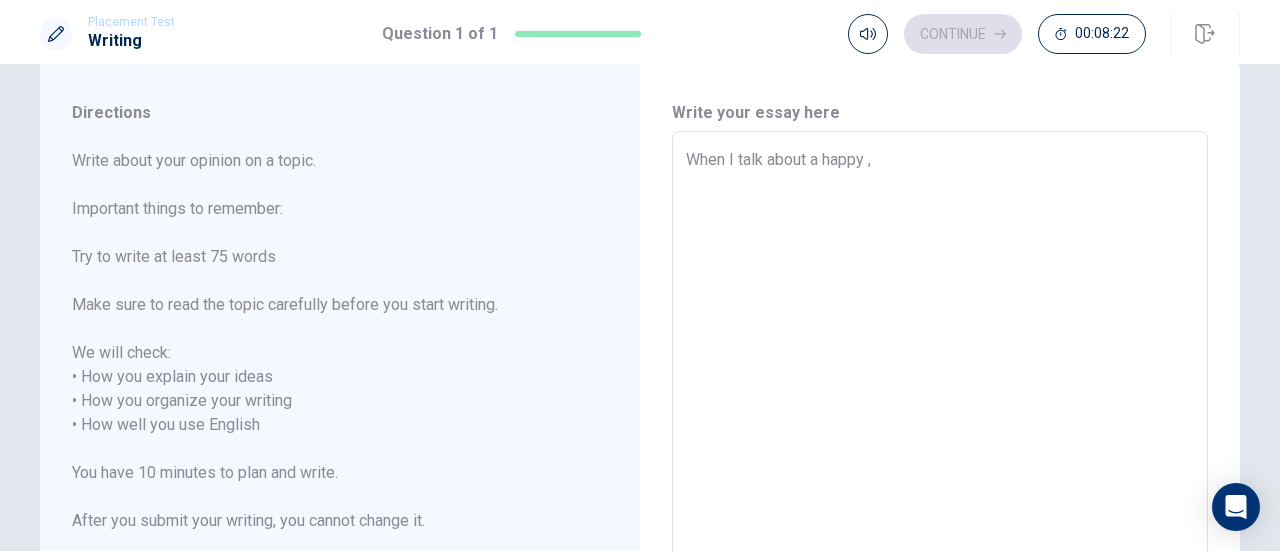 type on "x" 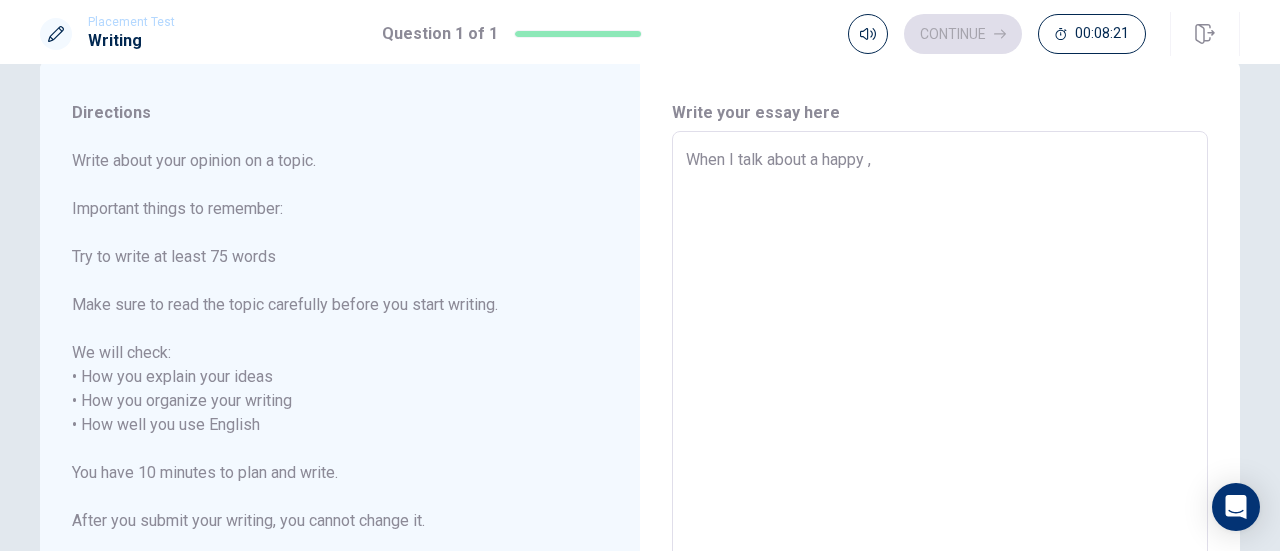type on "When I talk about a happy m," 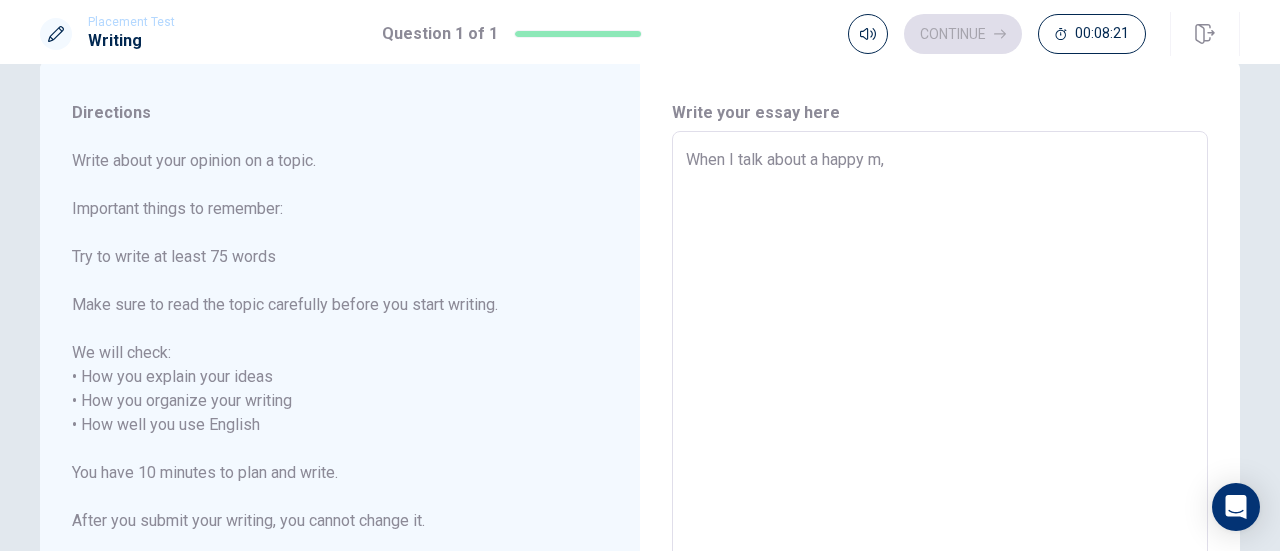 type on "x" 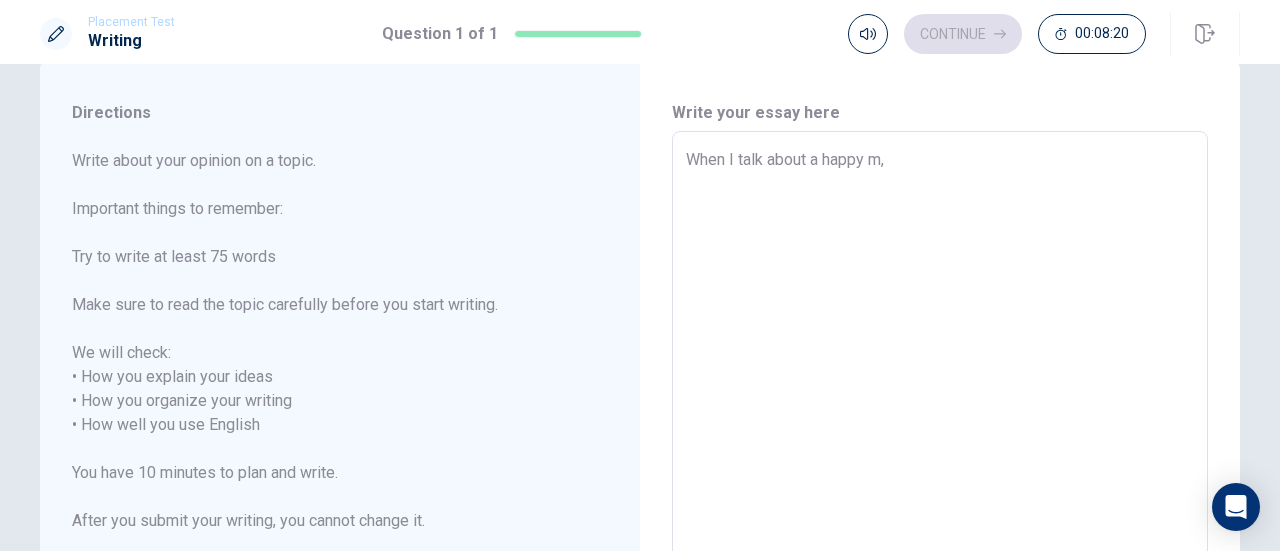 type on "When I talk about a happy me," 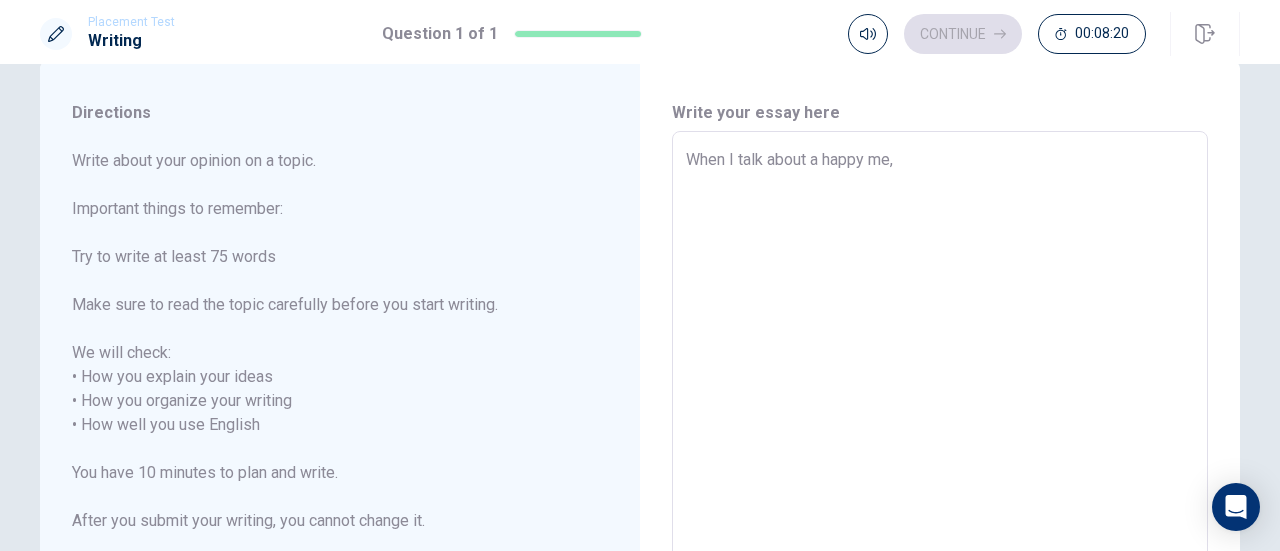 type on "x" 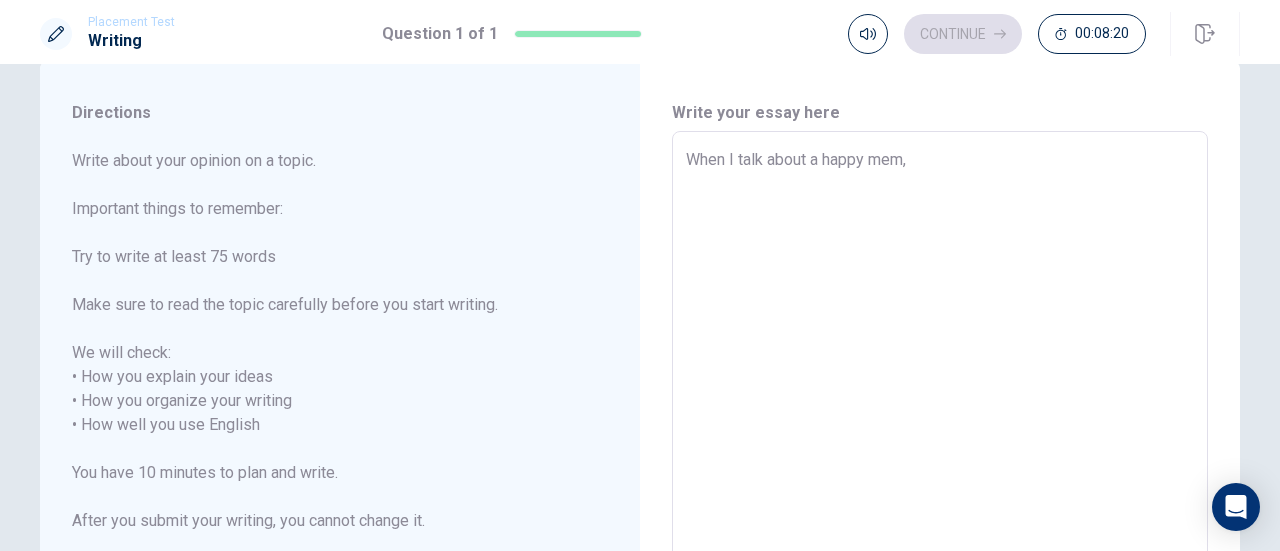 type on "x" 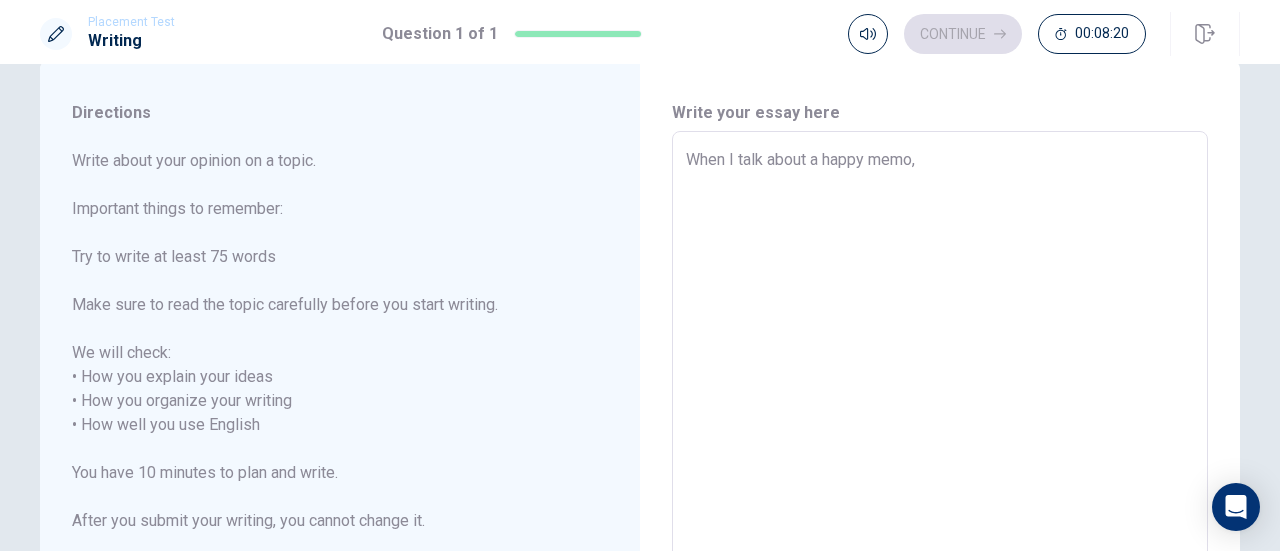type on "x" 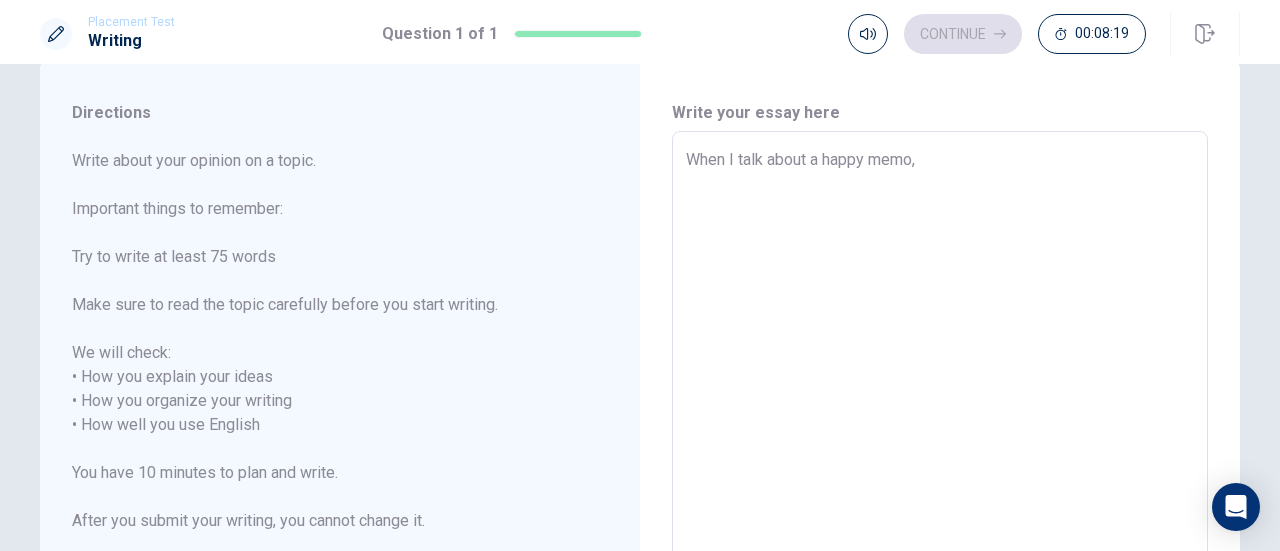 type on "When I talk about a happy memor," 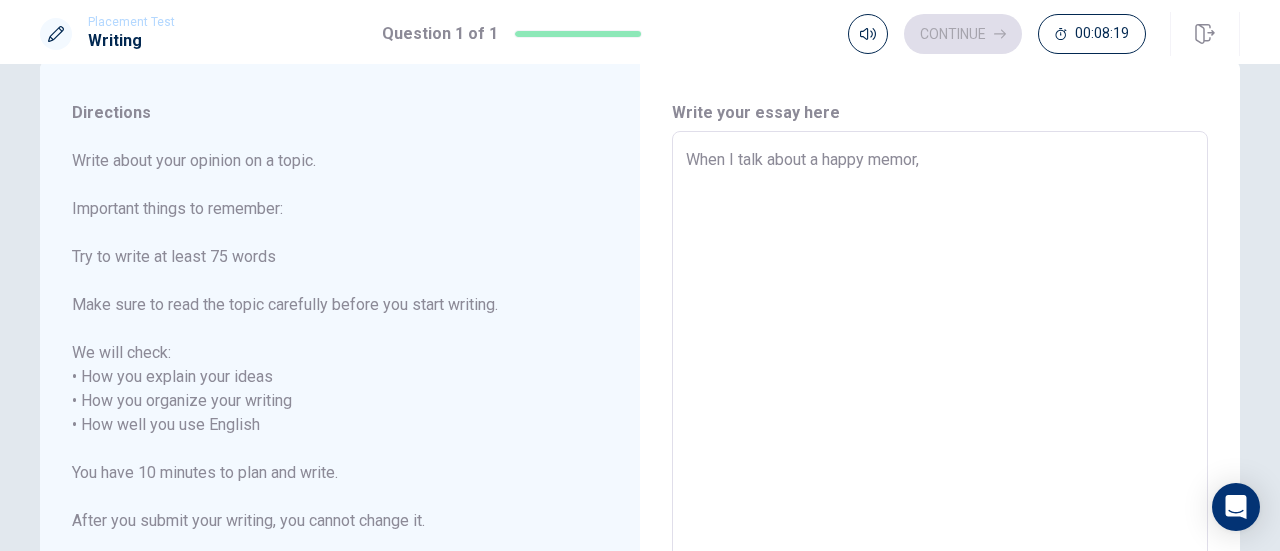type on "x" 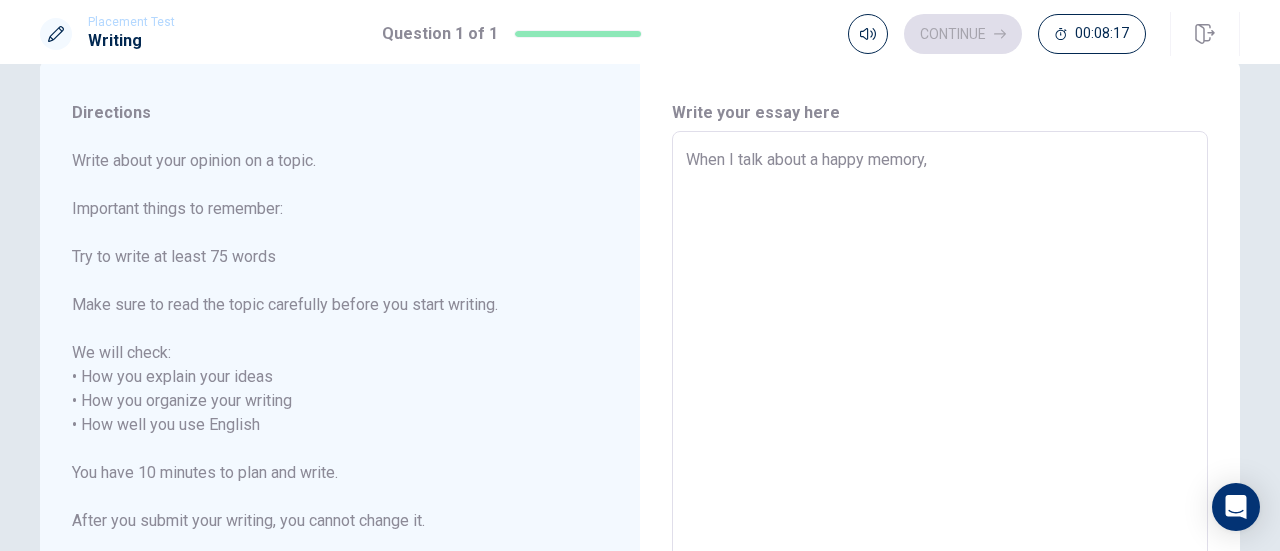 type on "x" 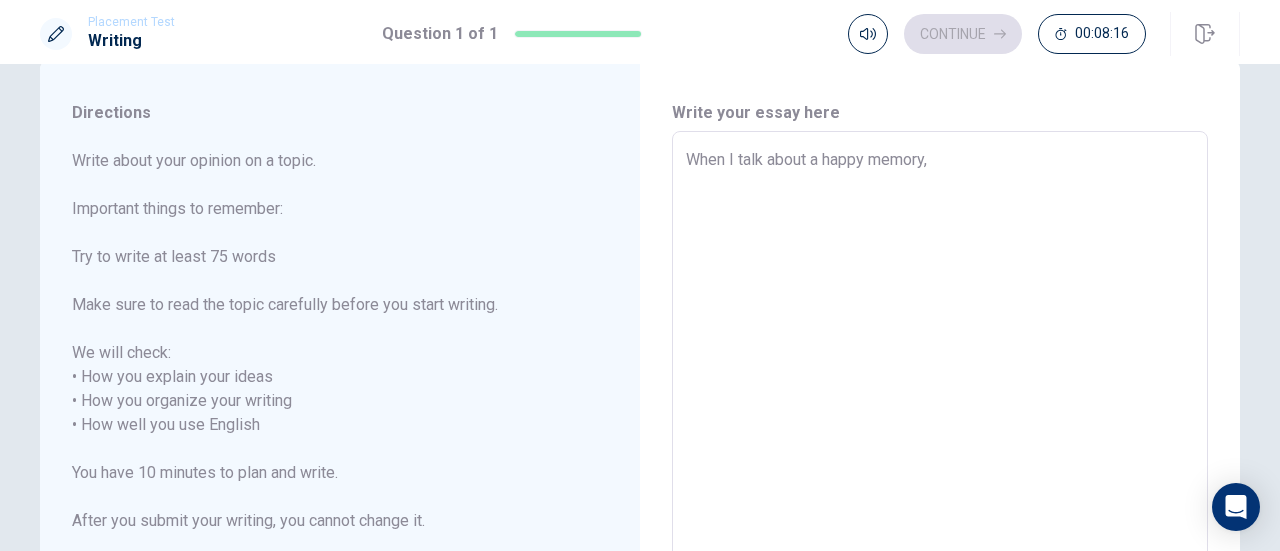 type on "When I talk about a happy memory, I" 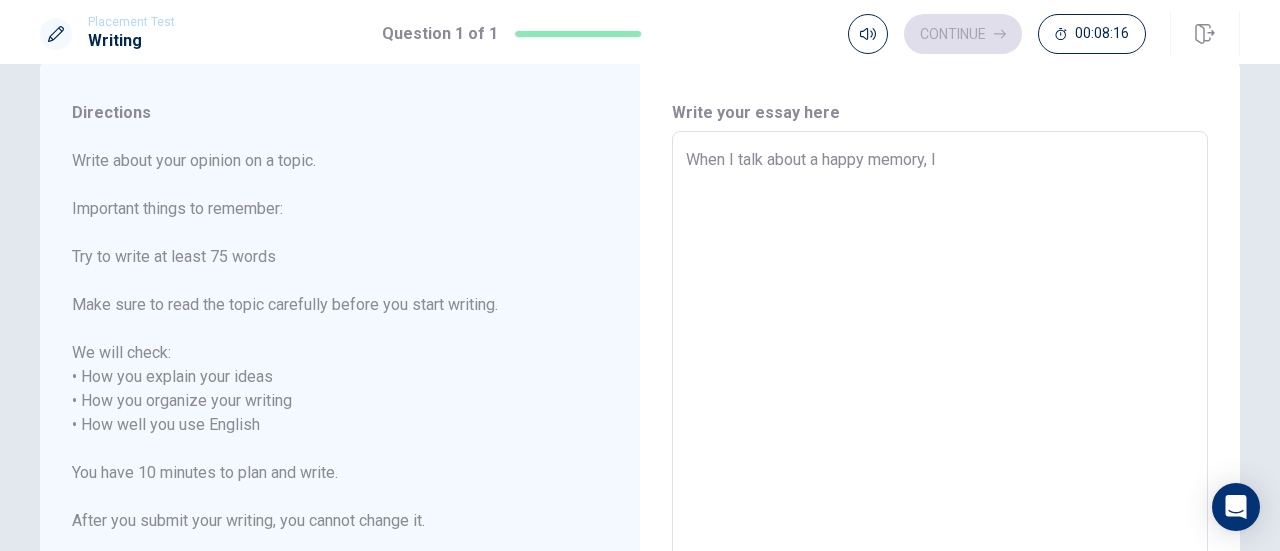 type on "x" 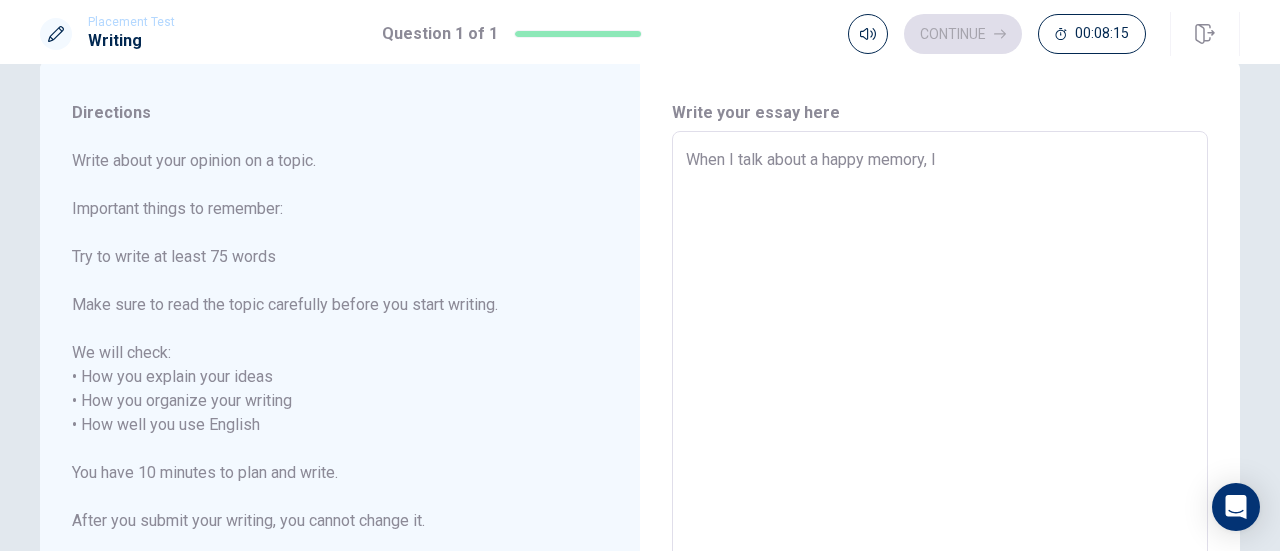 type on "x" 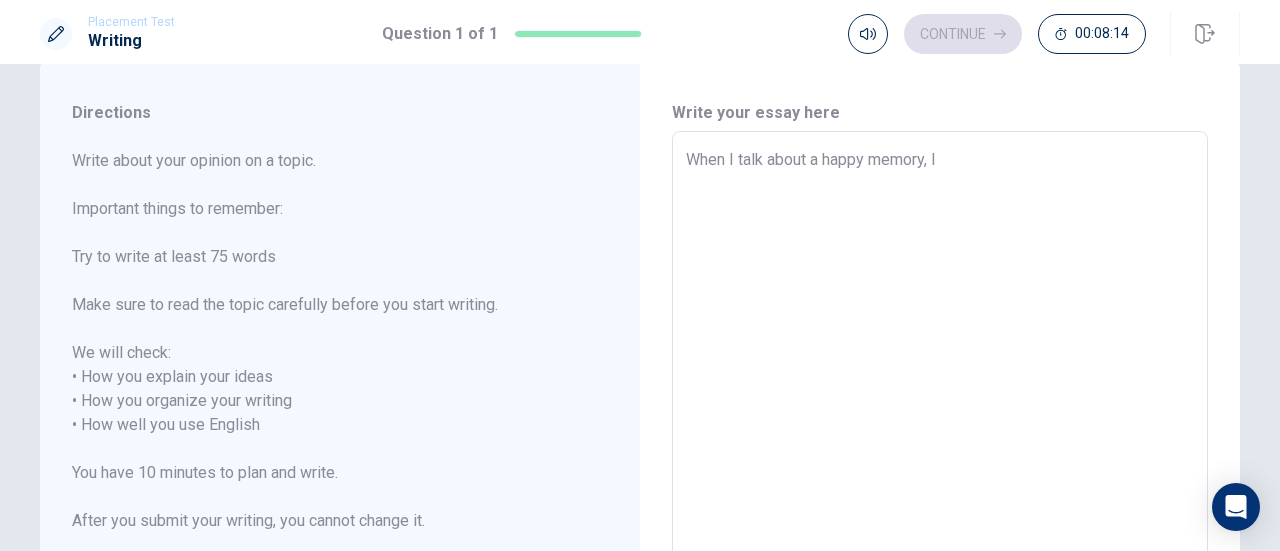 type on "When I talk about a happy memory, I ㄩ" 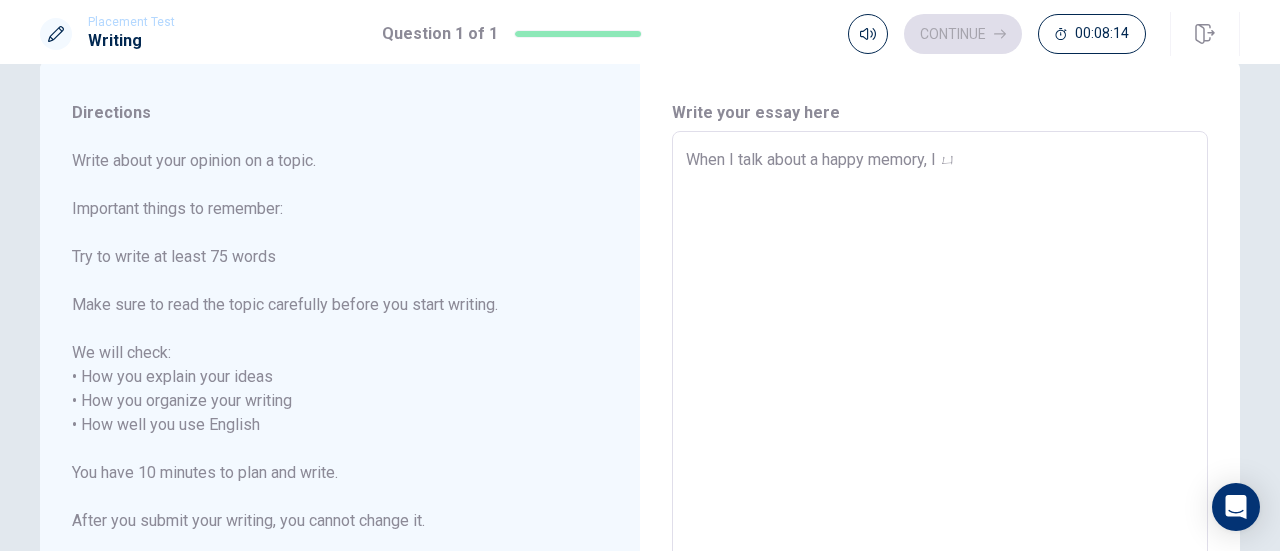 type on "x" 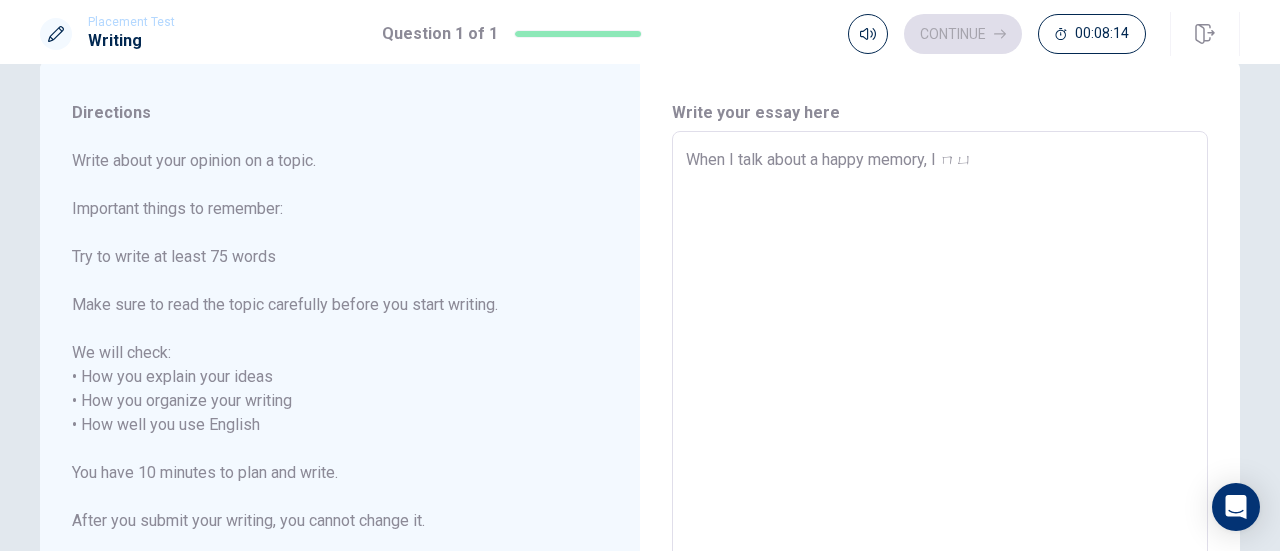 type on "x" 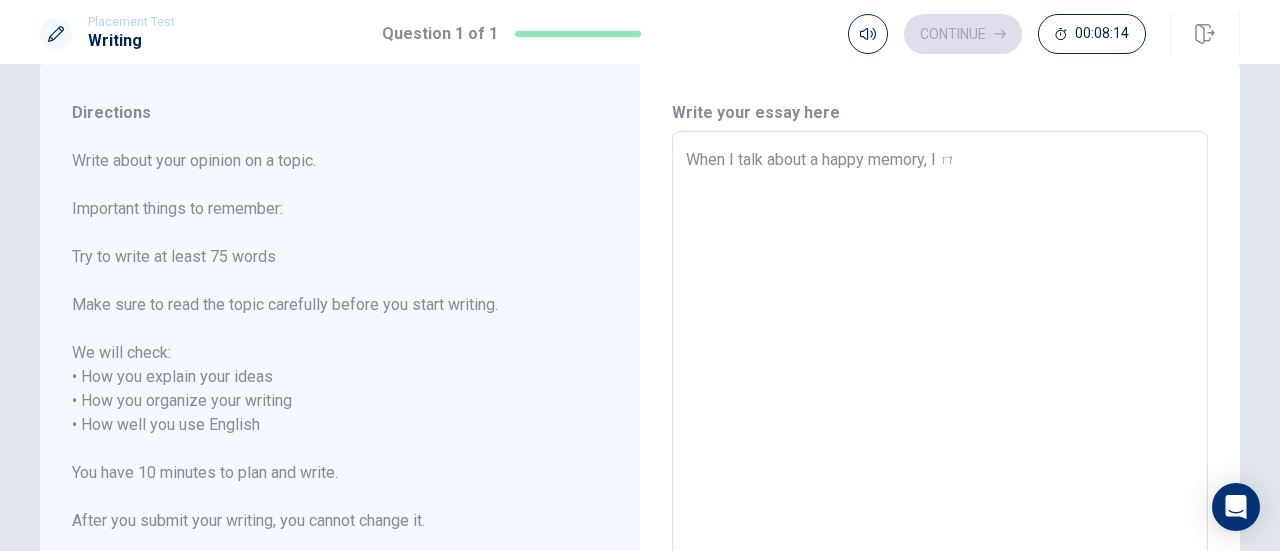 type on "x" 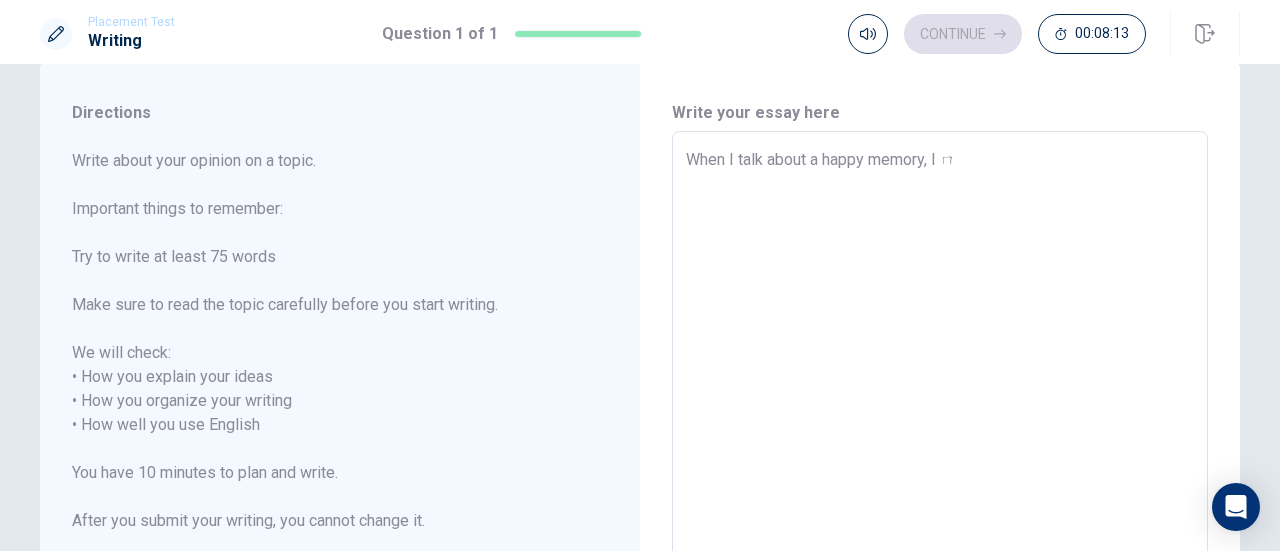 type on "When I talk about a happy memory, I" 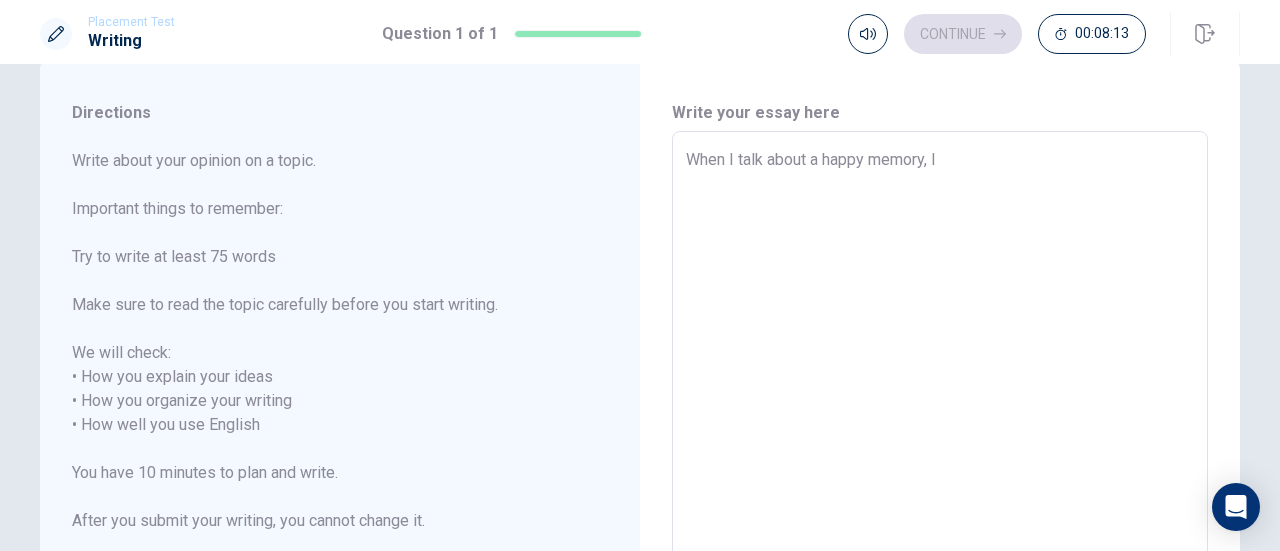 type on "x" 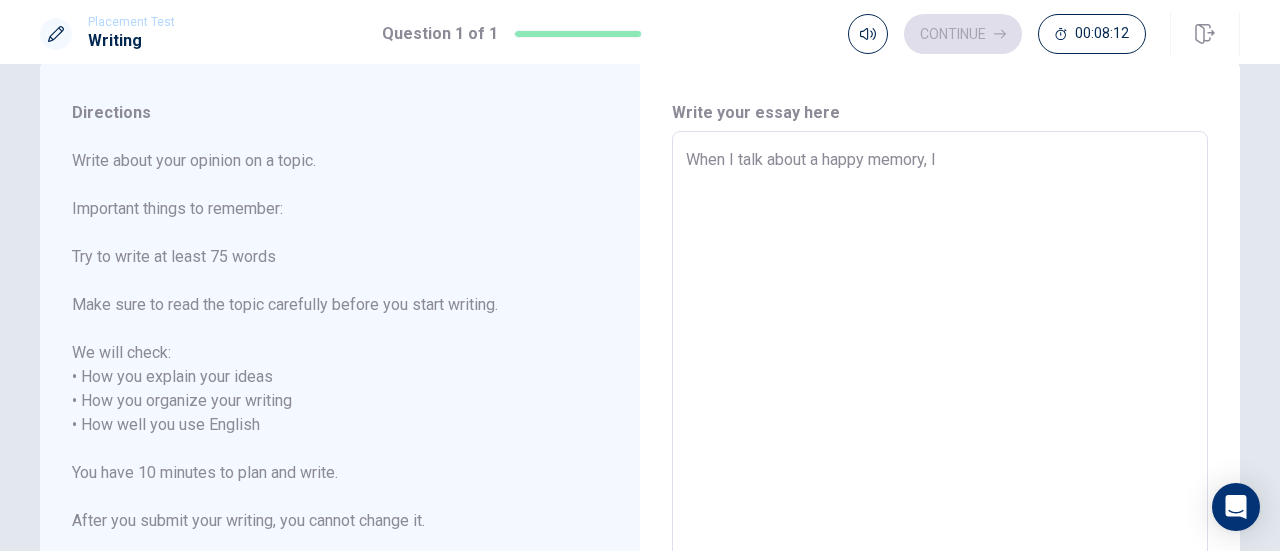 type on "When I talk about a happy memory, I" 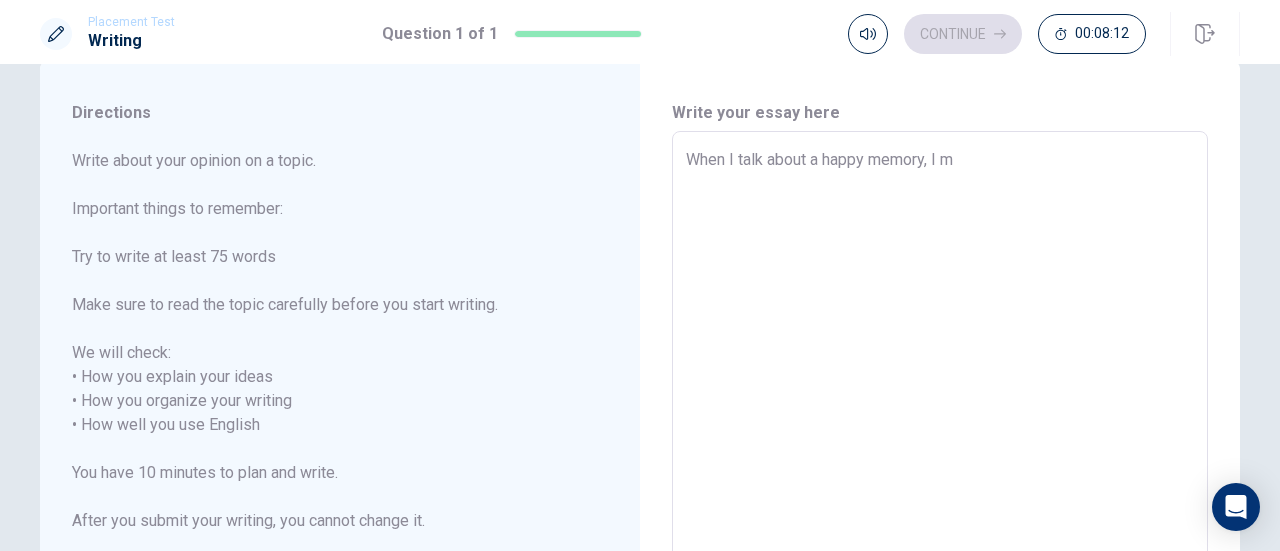 type on "x" 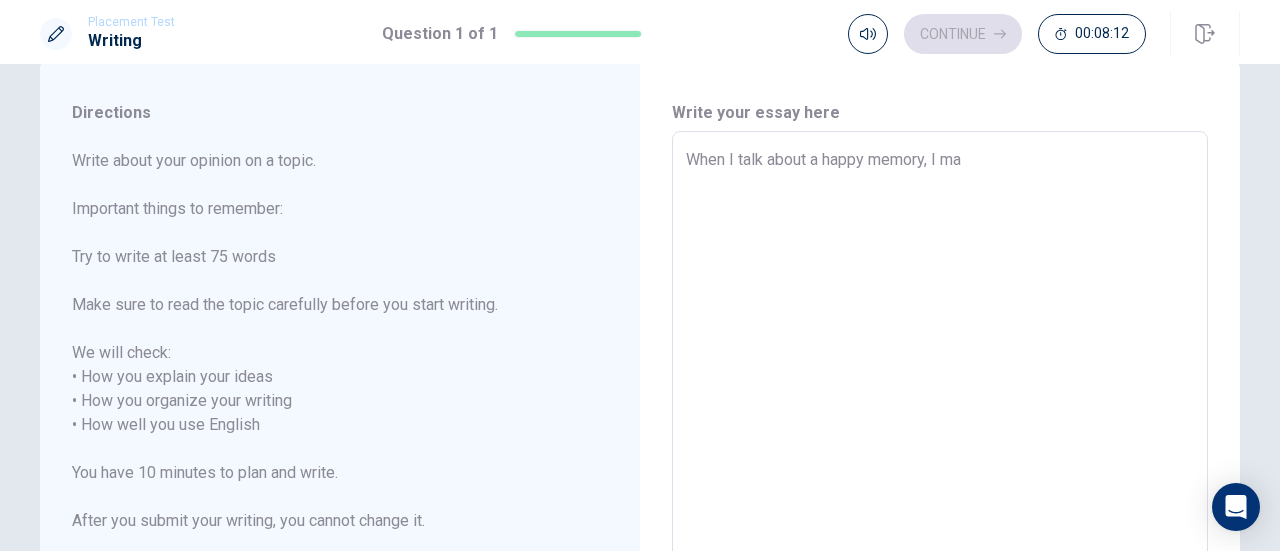 type on "x" 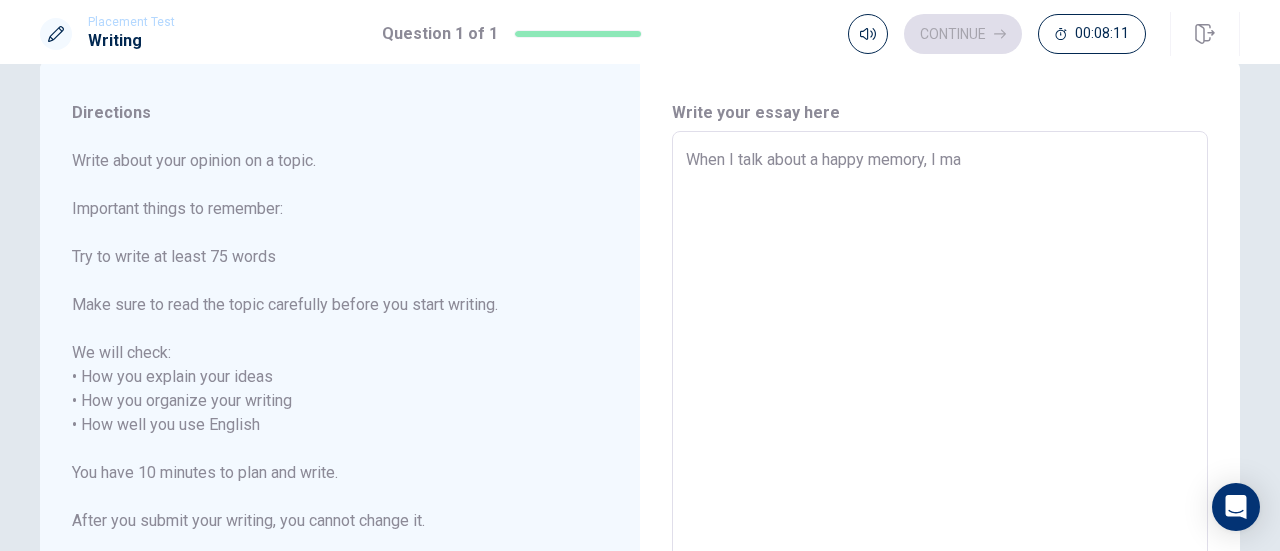 type on "When I talk about a happy memory, I may" 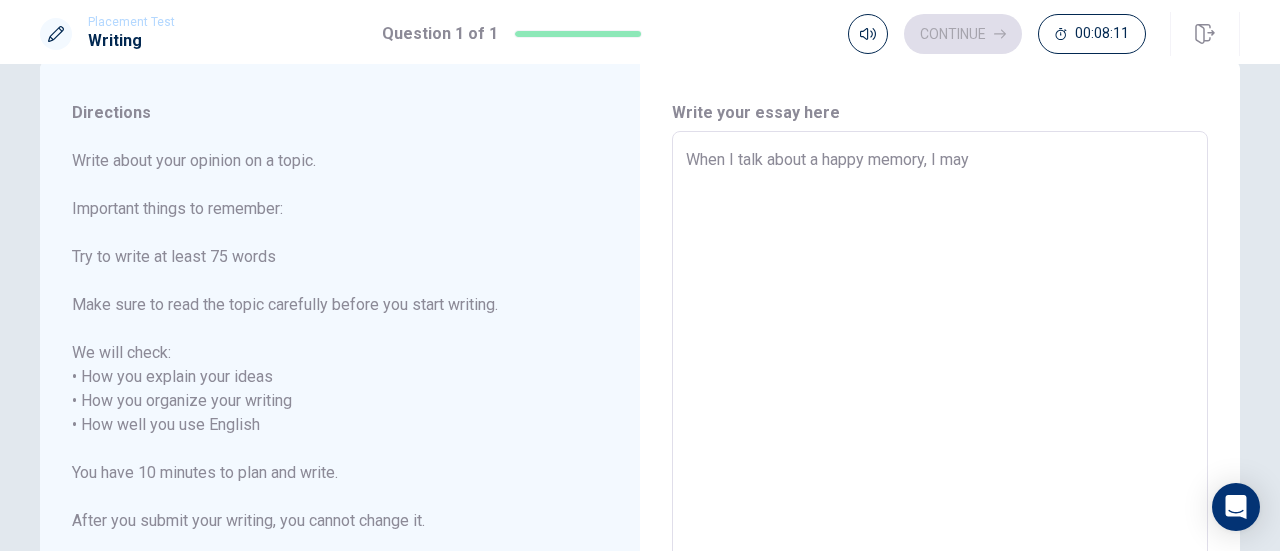 type on "x" 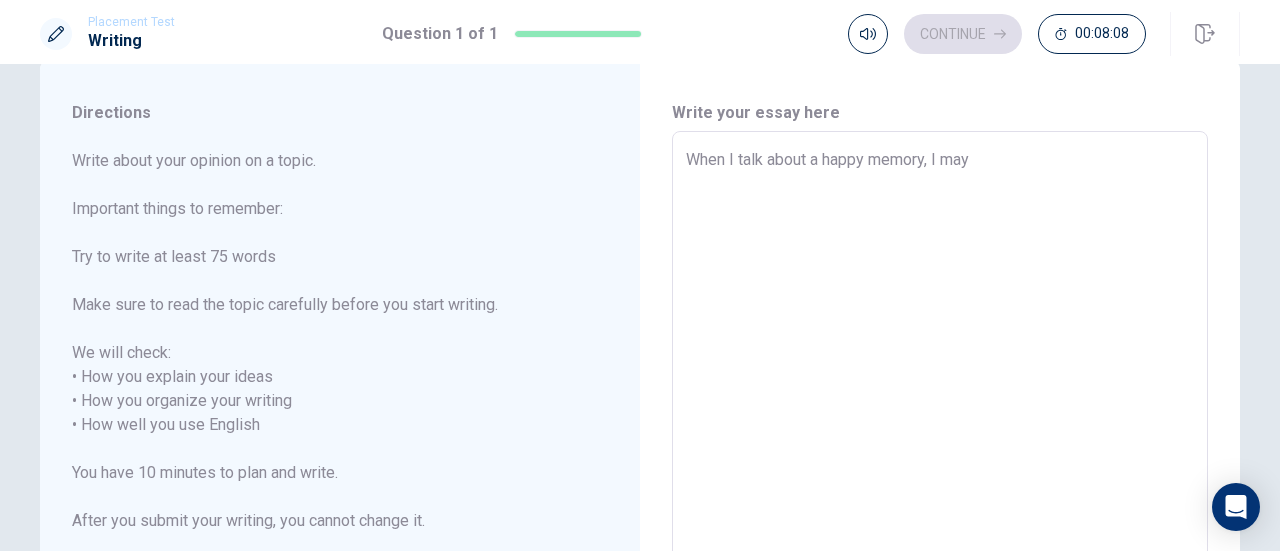 type on "x" 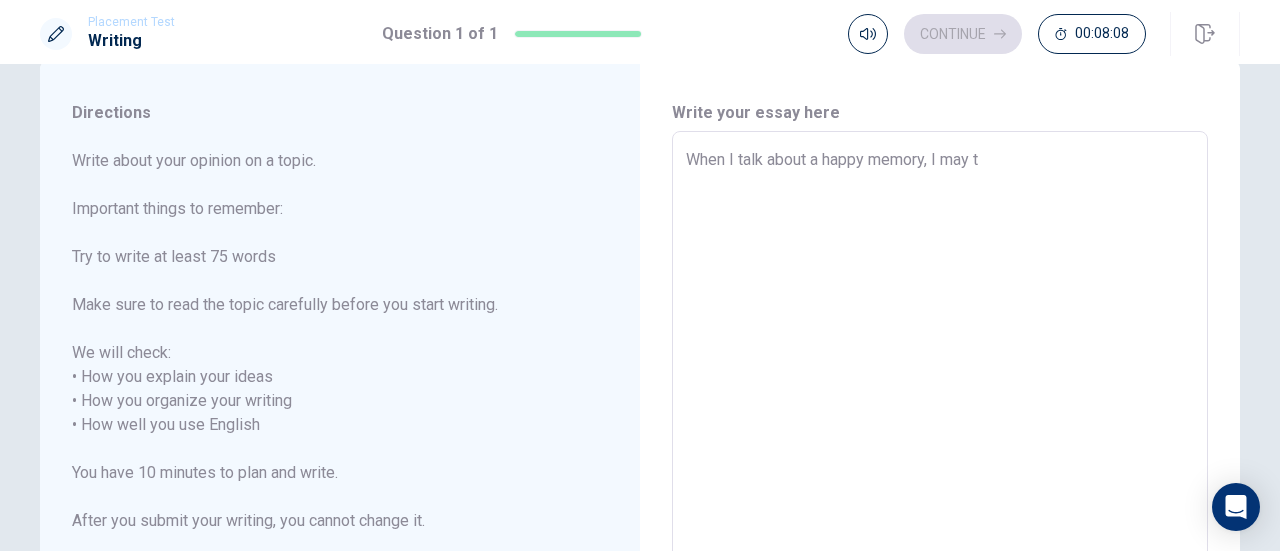 type 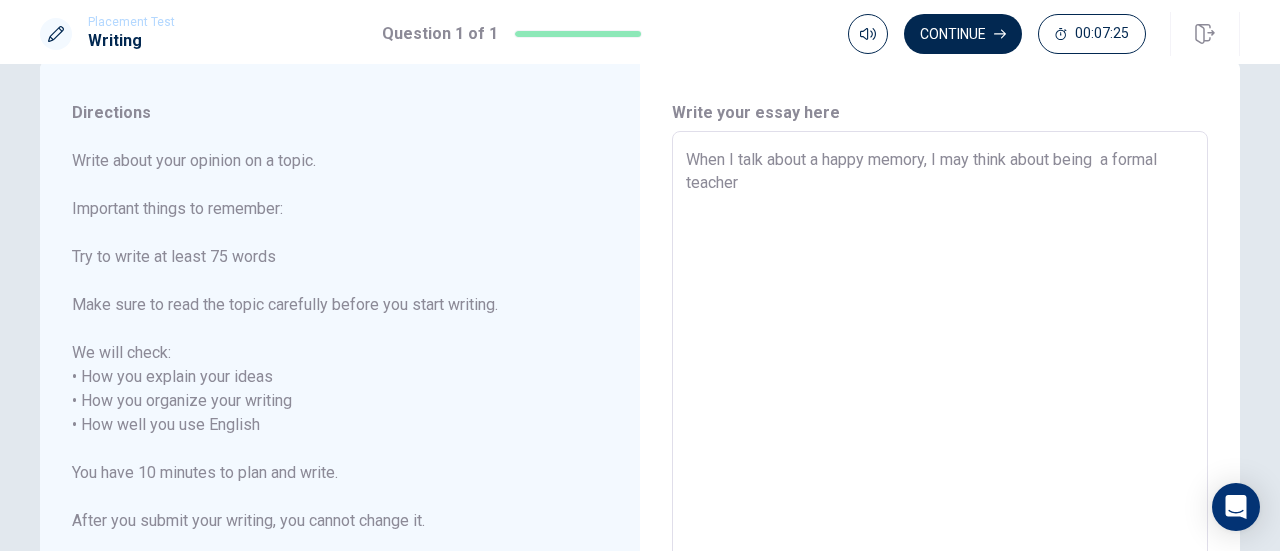 click on "When I talk about a happy memory, I may think about being  a formal teacher" at bounding box center [940, 413] 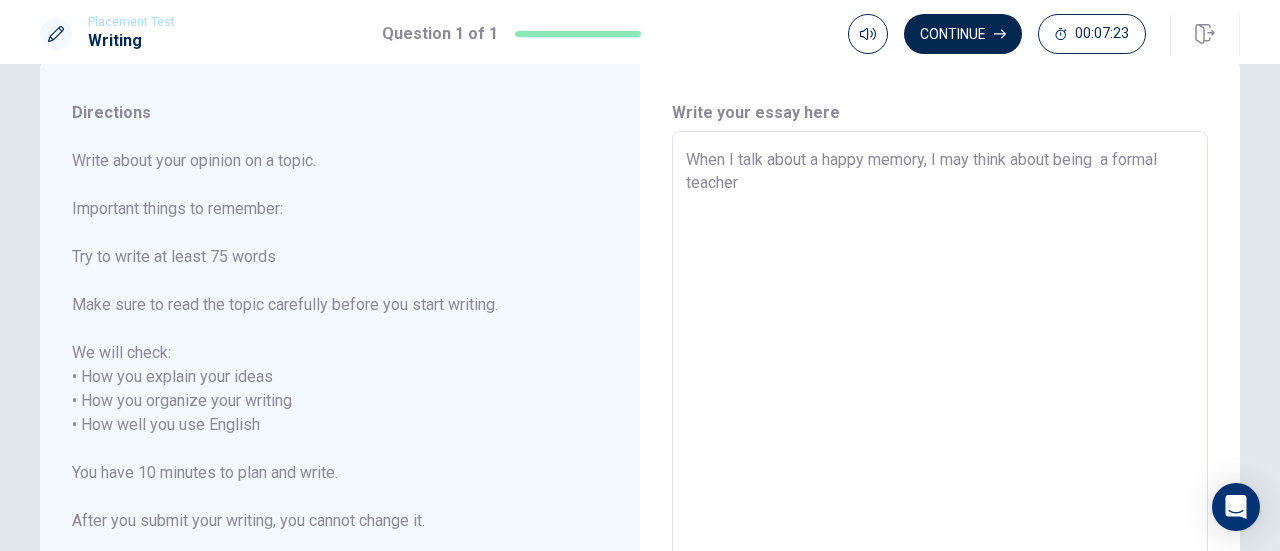 click on "When I talk about a happy memory, I may think about being  a formal teacher" at bounding box center (940, 413) 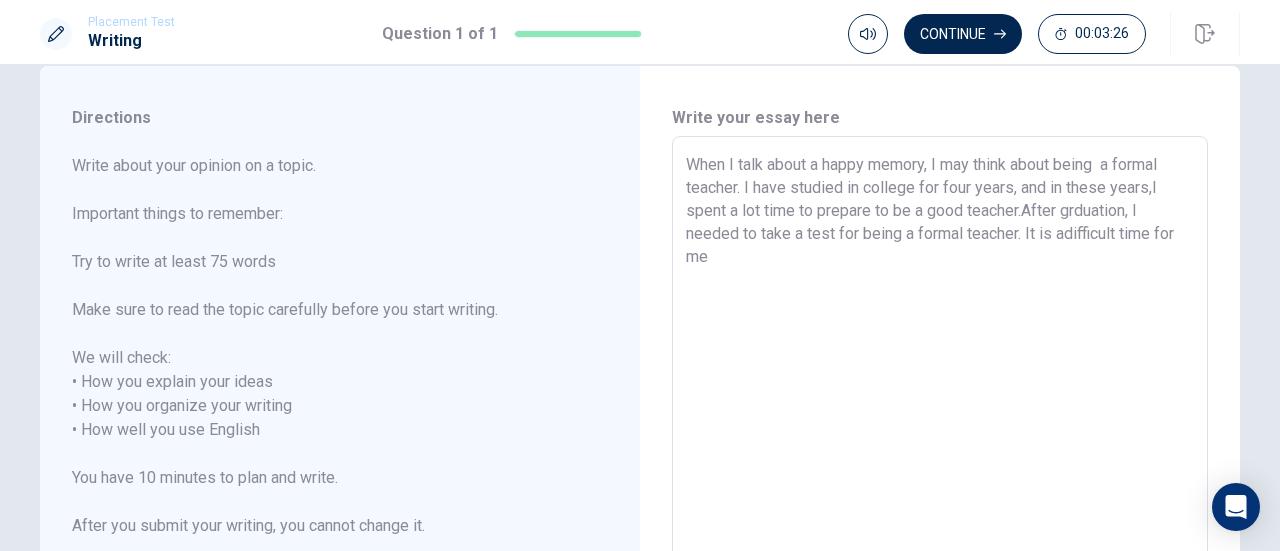 scroll, scrollTop: 39, scrollLeft: 0, axis: vertical 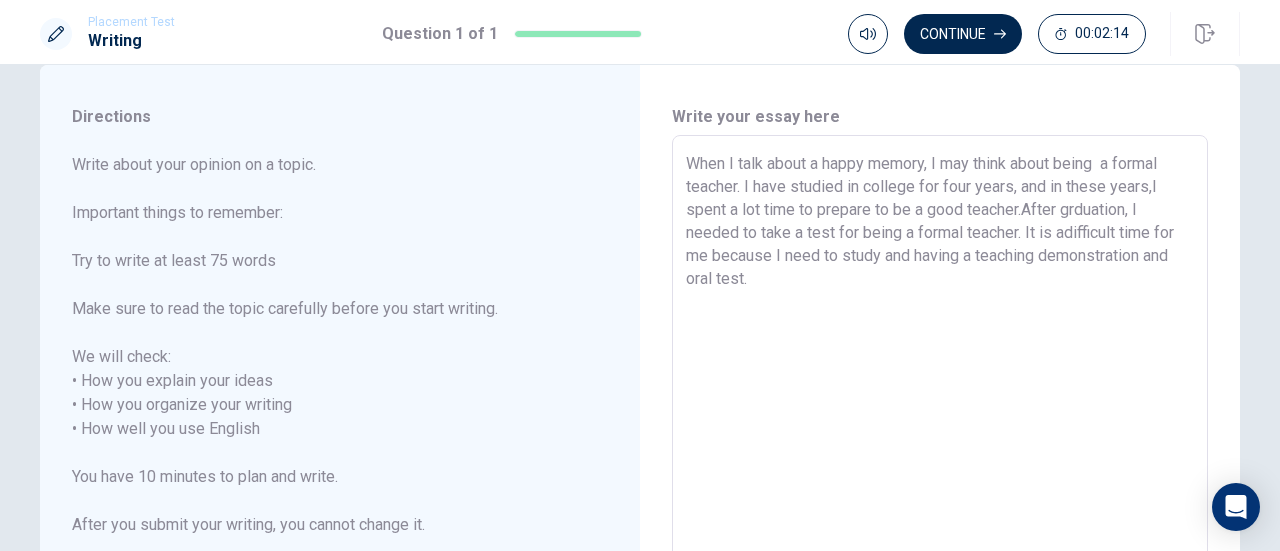 click on "When I talk about a happy memory, I may think about being  a formal teacher. I have studied in college for four years, and in these years,I spent a lot time to prepare to be a good teacher.After grduation, I needed to take a test for being a formal teacher. It is adifficult time for me because I need to study and having a teaching demonstration and oral test." at bounding box center (940, 417) 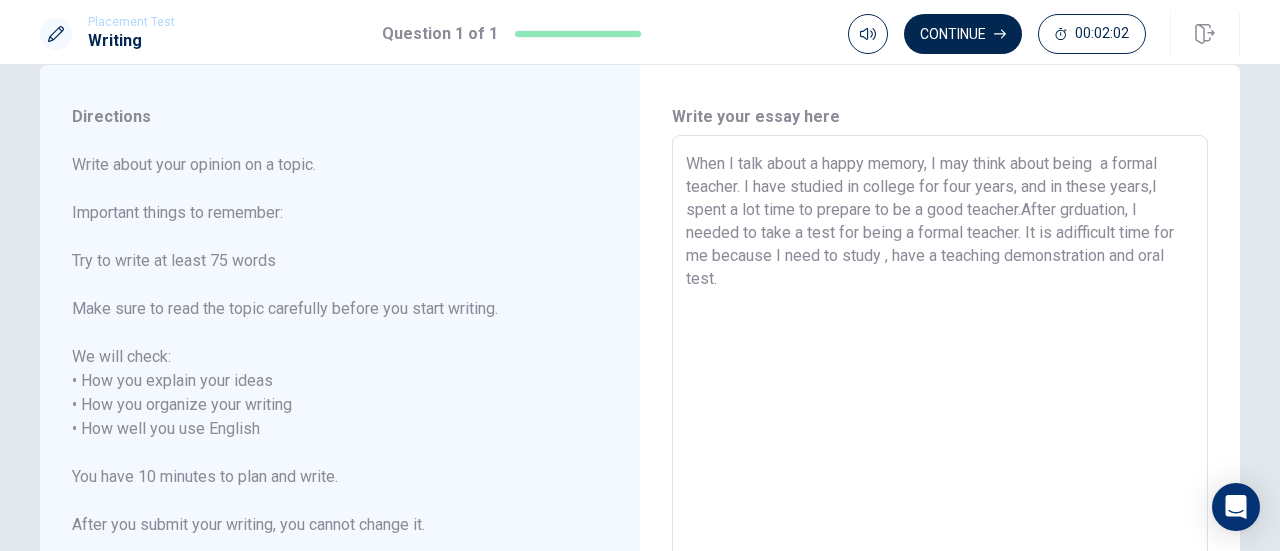 click on "When I talk about a happy memory, I may think about being  a formal teacher. I have studied in college for four years, and in these years,I spent a lot time to prepare to be a good teacher.After grduation, I needed to take a test for being a formal teacher. It is adifficult time for me because I need to study , have a teaching demonstration and oral test." at bounding box center (940, 417) 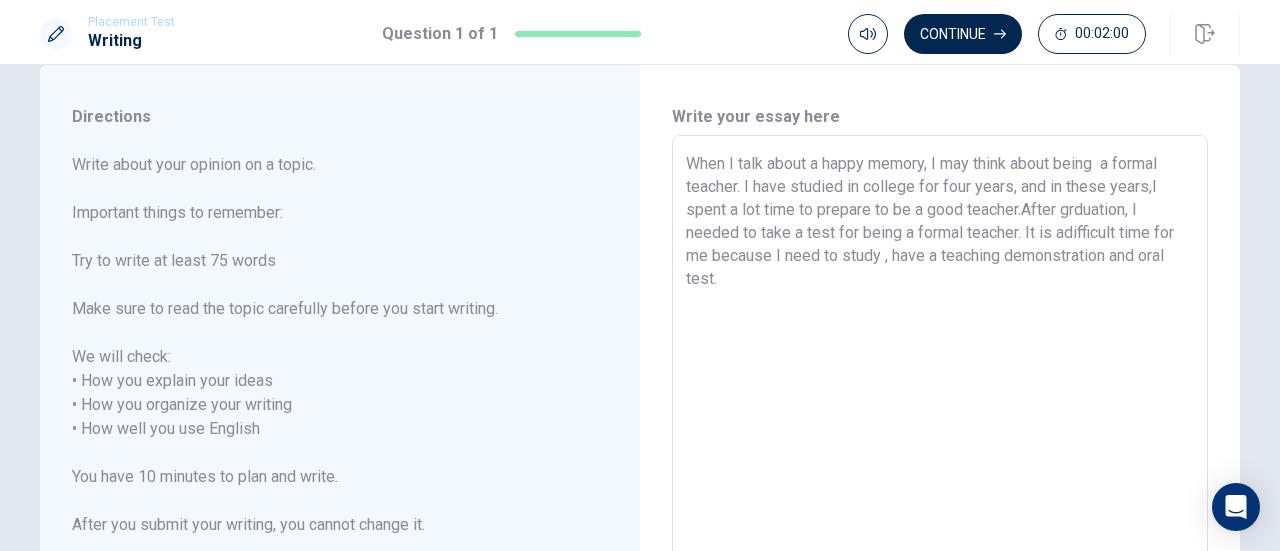 click on "When I talk about a happy memory, I may think about being  a formal teacher. I have studied in college for four years, and in these years,I spent a lot time to prepare to be a good teacher.After grduation, I needed to take a test for being a formal teacher. It is adifficult time for me because I need to study , have a teaching demonstration and oral test." at bounding box center [940, 417] 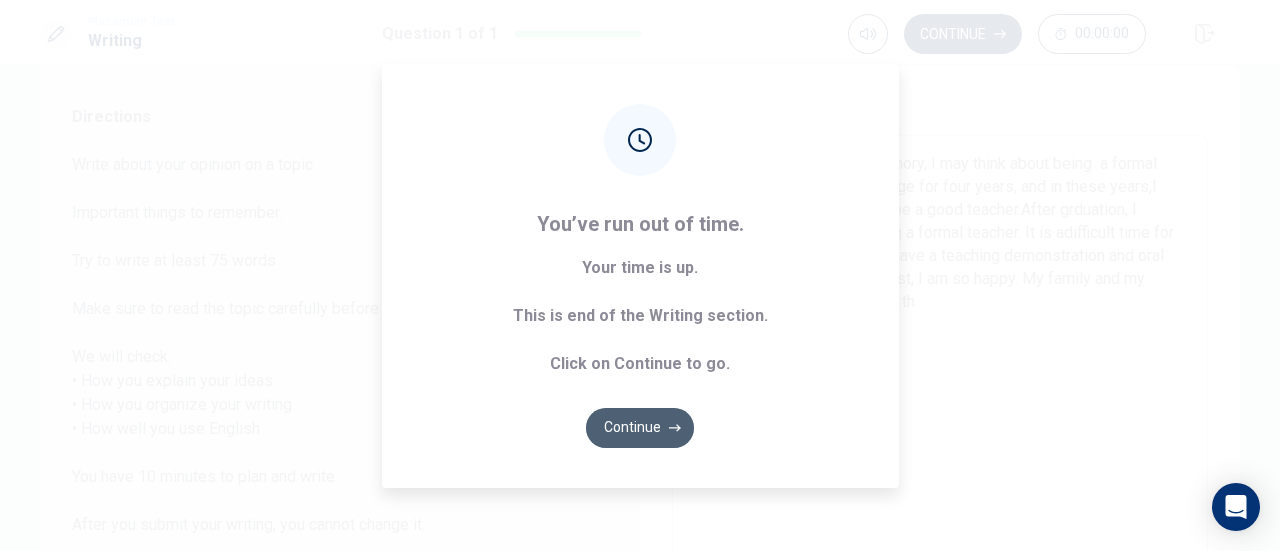 click on "Continue" at bounding box center [640, 428] 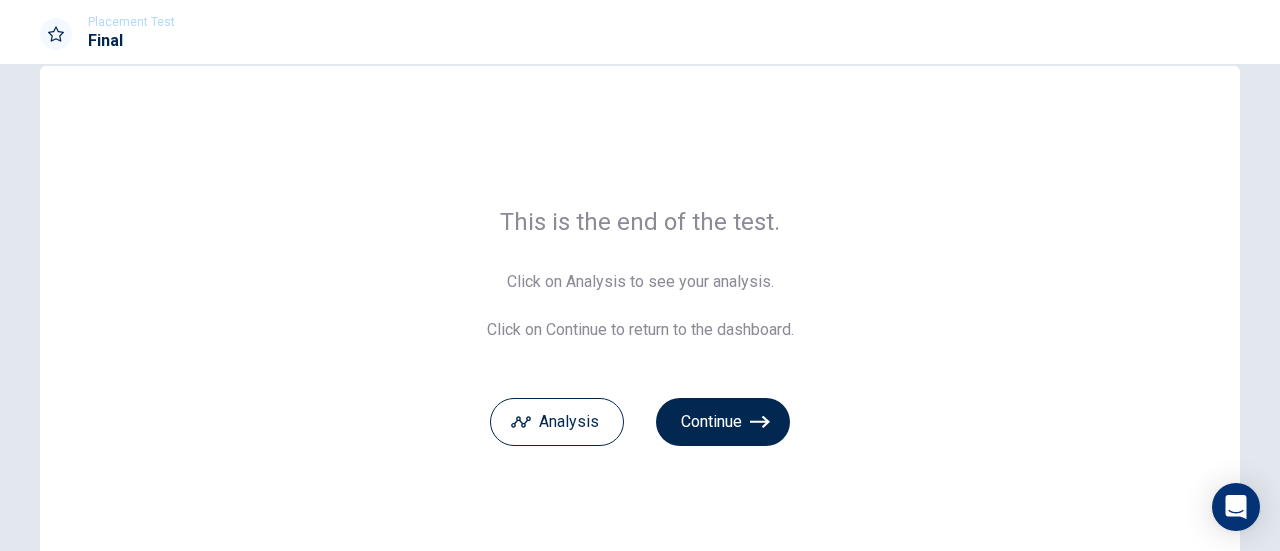 scroll, scrollTop: 41, scrollLeft: 0, axis: vertical 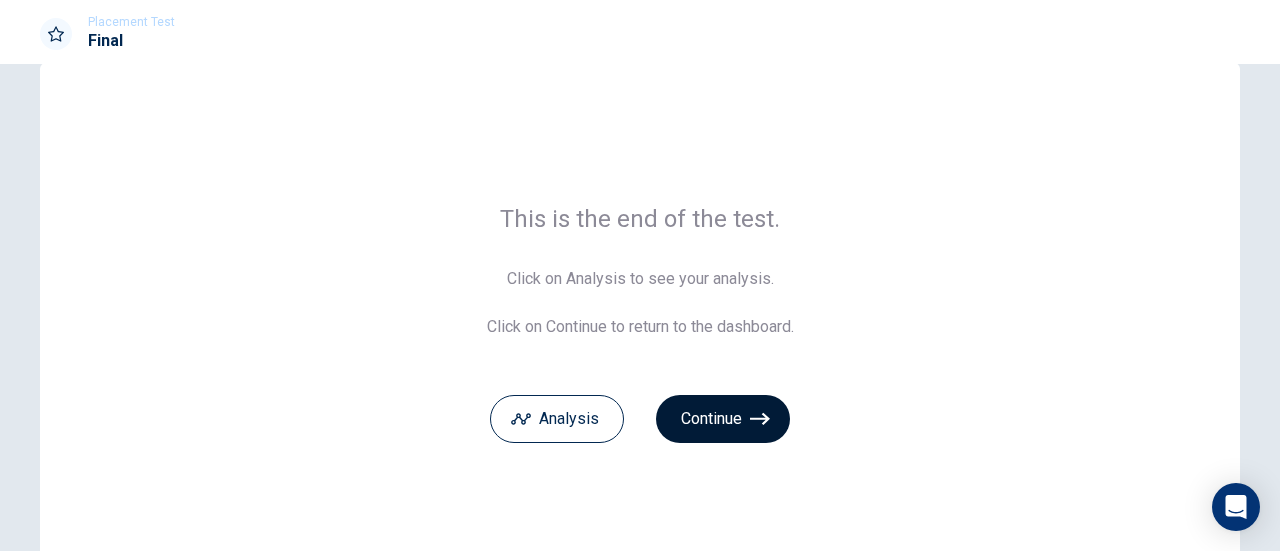 click on "Continue" at bounding box center [723, 419] 